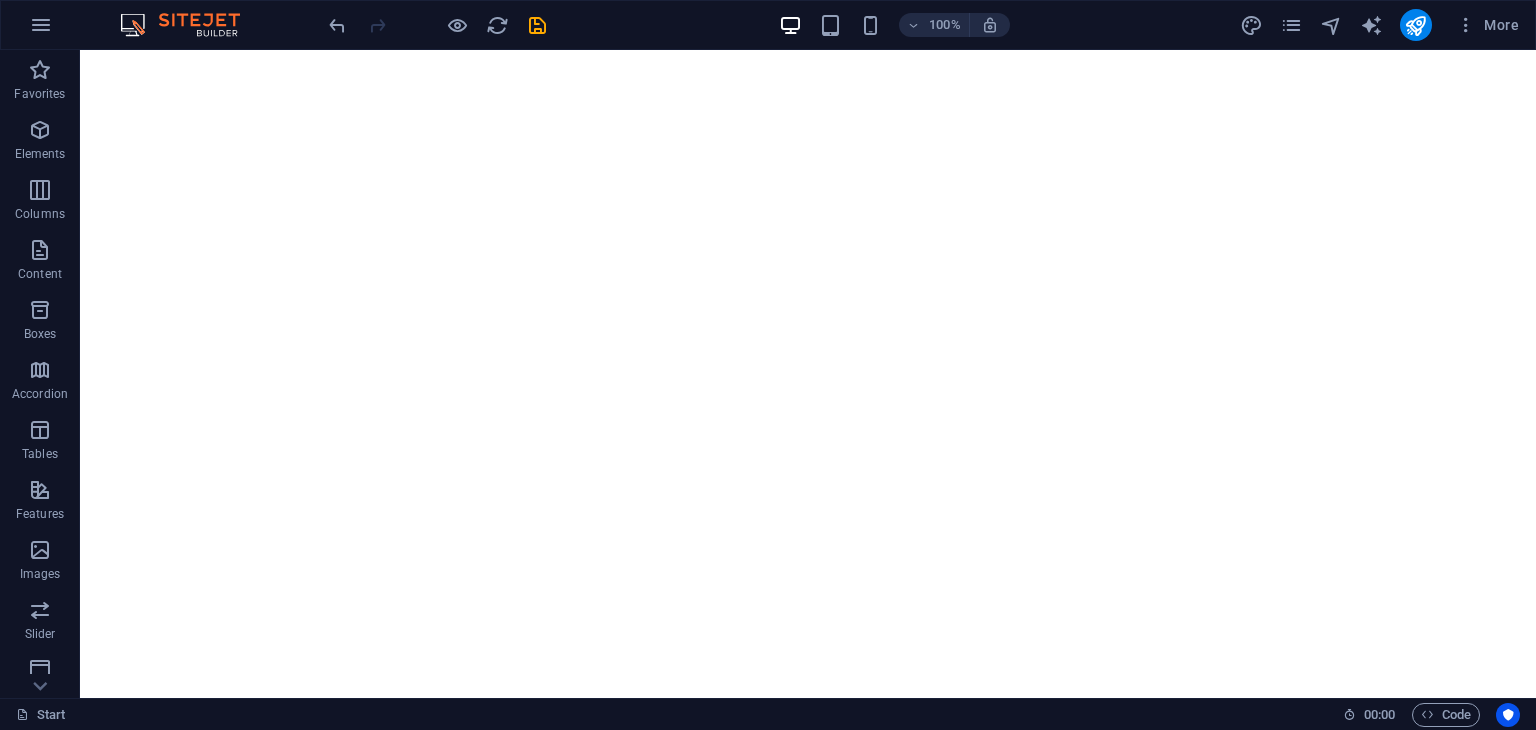 scroll, scrollTop: 0, scrollLeft: 0, axis: both 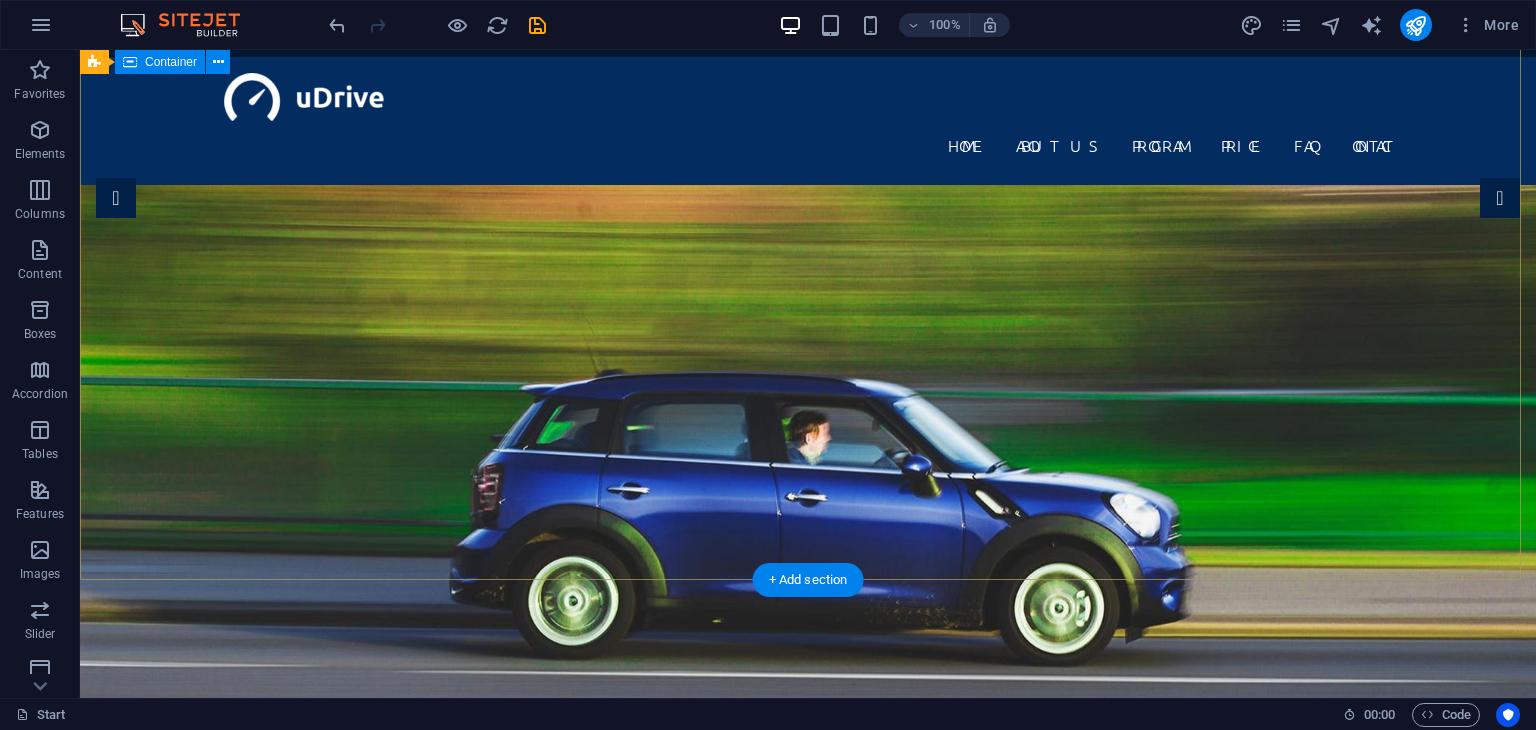 click on "educlick.my For The Best Overseas Education Dream follow us Find out More" at bounding box center [808, 970] 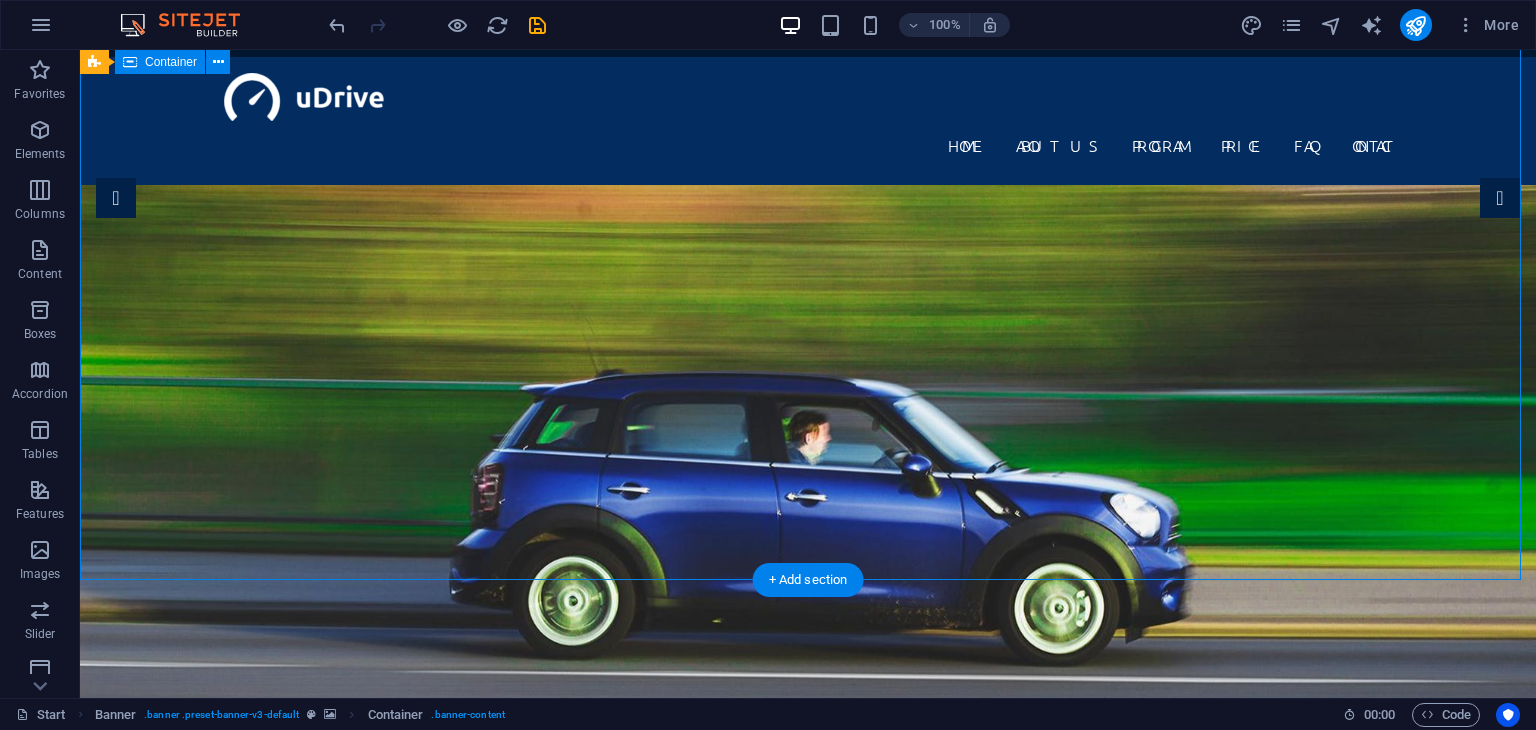 click on "educlick.my For The Best Overseas Education Dream follow us Find out More" at bounding box center (808, 970) 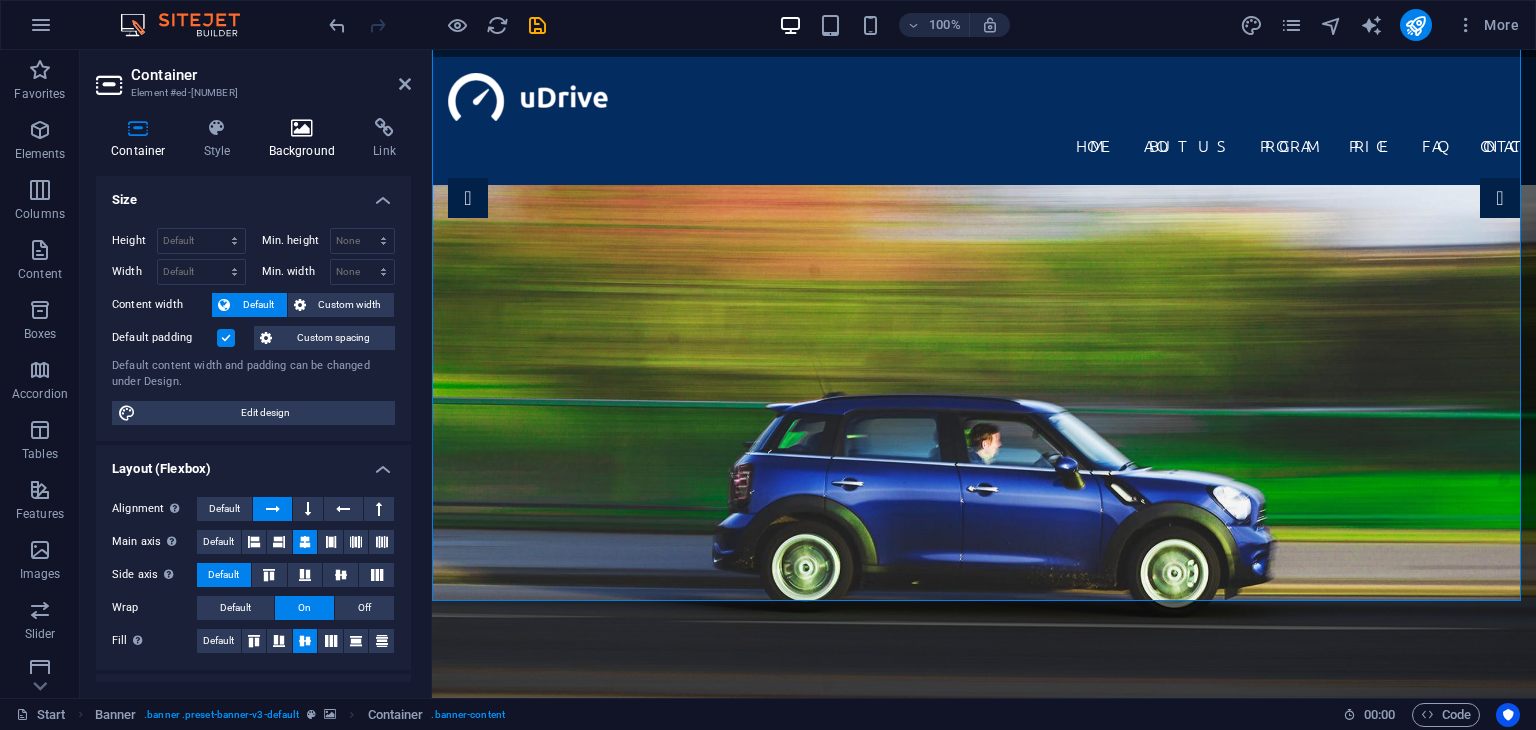 click on "Background" at bounding box center (306, 139) 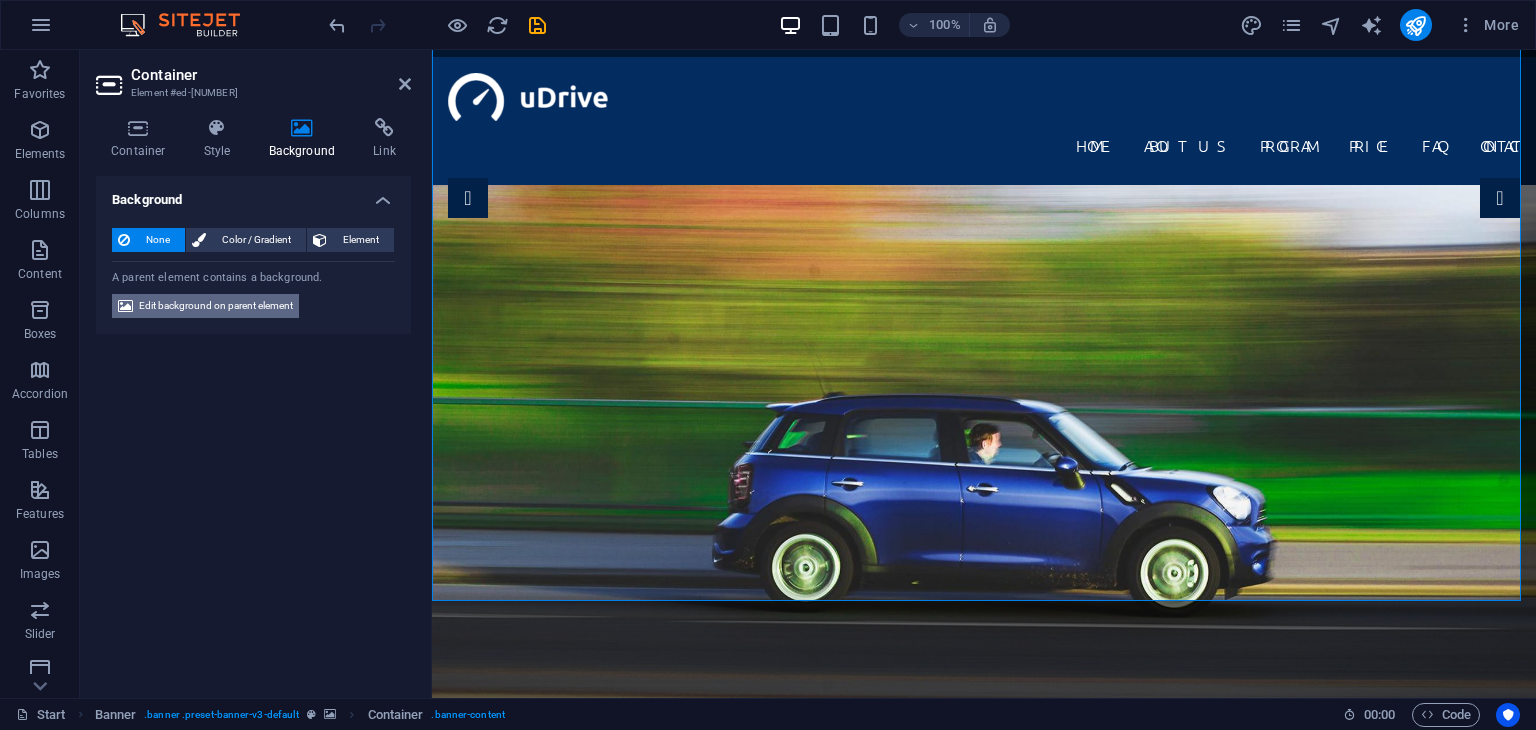 click on "Edit background on parent element" at bounding box center (216, 306) 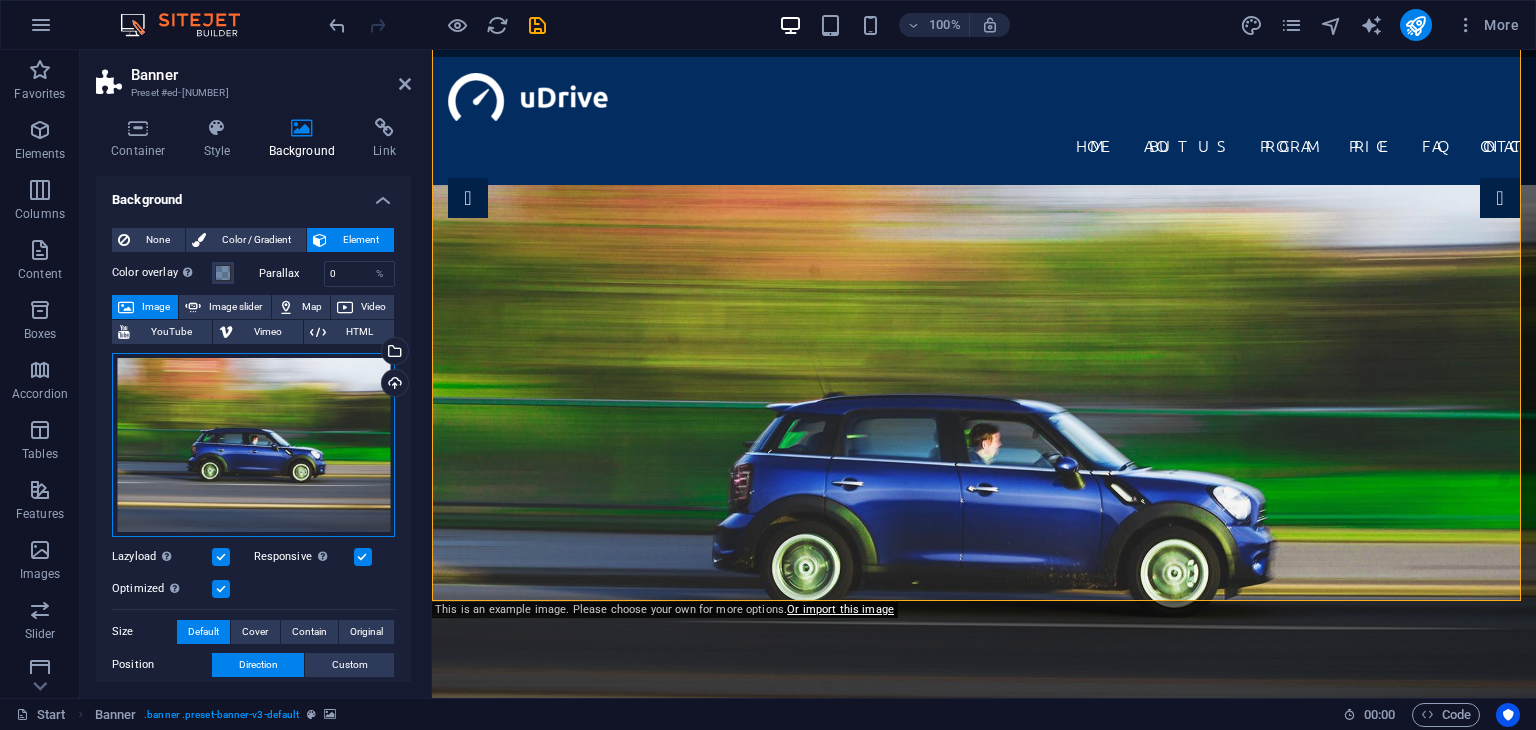 click on "Drag files here, click to choose files or select files from Files or our free stock photos & videos" at bounding box center [253, 445] 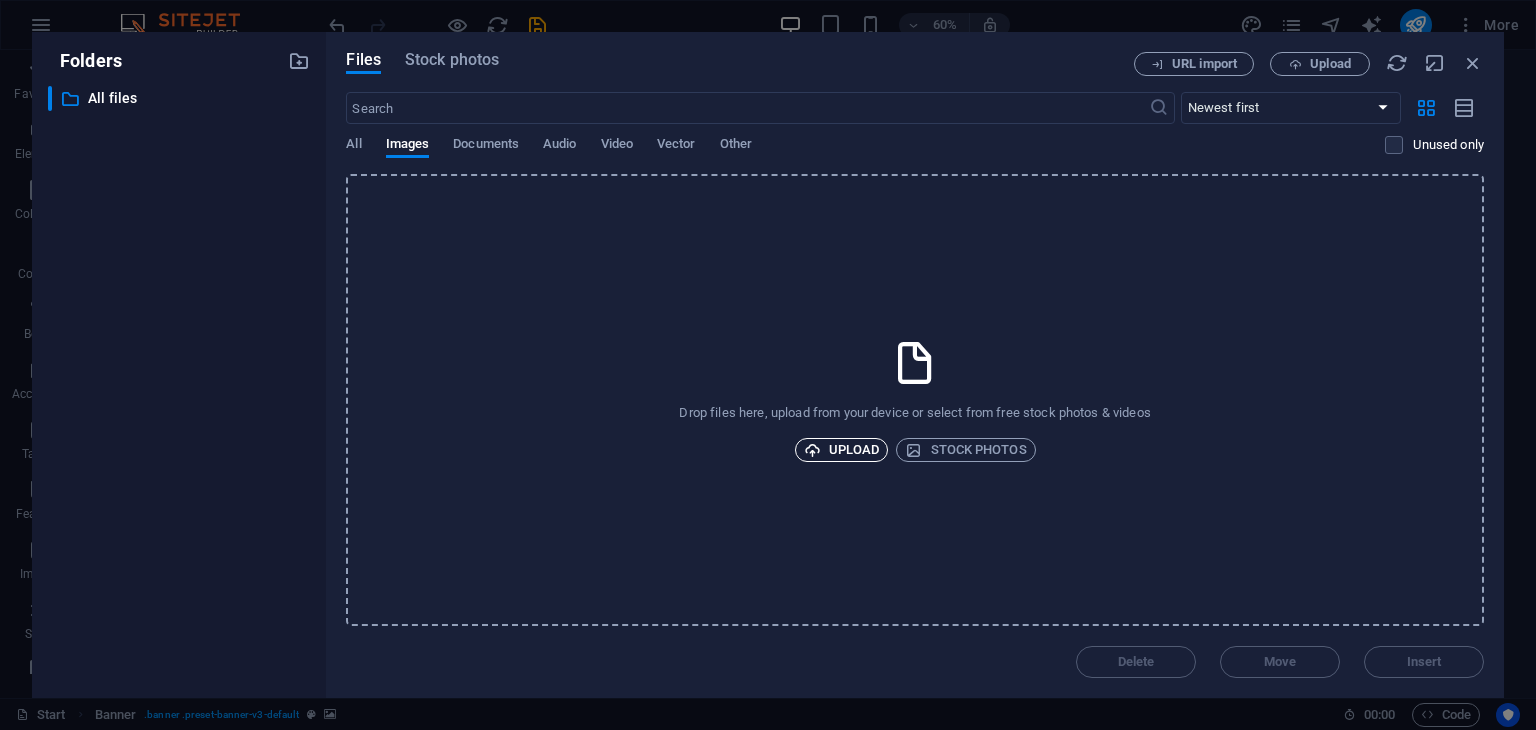 click on "Upload" at bounding box center (842, 450) 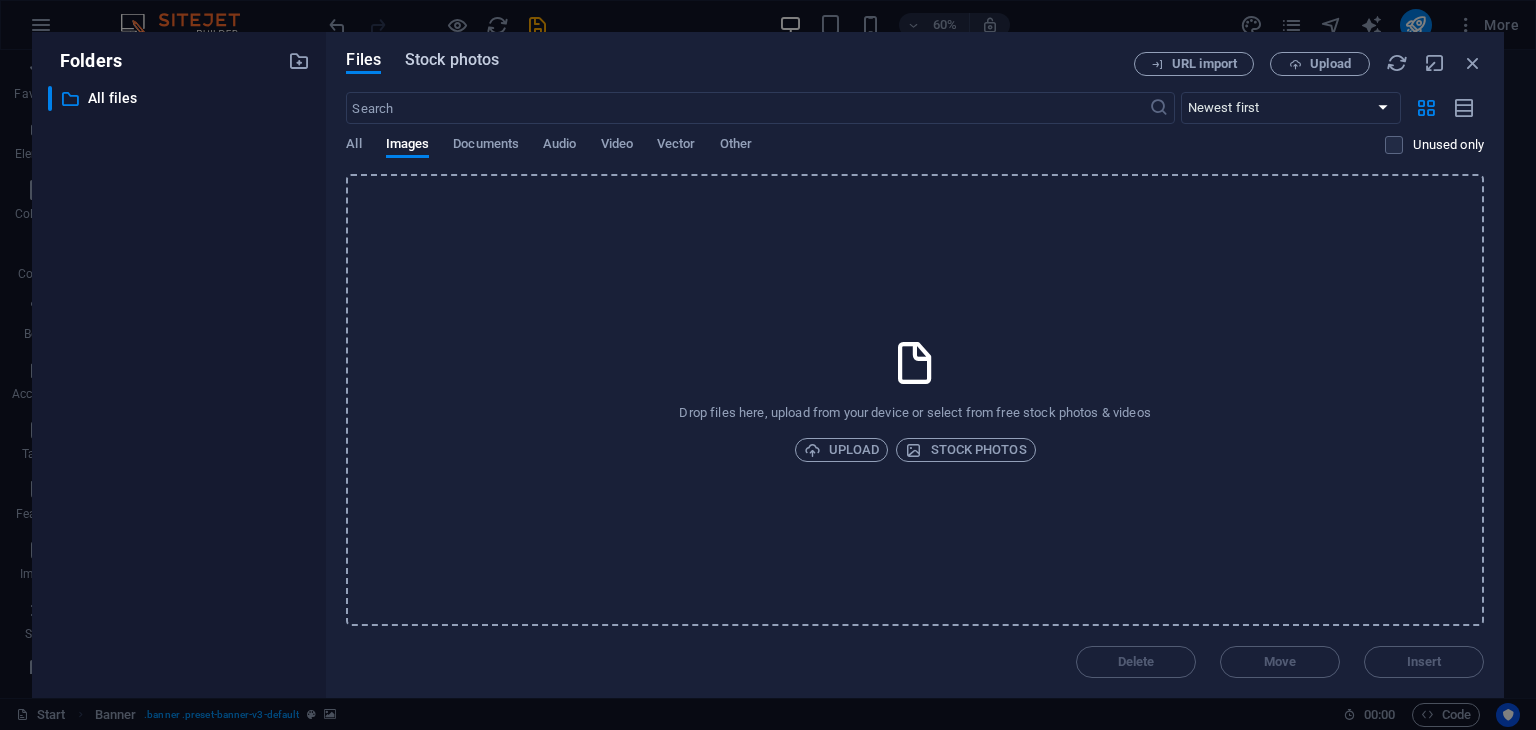 click on "Stock photos" at bounding box center [452, 60] 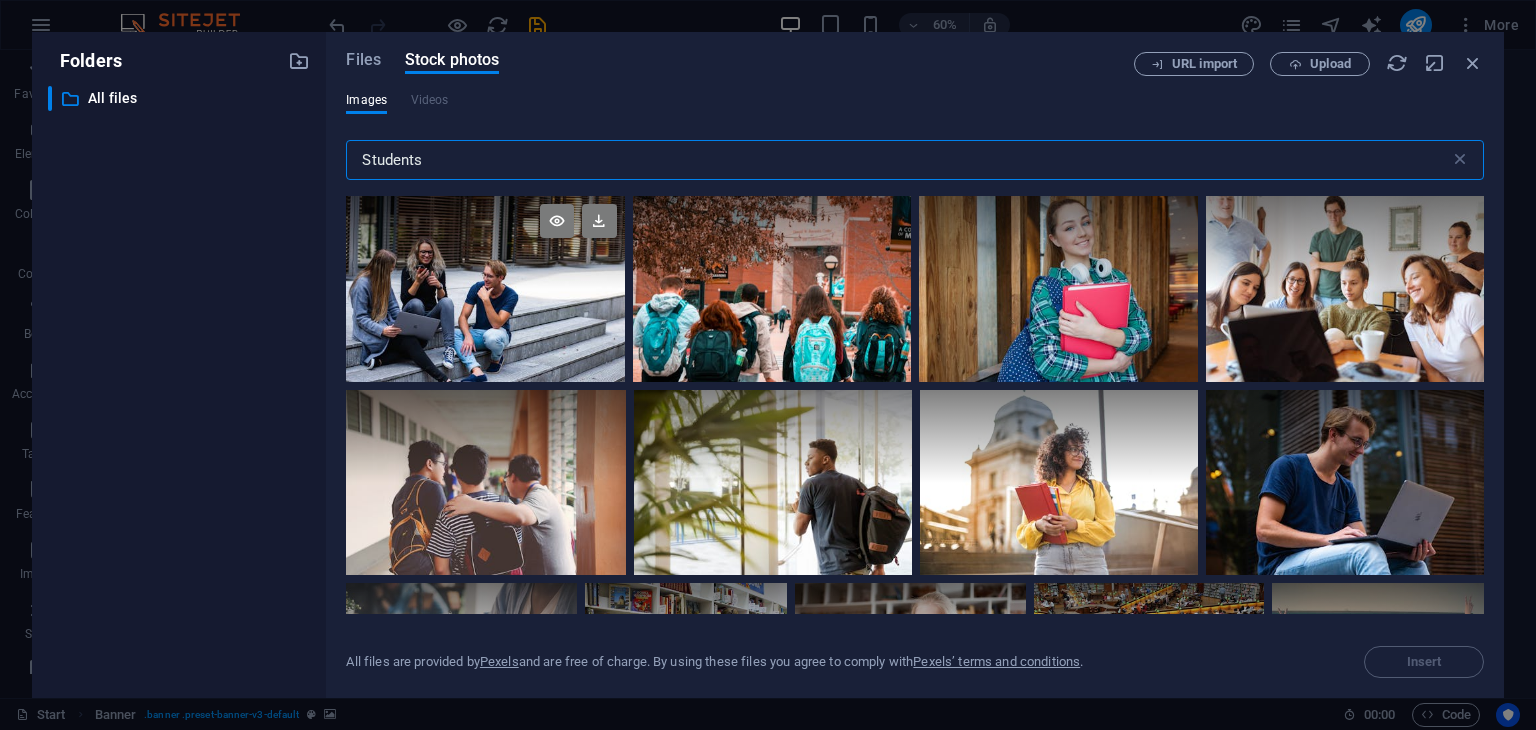 type on "Students" 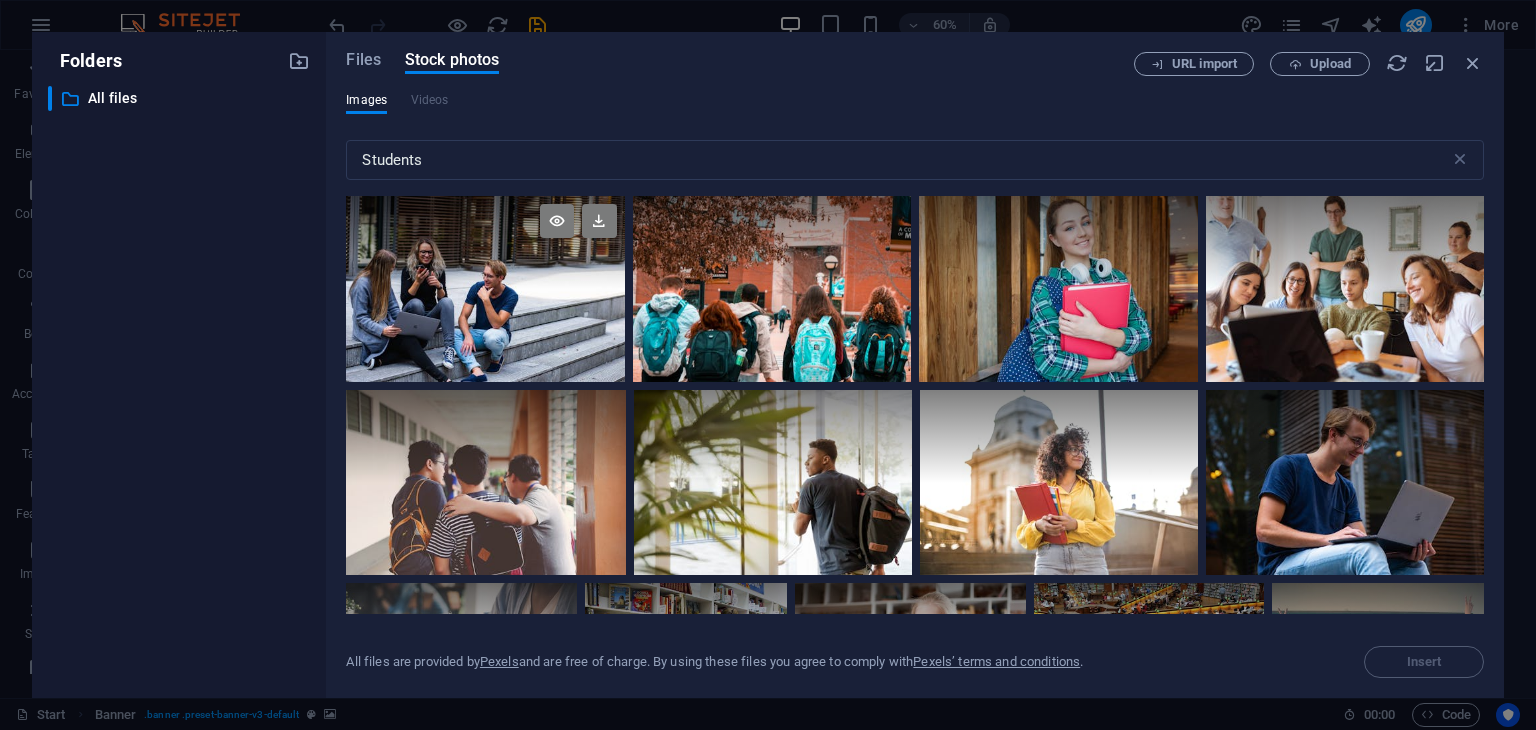 click at bounding box center [485, 289] 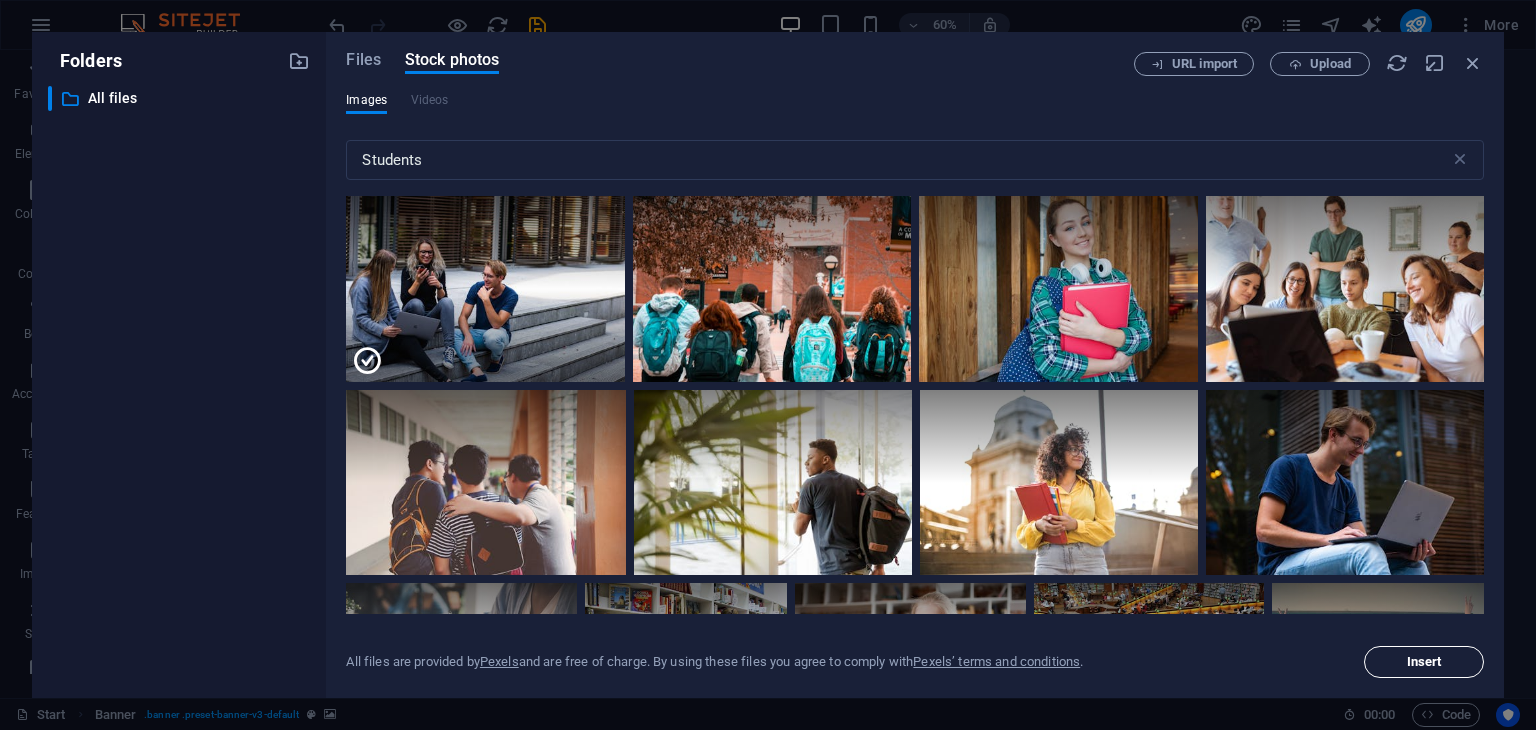 click on "Insert" at bounding box center (1424, 662) 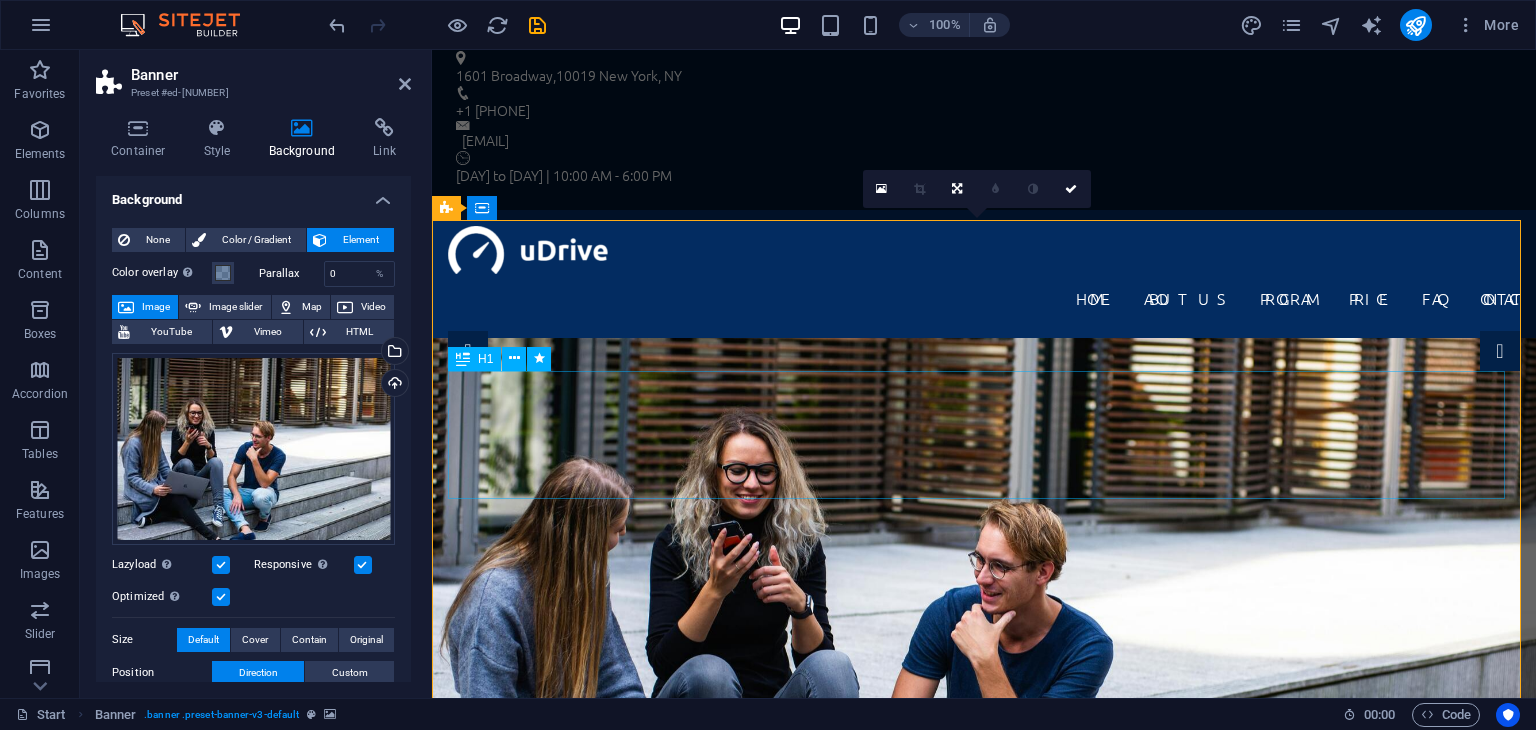 scroll, scrollTop: 0, scrollLeft: 0, axis: both 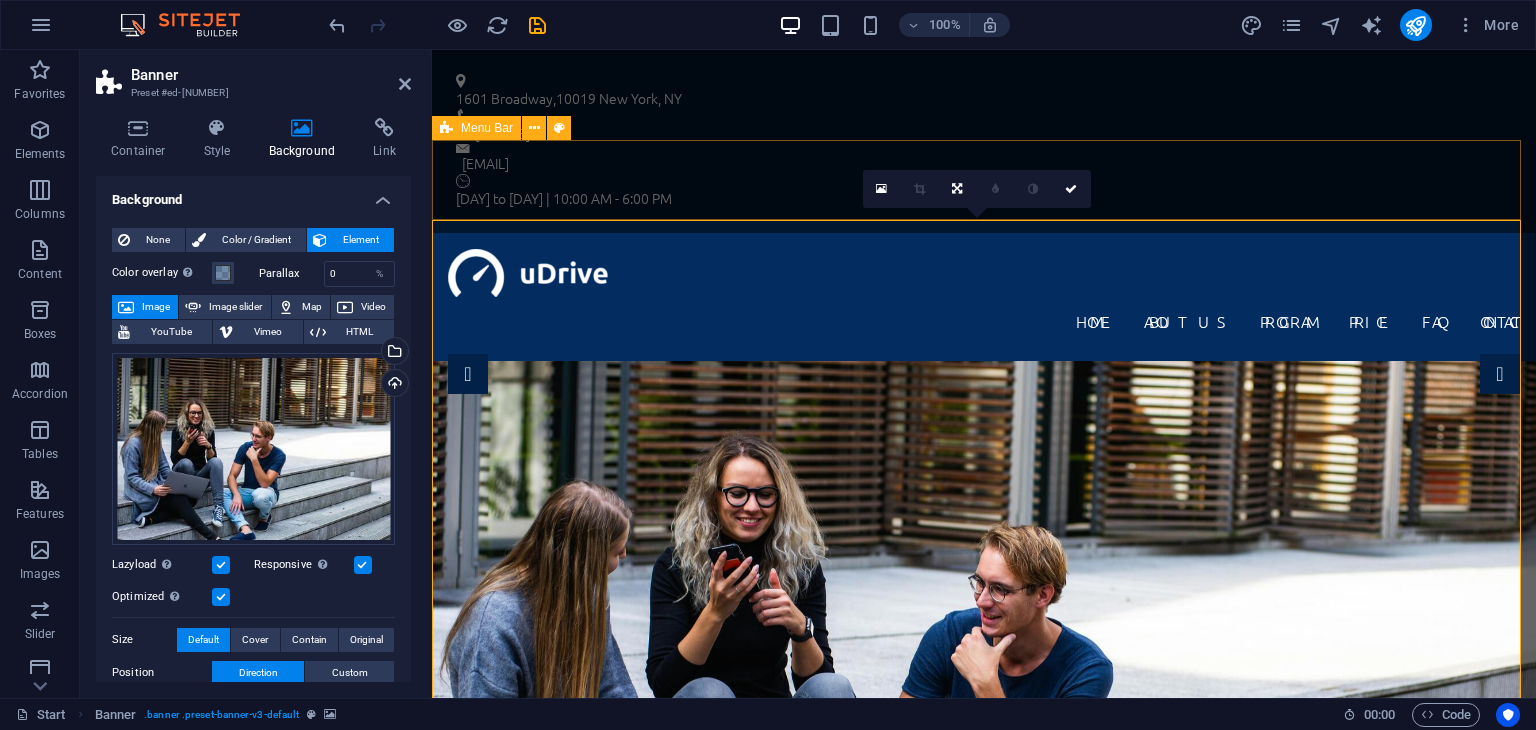 click on "Home About us Program Price FAQ Contact" at bounding box center [984, 297] 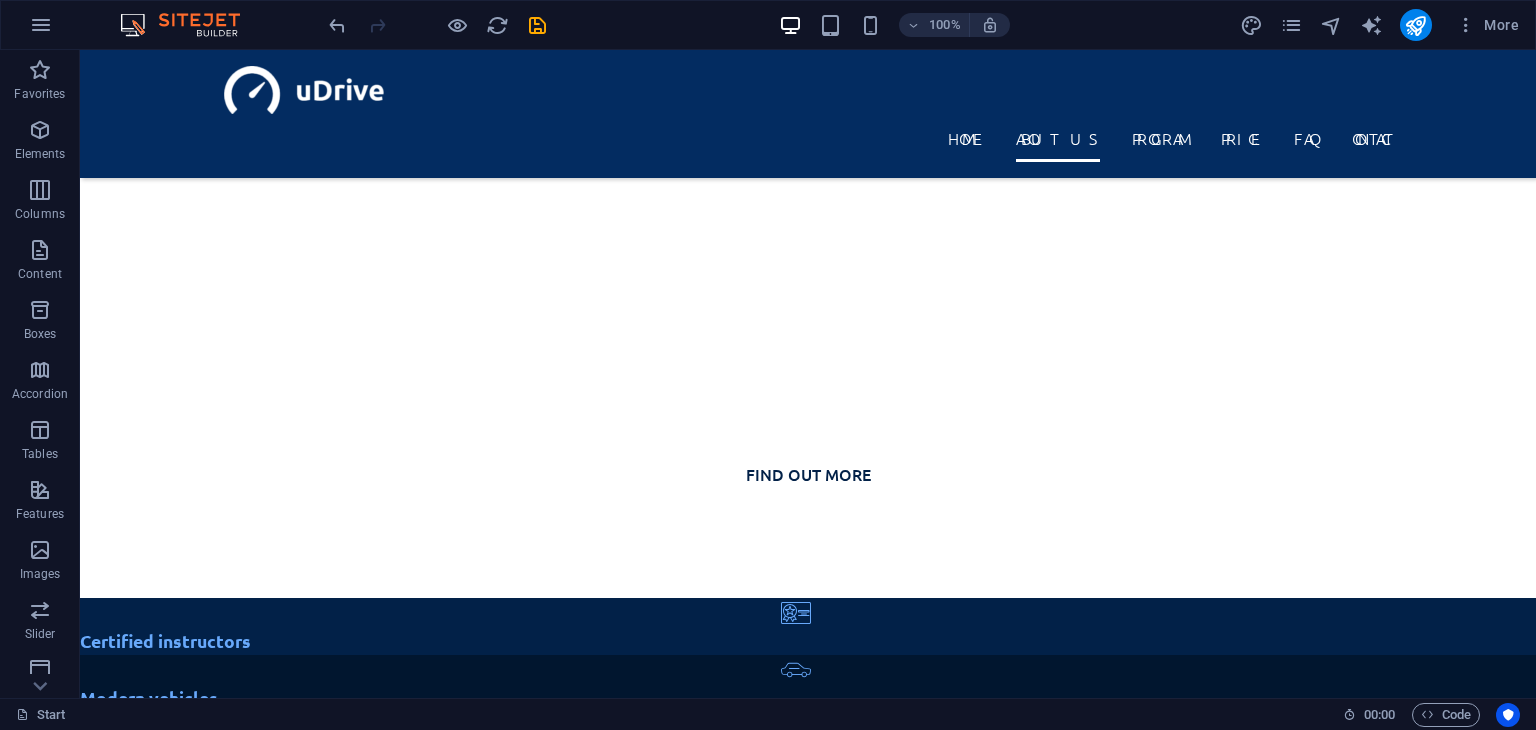 scroll, scrollTop: 720, scrollLeft: 0, axis: vertical 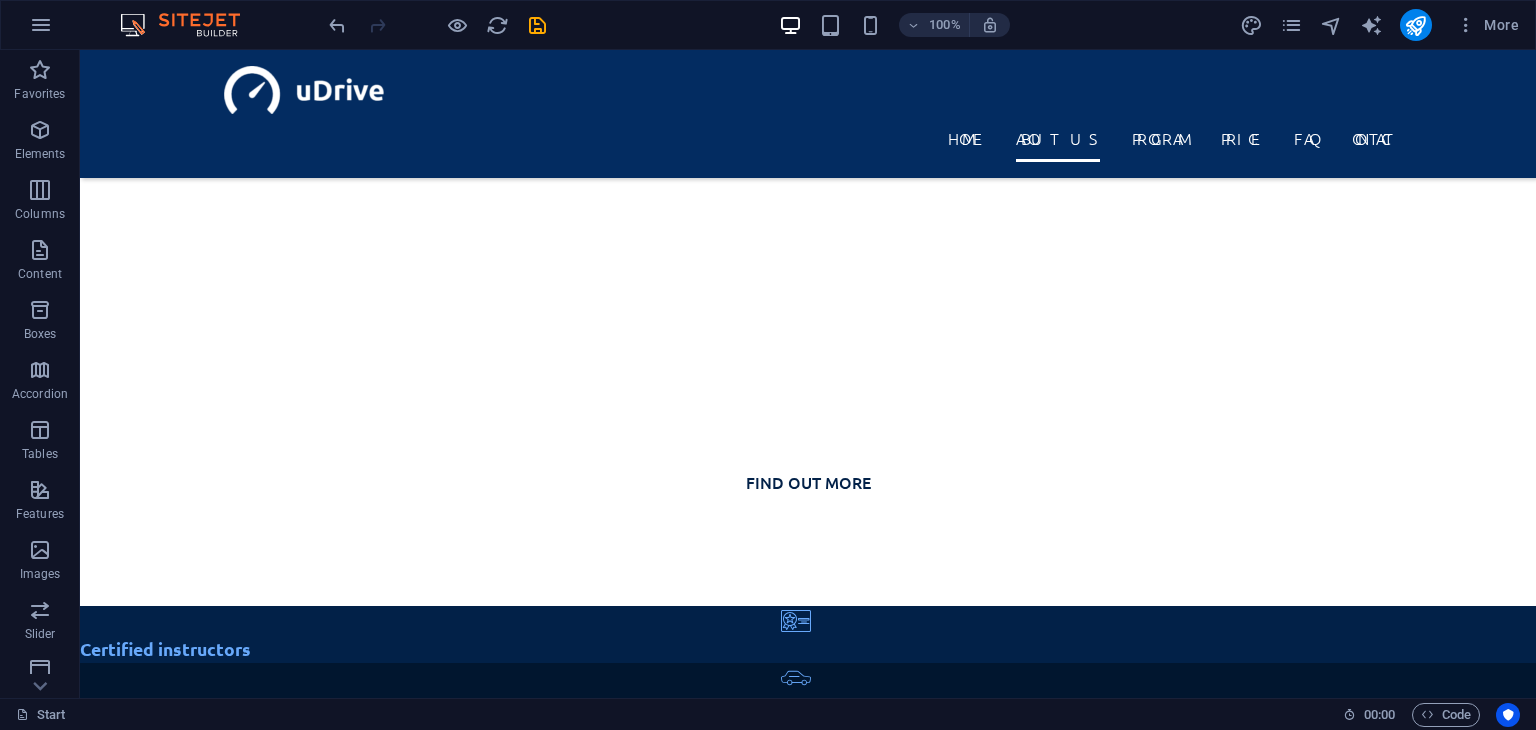 click at bounding box center (808, 1669) 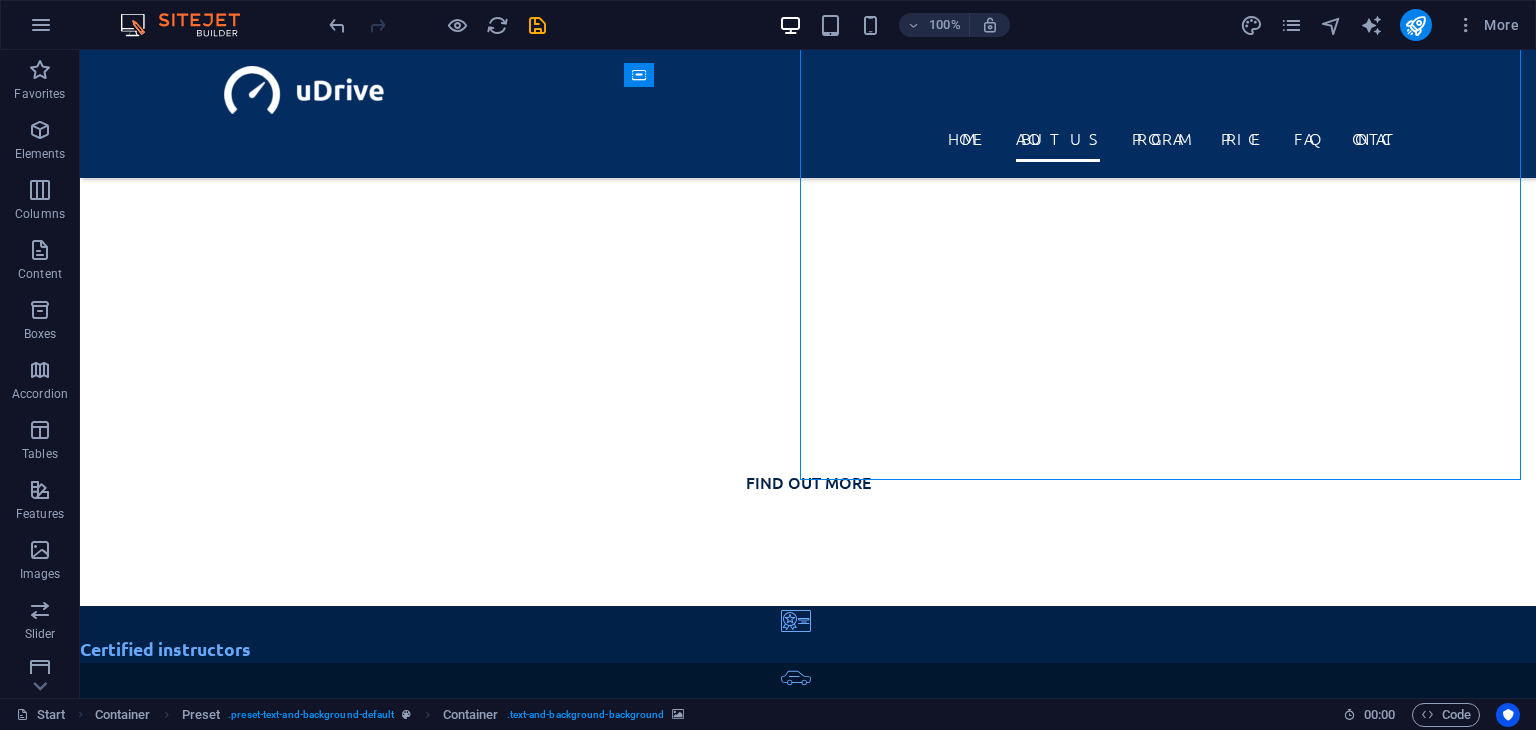 click at bounding box center (808, 1669) 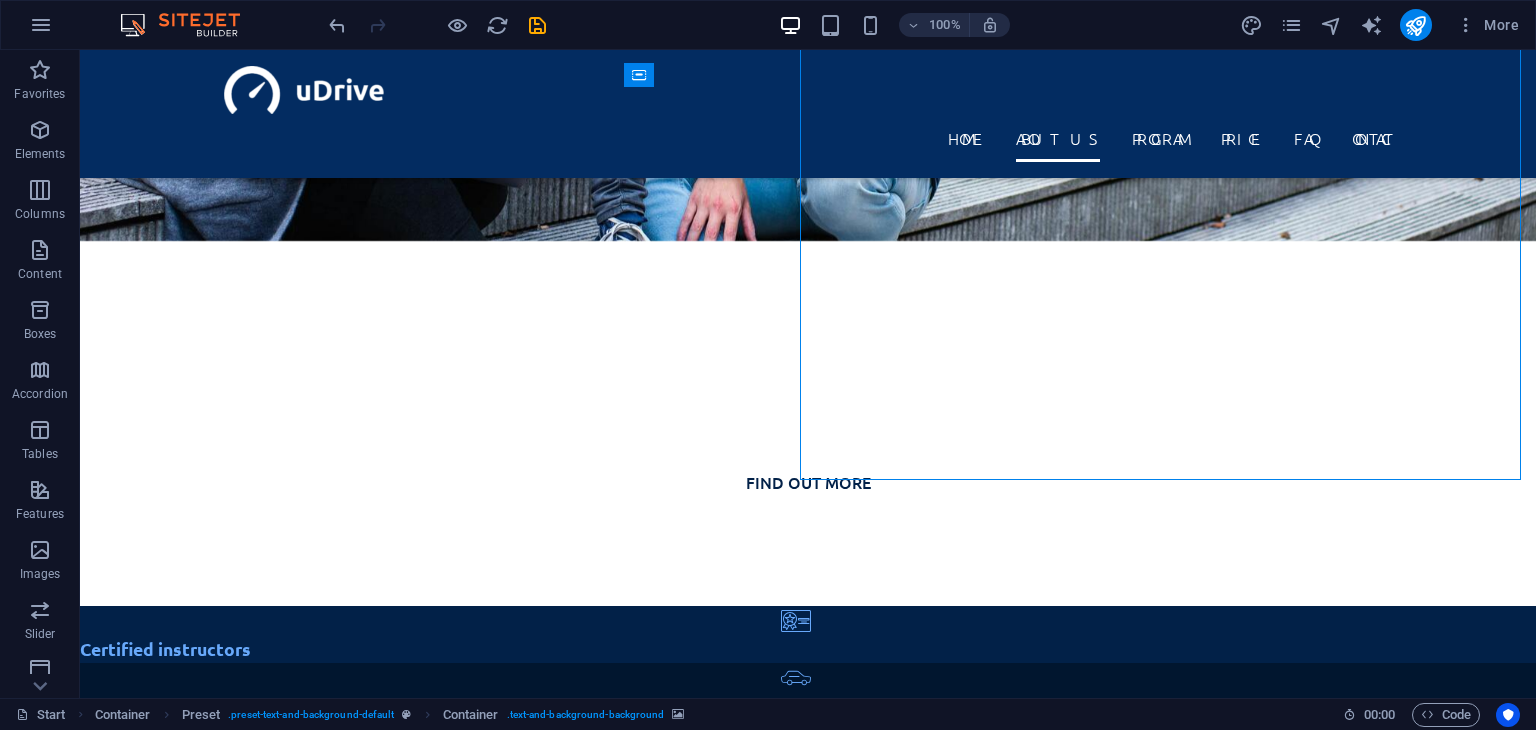 scroll, scrollTop: 741, scrollLeft: 0, axis: vertical 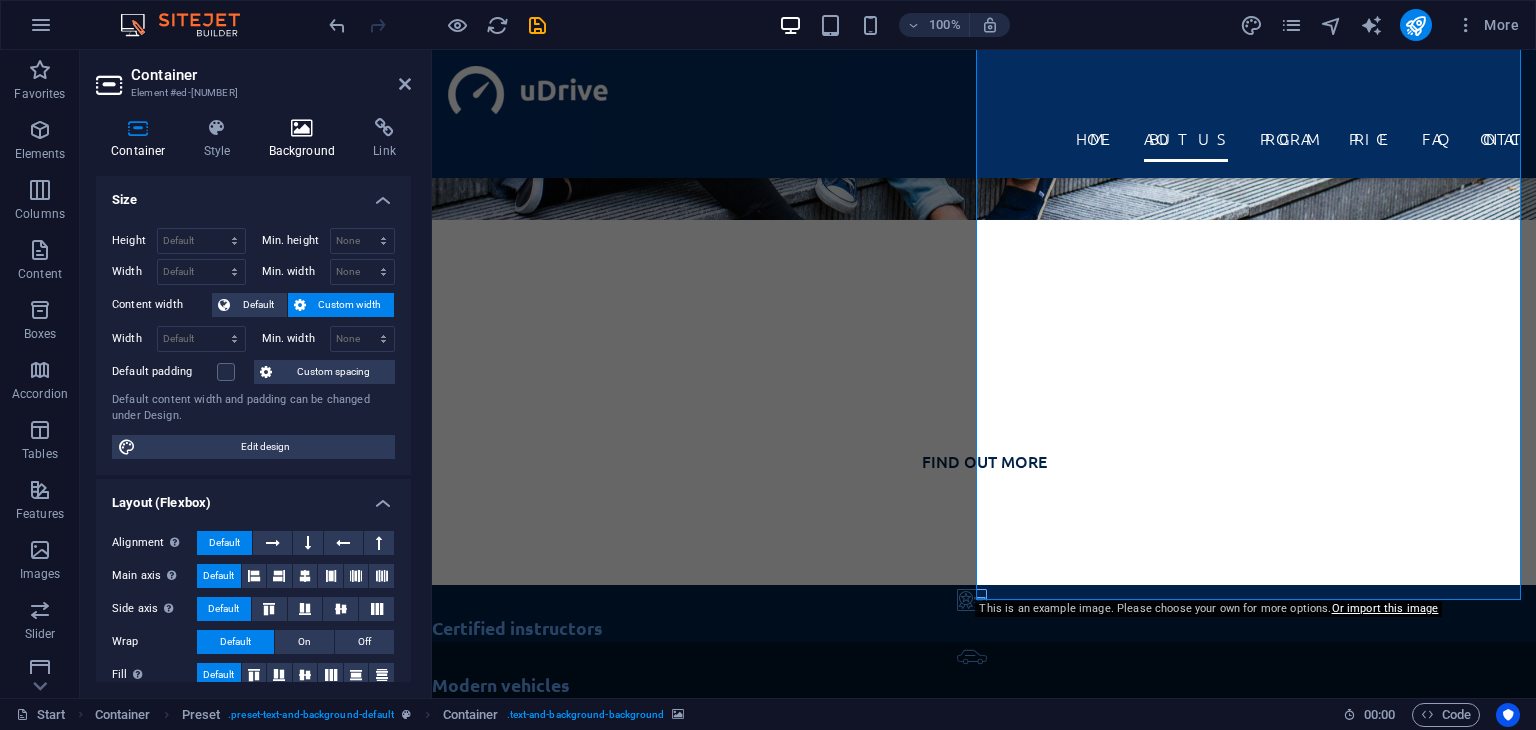 click on "Background" at bounding box center [306, 139] 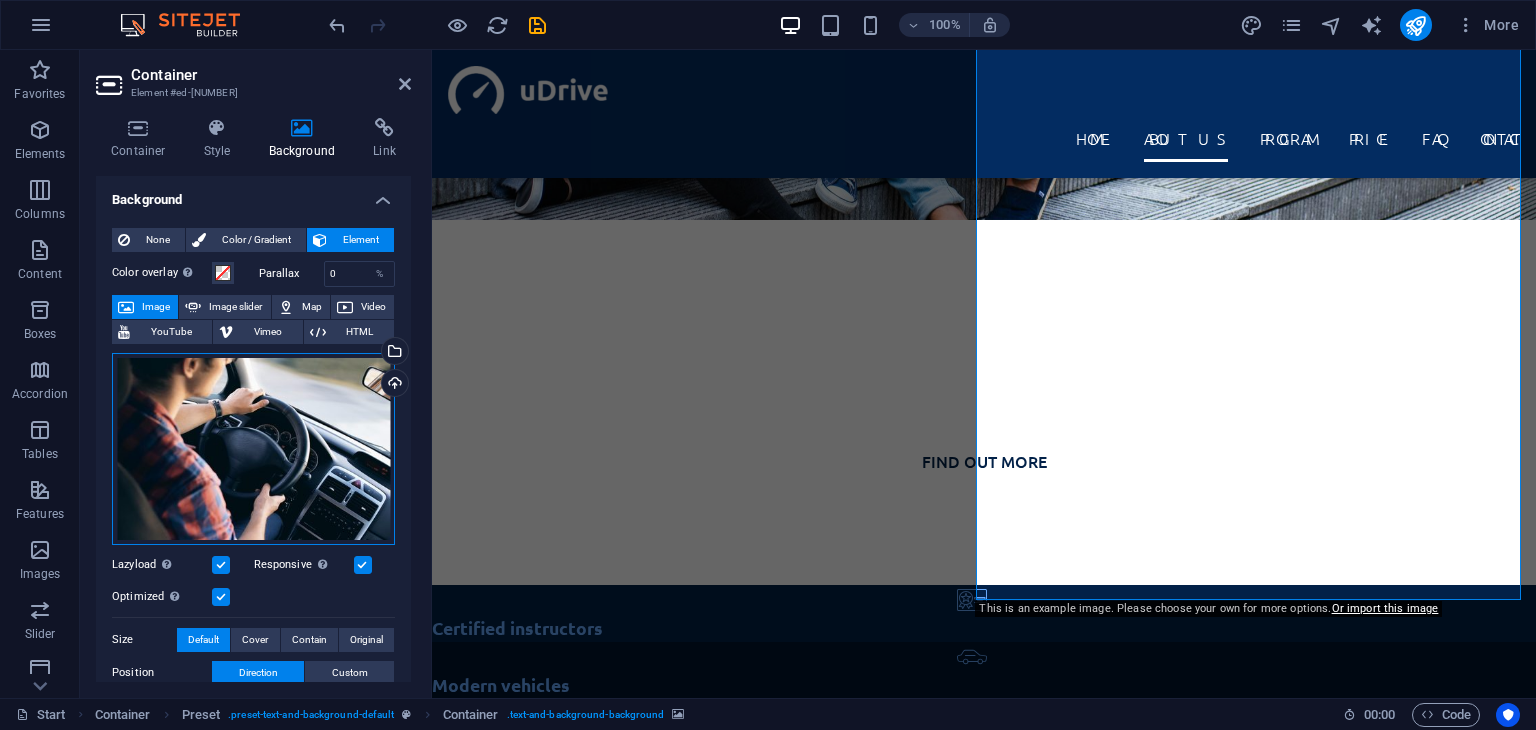 click on "Drag files here, click to choose files or select files from Files or our free stock photos & videos" at bounding box center (253, 449) 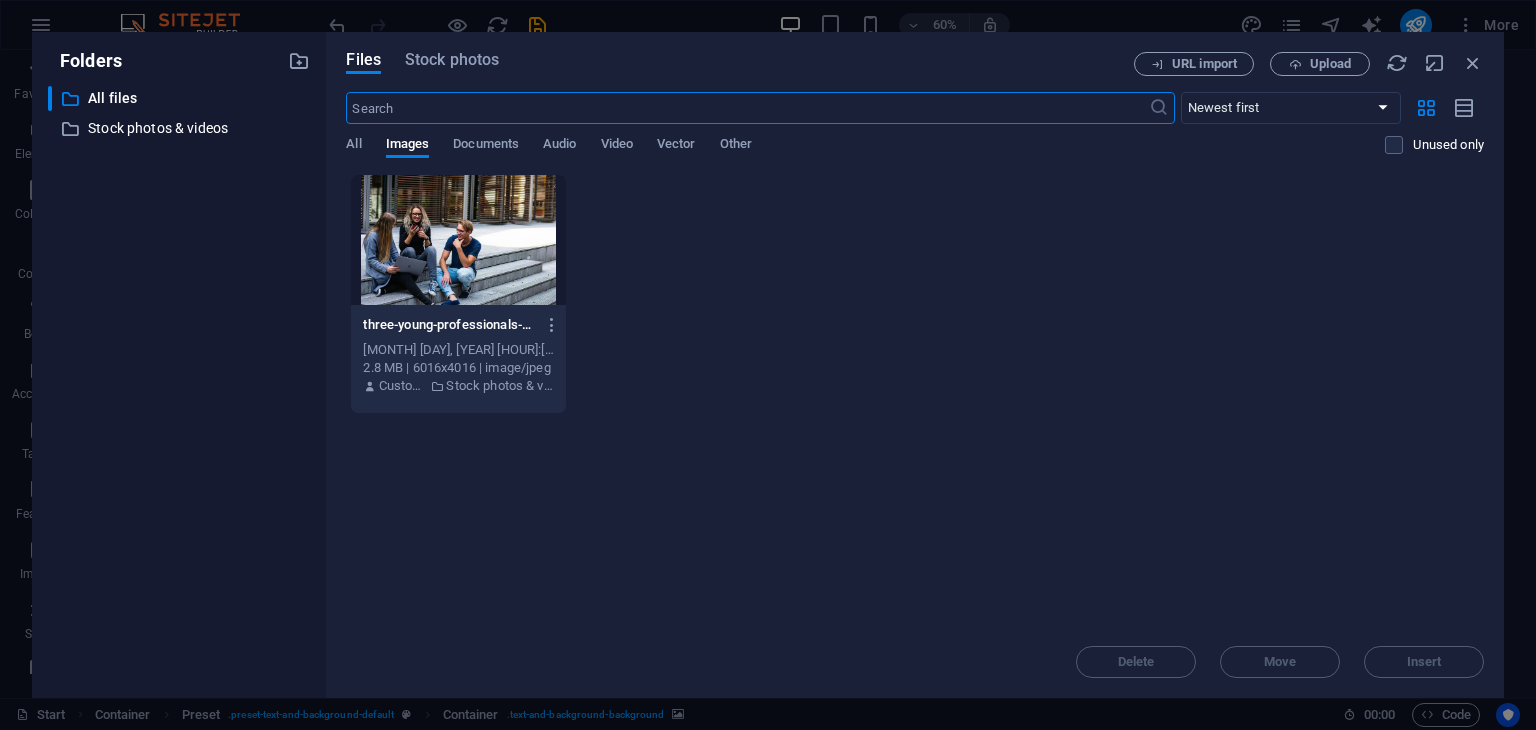 scroll, scrollTop: 1112, scrollLeft: 0, axis: vertical 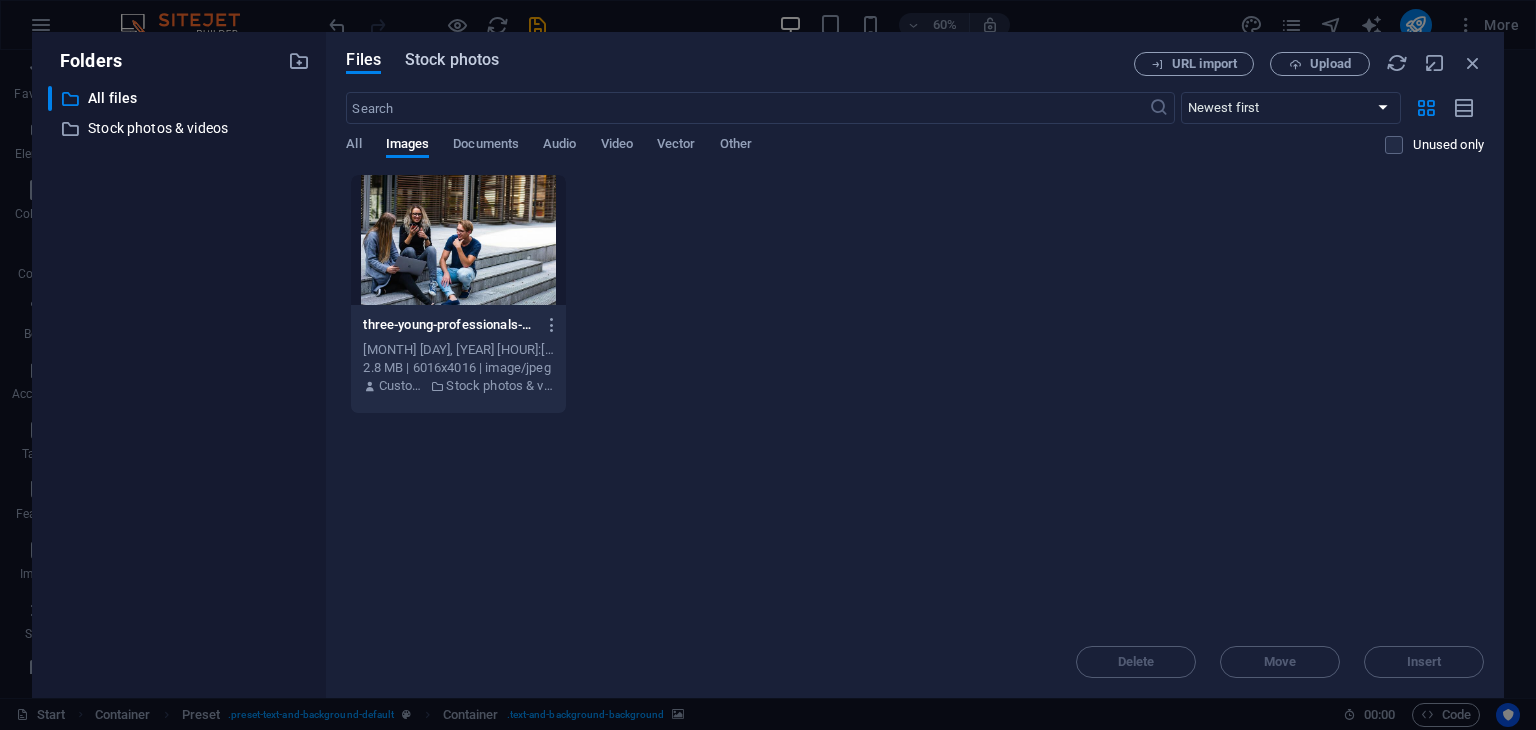click on "Stock photos" at bounding box center (452, 60) 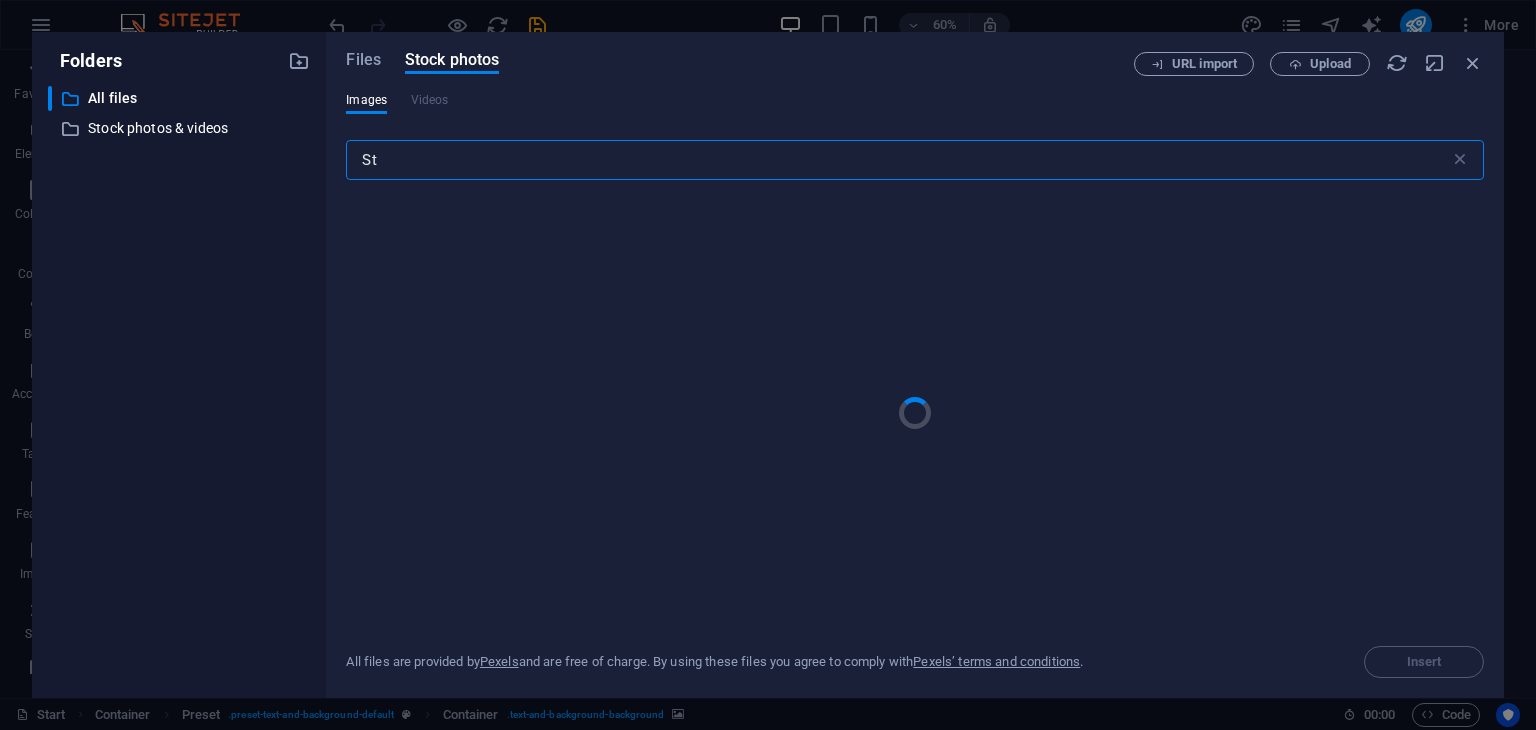 type on "S" 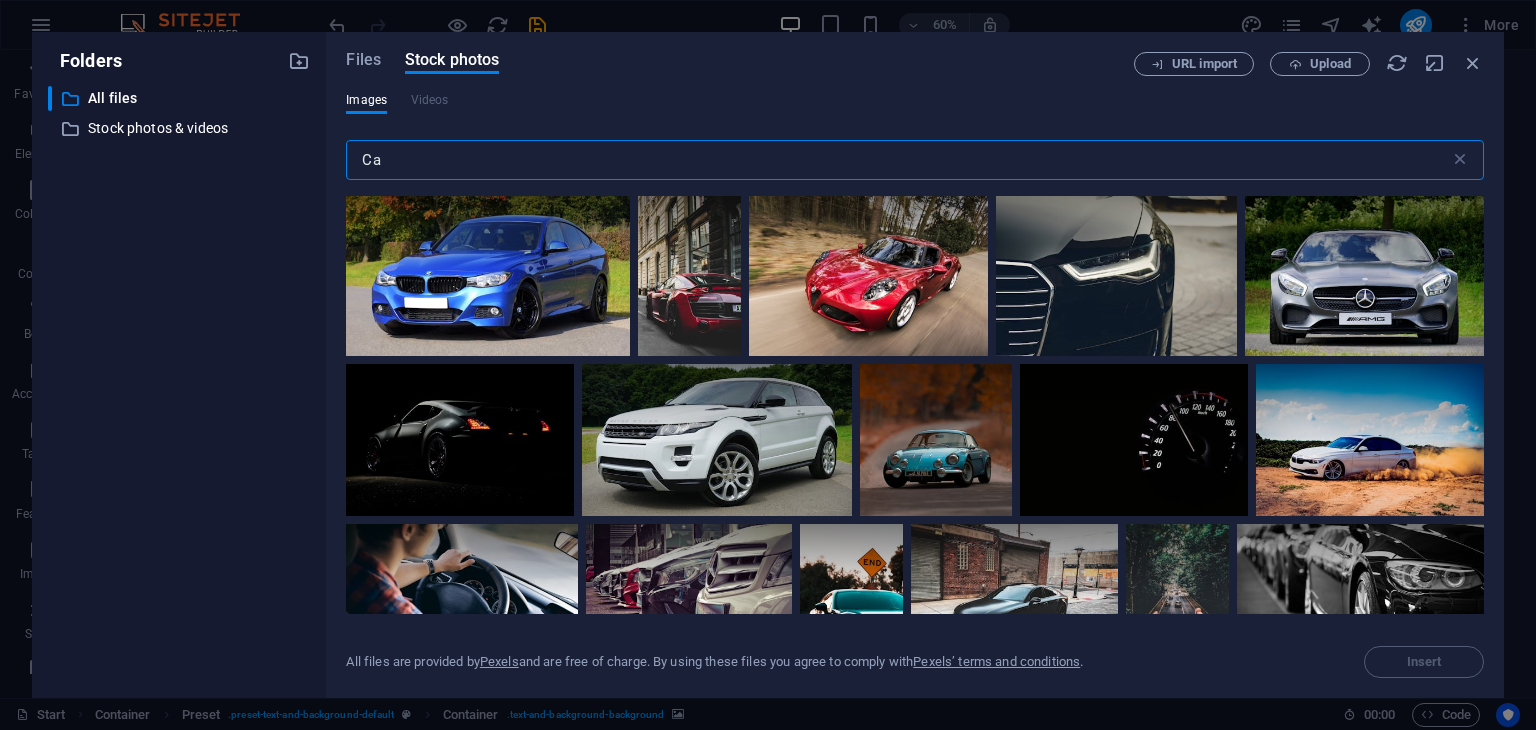 type on "C" 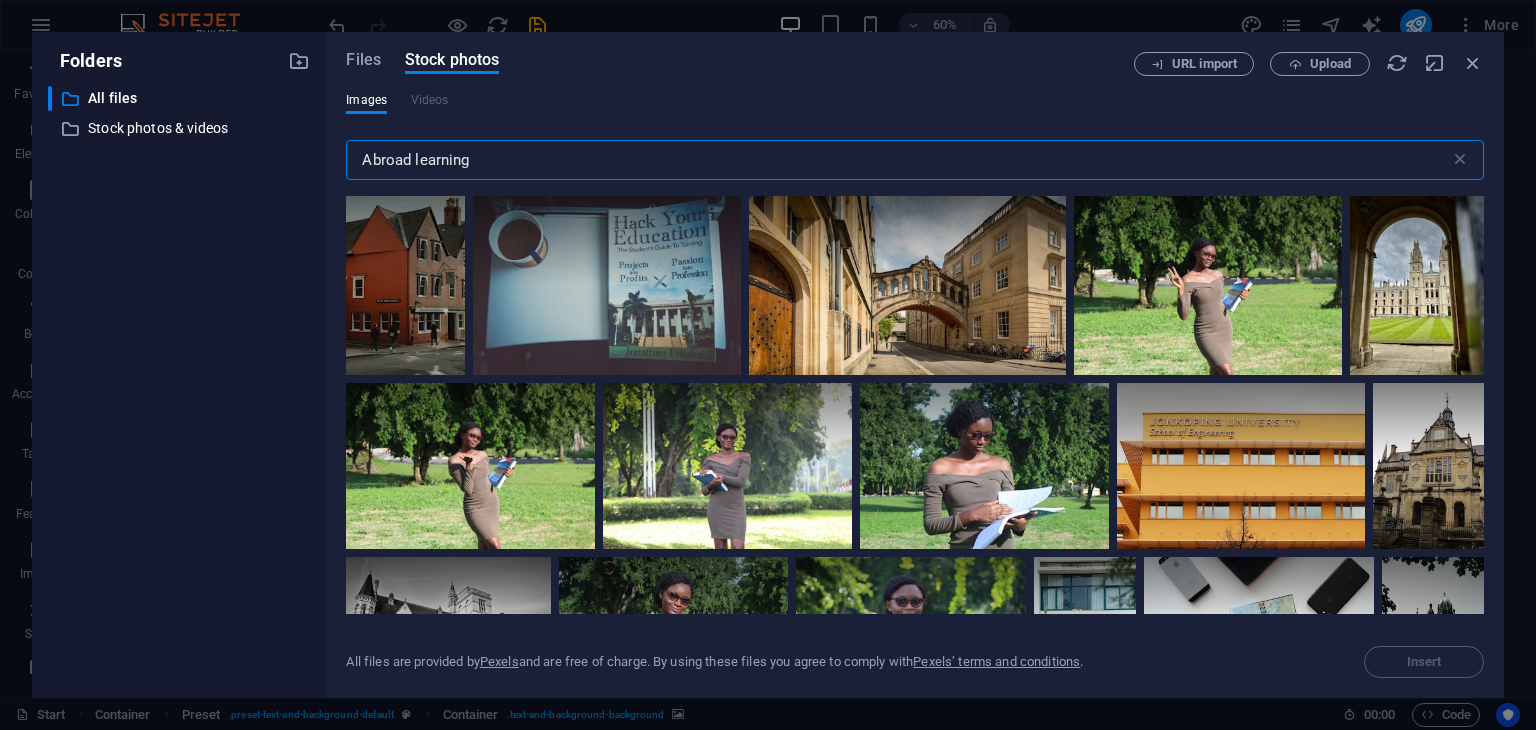 click on "Abroad learning" at bounding box center (897, 160) 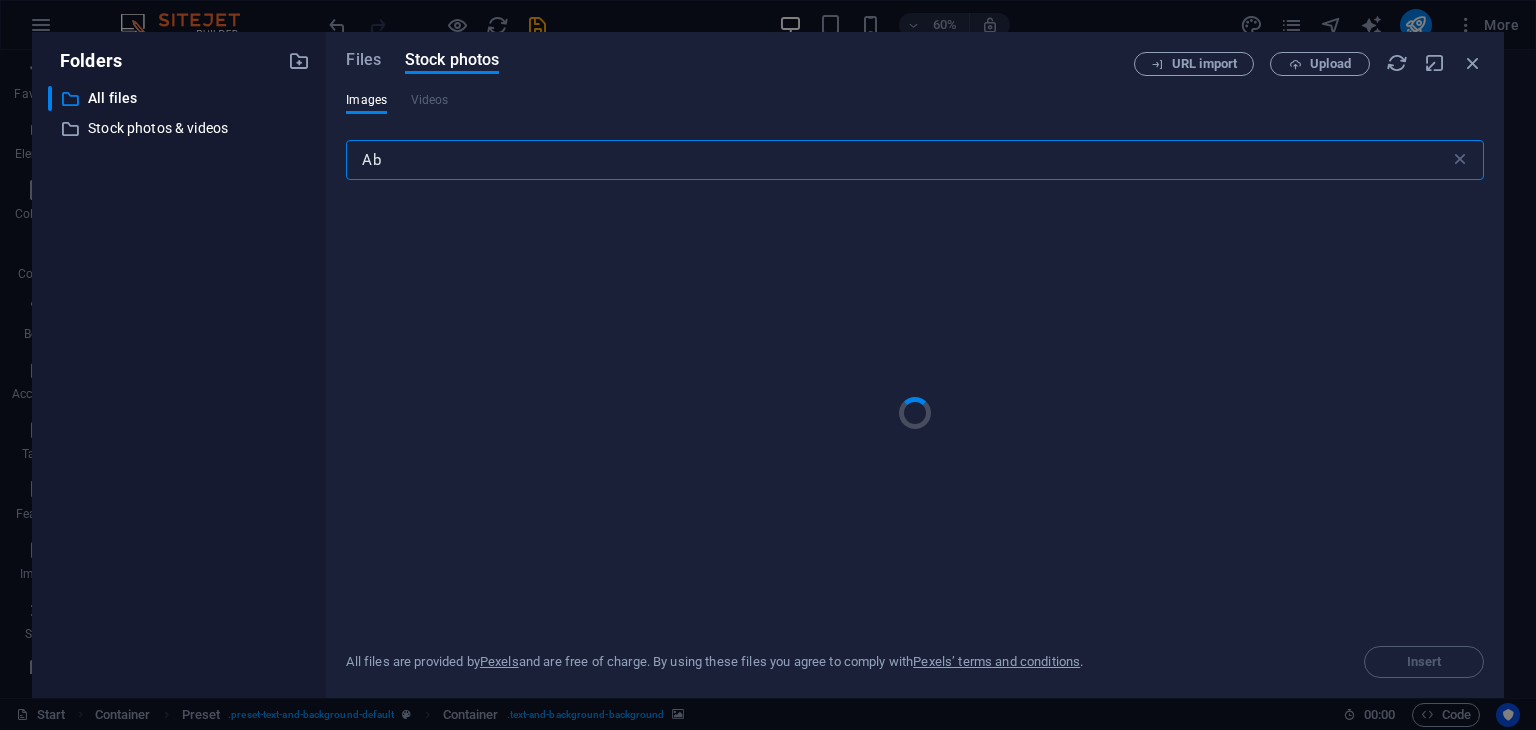 type on "A" 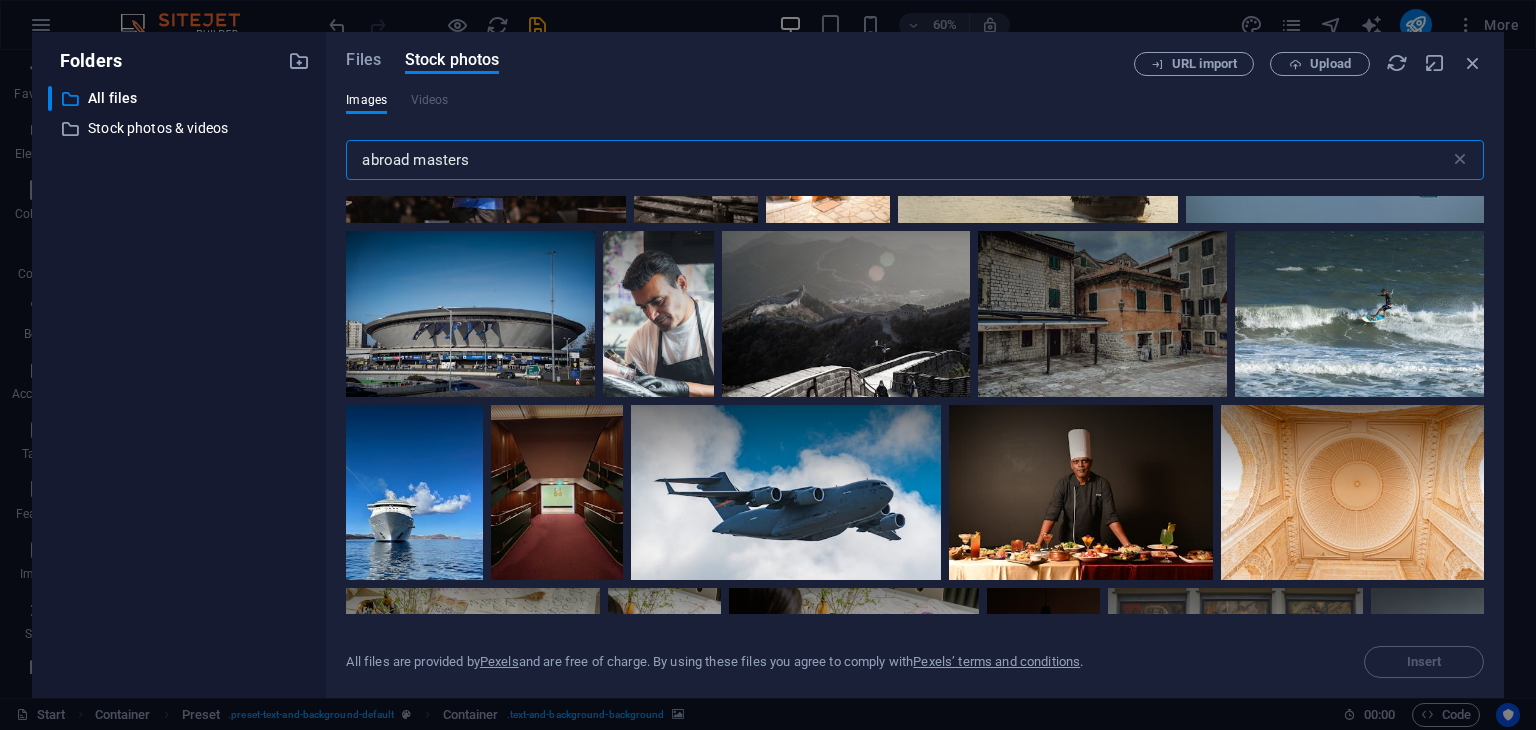 scroll, scrollTop: 690, scrollLeft: 0, axis: vertical 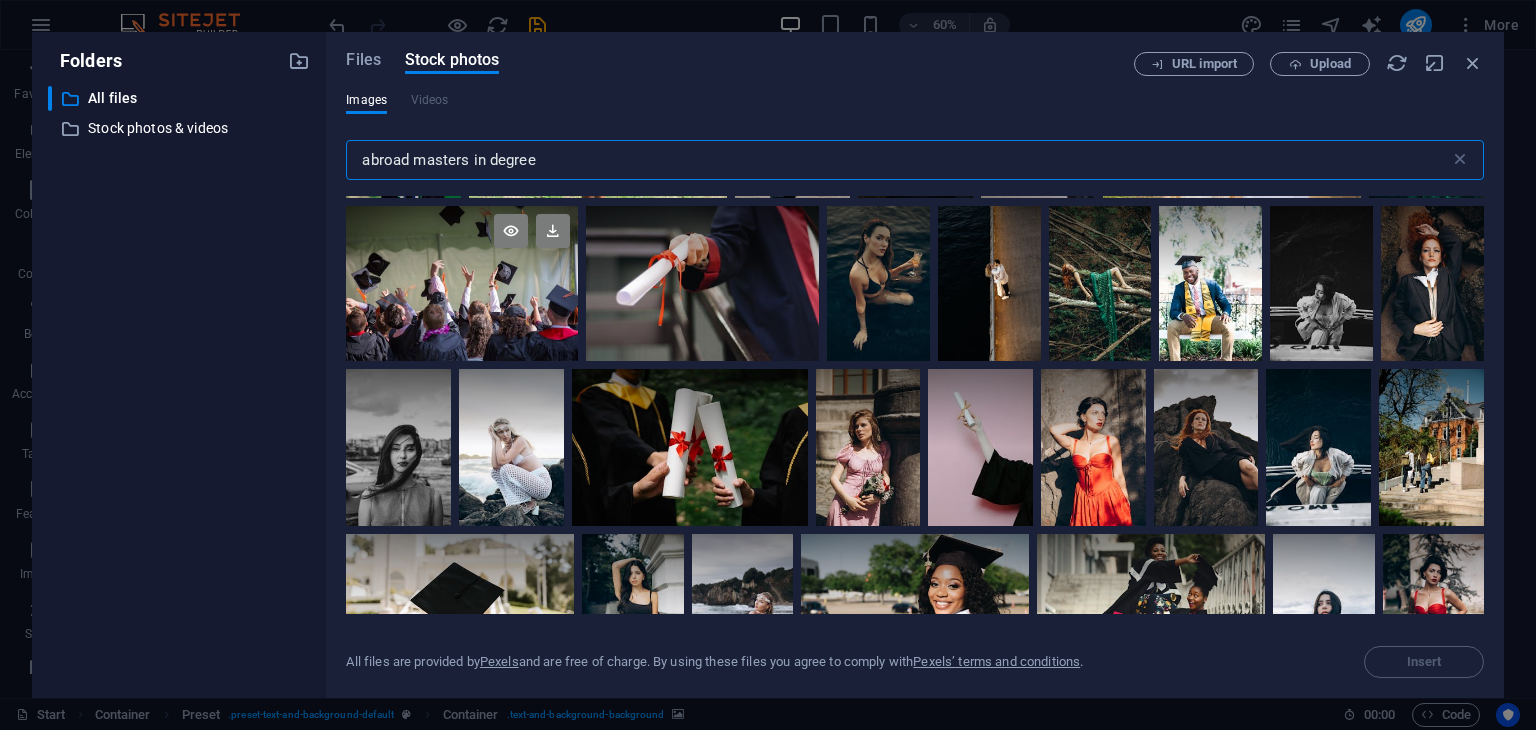 type on "abroad masters in degree" 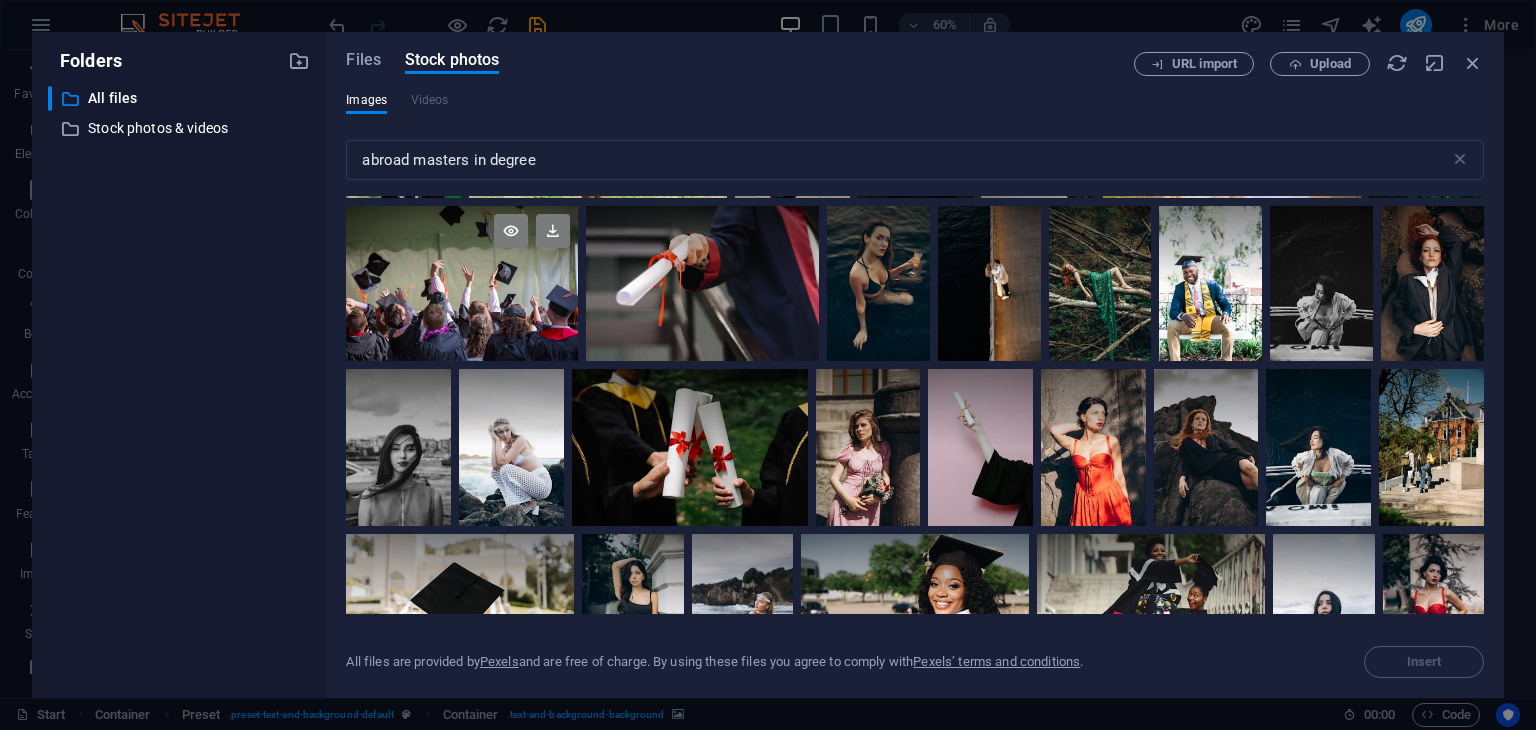 click at bounding box center (461, 283) 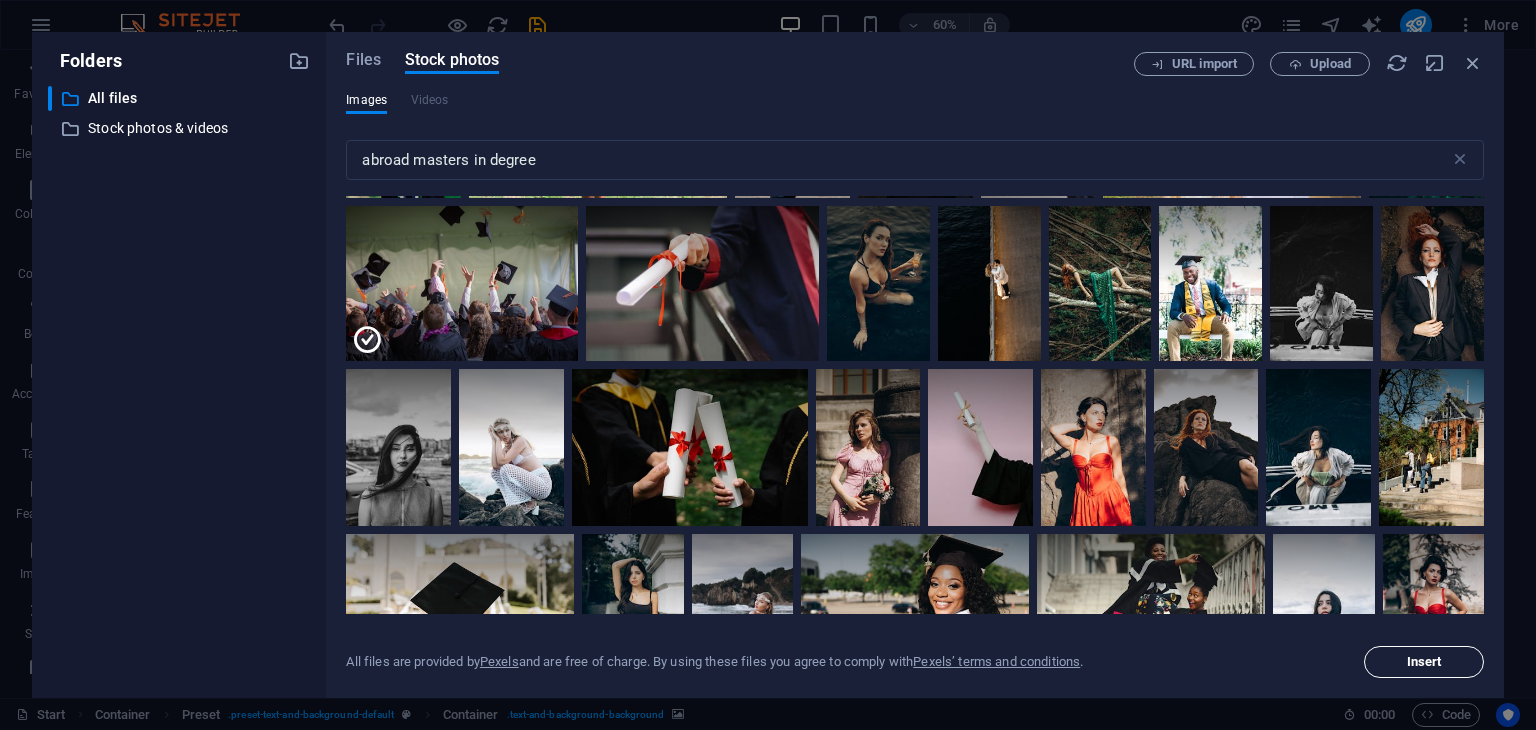 click on "Insert" at bounding box center (1424, 662) 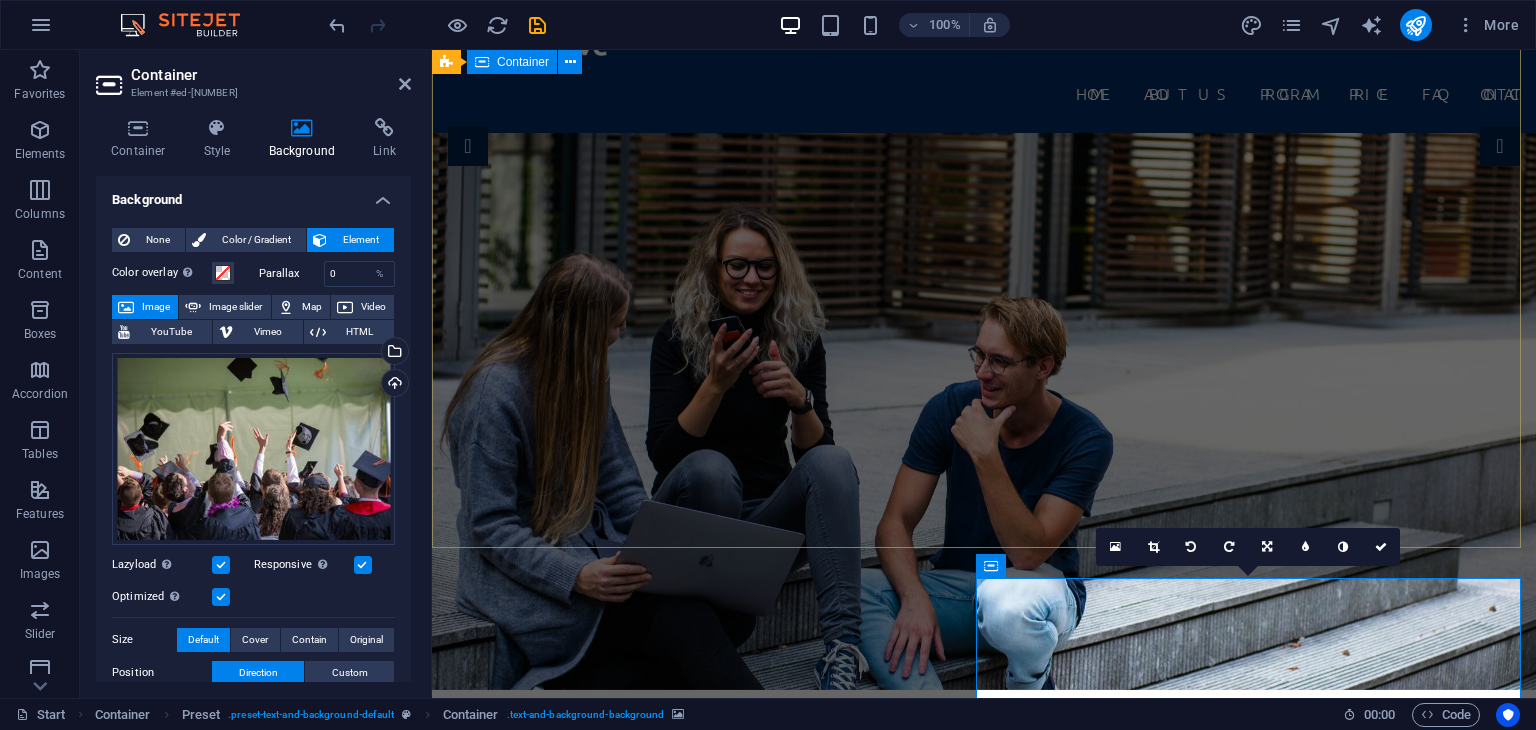 scroll, scrollTop: 226, scrollLeft: 0, axis: vertical 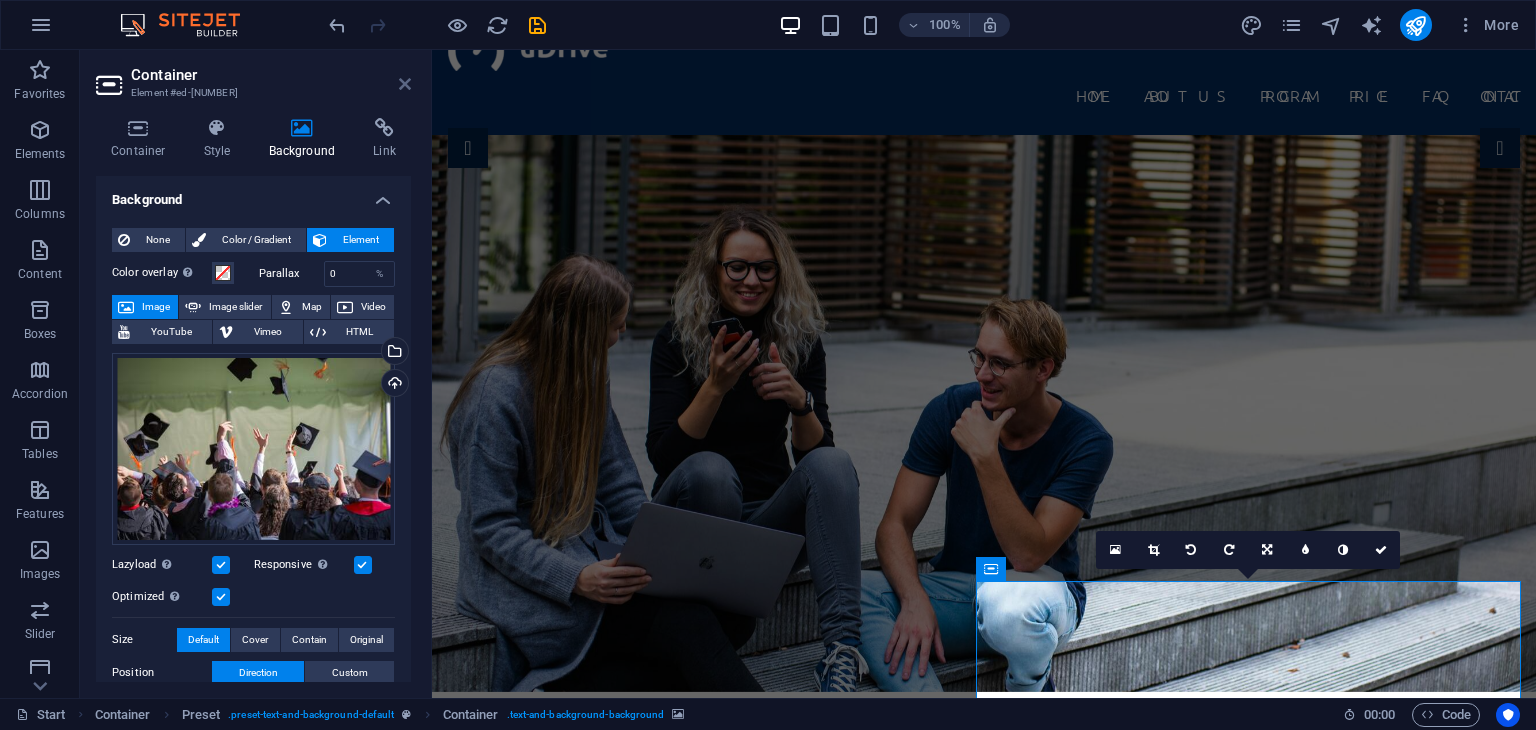 click at bounding box center (405, 84) 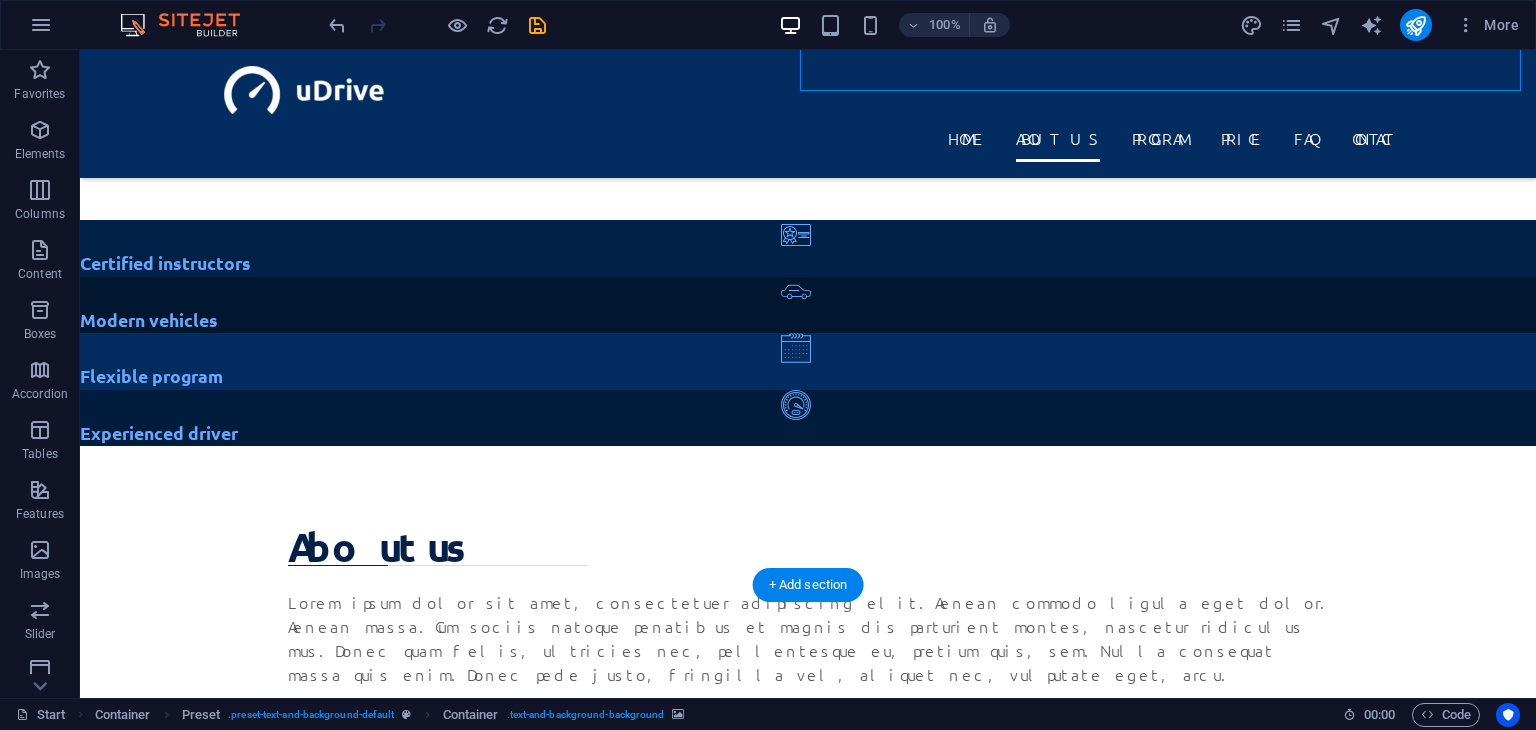 scroll, scrollTop: 1109, scrollLeft: 0, axis: vertical 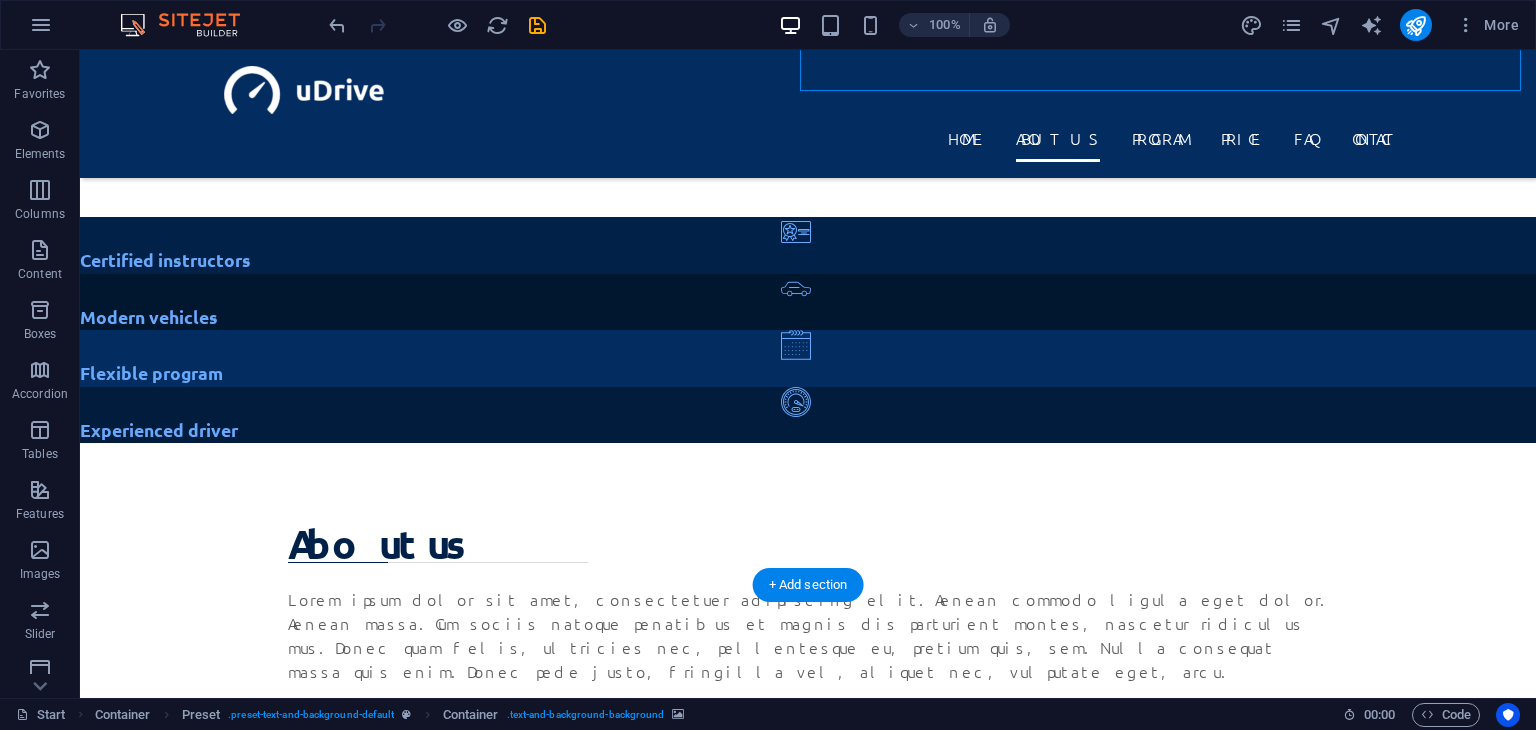 click at bounding box center [808, 1916] 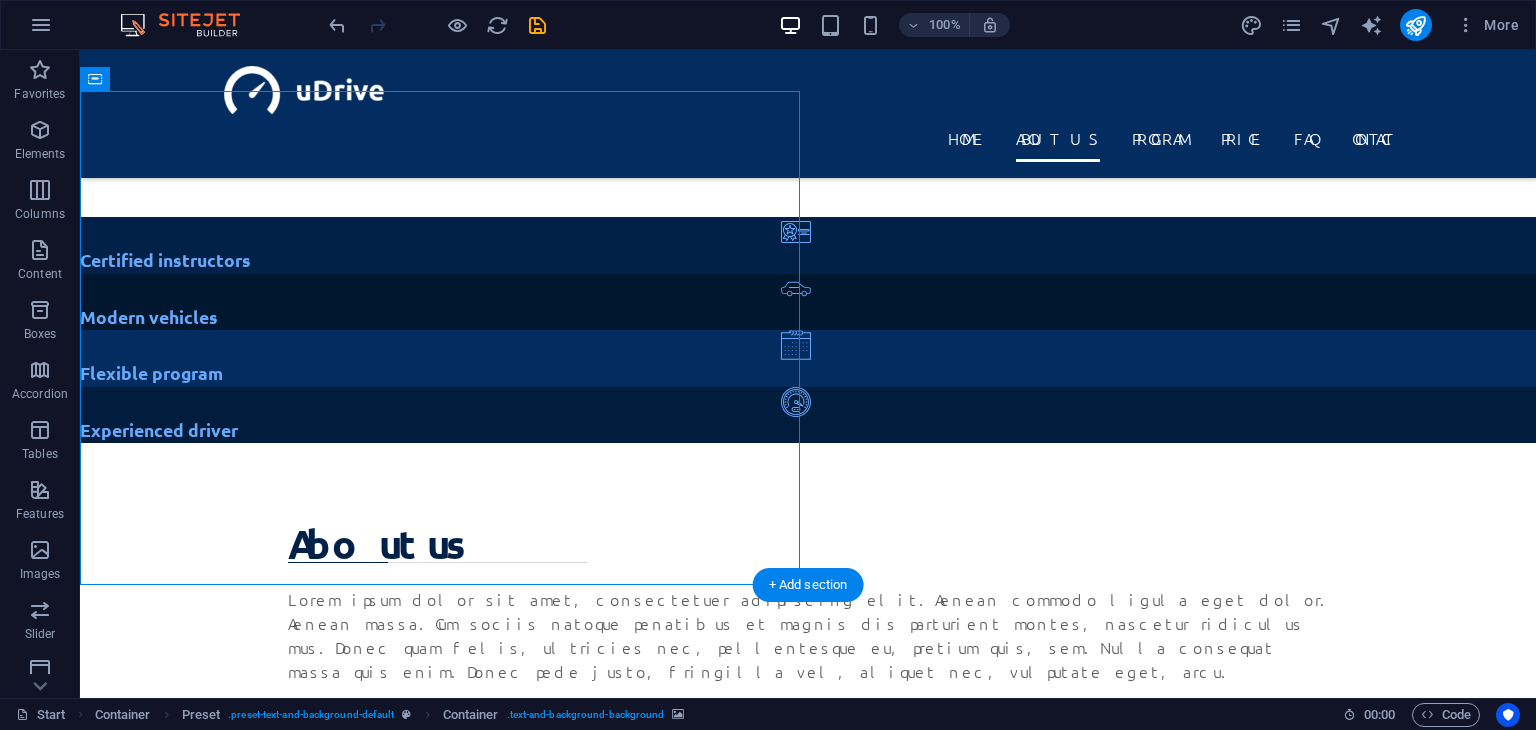 click at bounding box center (808, 1916) 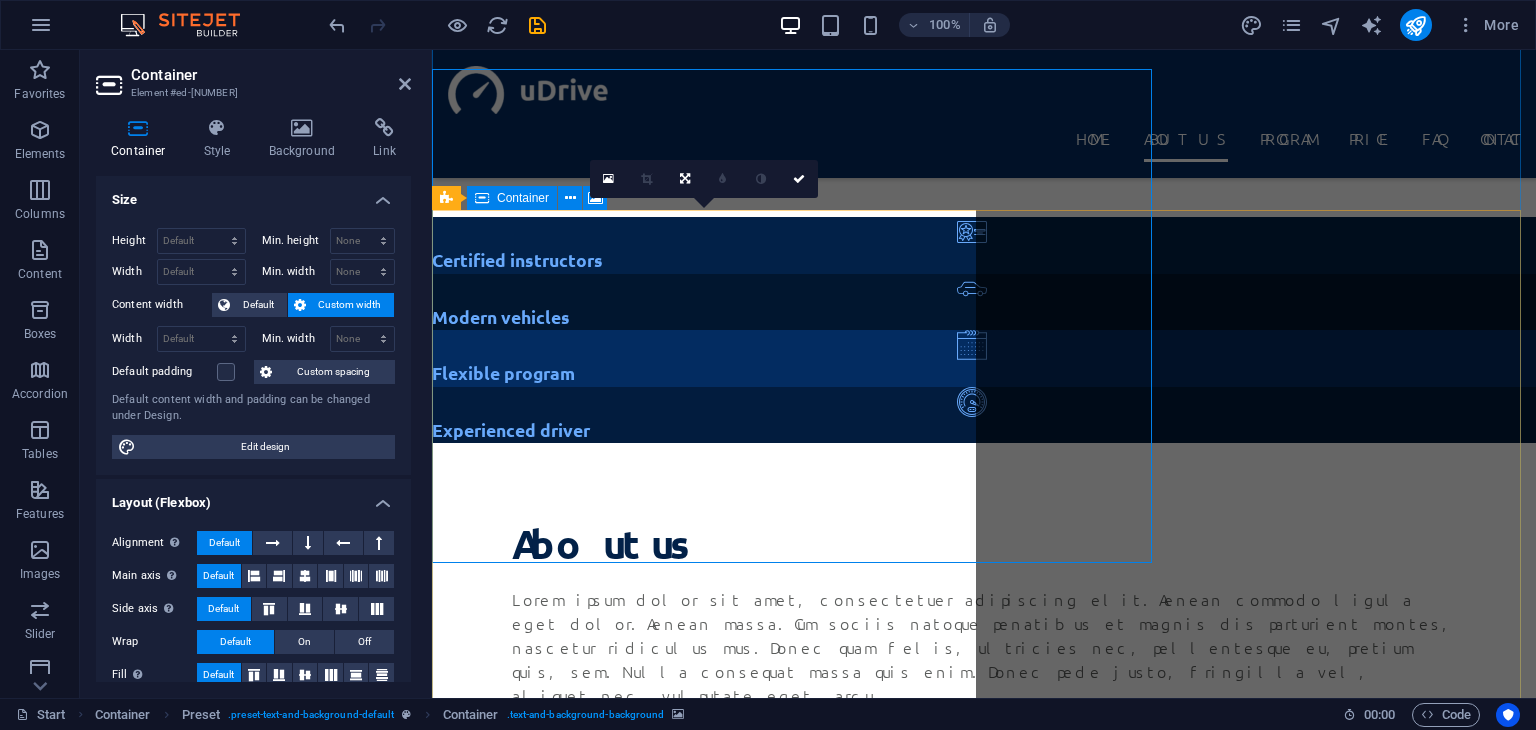 scroll, scrollTop: 1131, scrollLeft: 0, axis: vertical 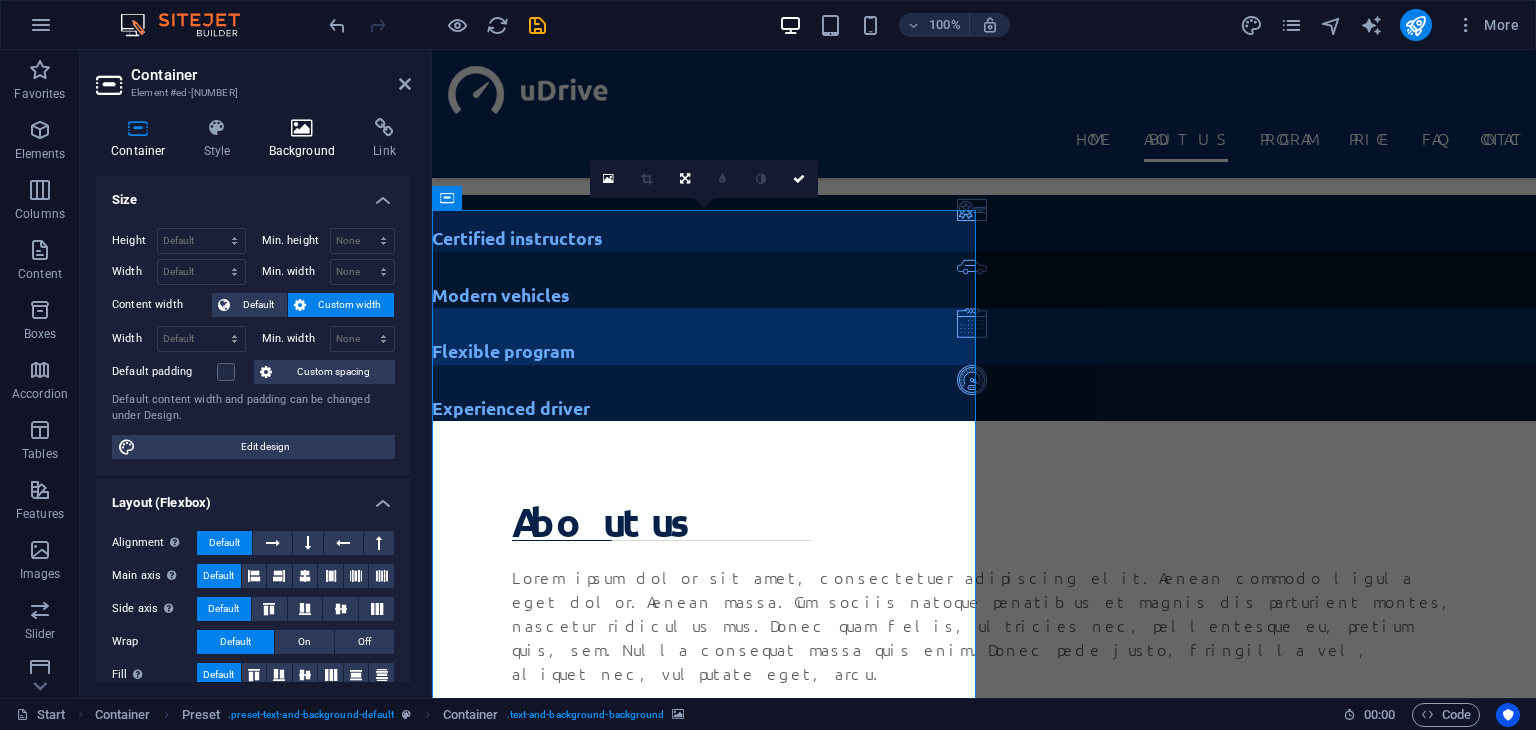 click on "Background" at bounding box center (306, 139) 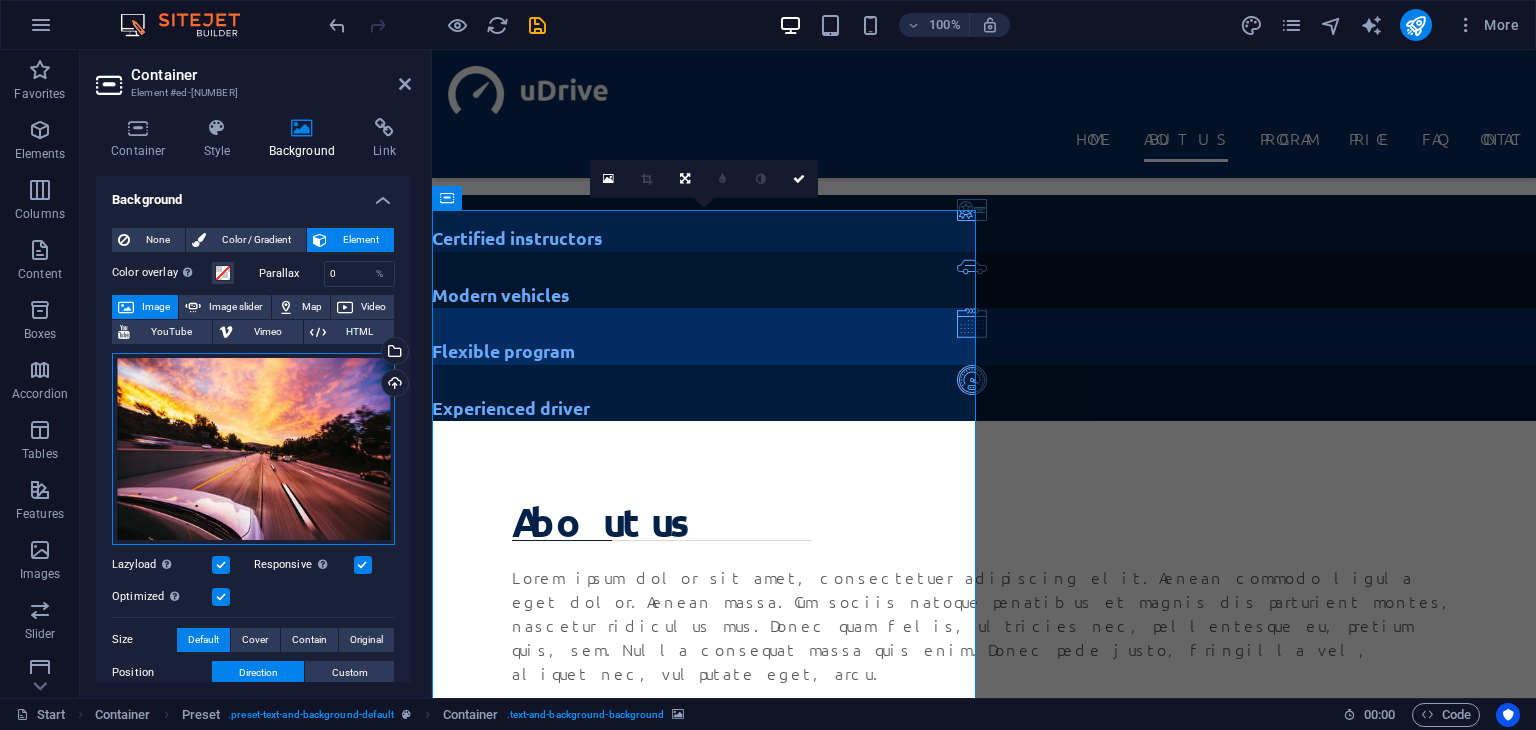 click on "Drag files here, click to choose files or select files from Files or our free stock photos & videos" at bounding box center [253, 449] 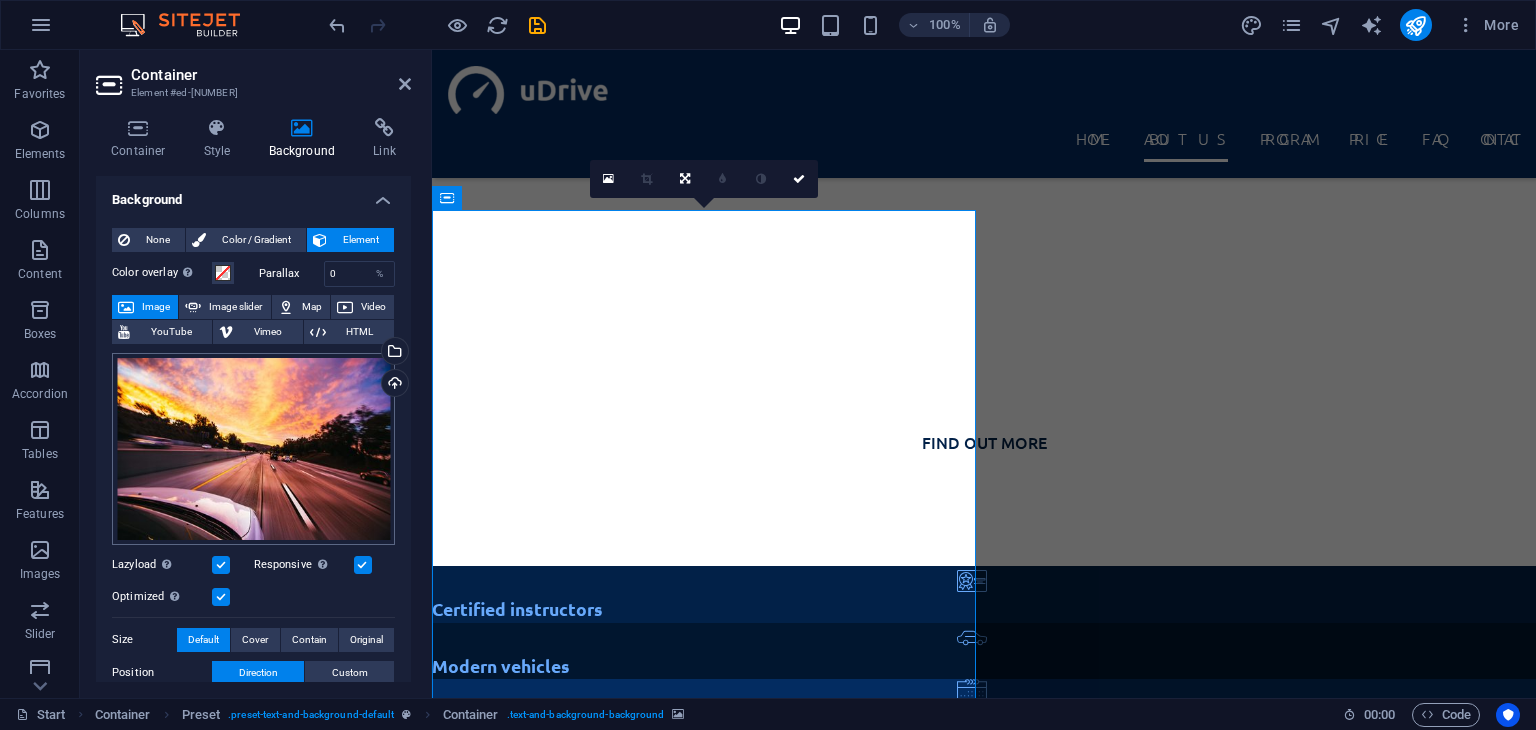 scroll, scrollTop: 1501, scrollLeft: 0, axis: vertical 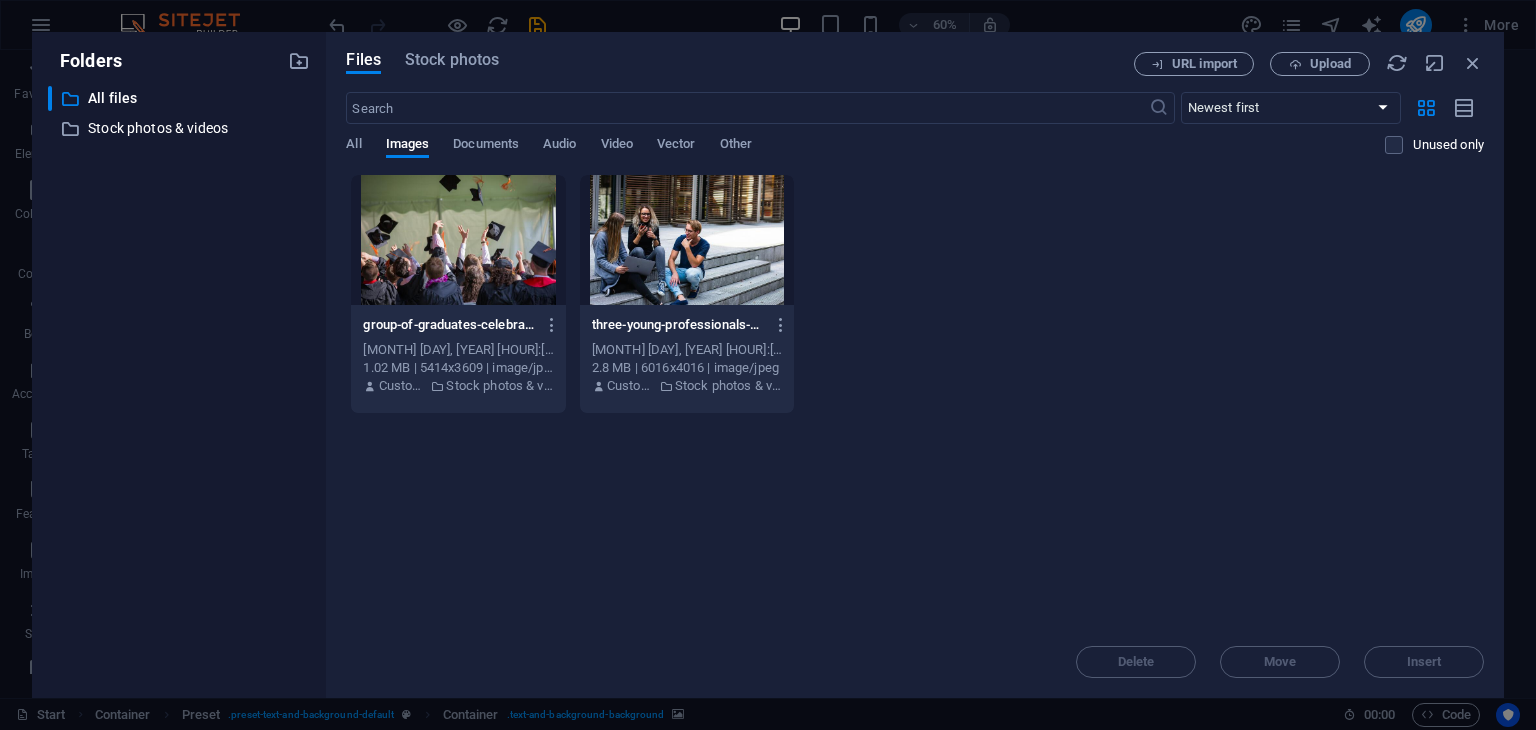 click on "Files Stock photos URL import Upload ​ Newest first Oldest first Name (A-Z) Name (Z-A) Size (0-9) Size (9-0) Resolution (0-9) Resolution (9-0) All Images Documents Audio Video Vector Other Unused only Drop files here to upload them instantly group-of-graduates-celebrating-by-tossing-caps-into-the-air-during-a-graduation-ceremony-p8KsyFkvULaCFjL7EJ7Ezw.jpeg group-of-graduates-celebrating-by-tossing-caps-into-the-air-during-a-graduation-ceremony-p8KsyFkvULaCFjL7EJ7Ezw.jpeg [MONTH] [DAY], [YEAR] [HOUR]:[MINUTE] [AM/PM] 1.02 MB | 5414x3609 | image/jpeg Customer Stock photos & videos three-young-professionals-having-a-friendly-chat-while-sitting-on-outdoor-steps-Kj-ntYRlUTBhbaYiYYv7wA.jpeg three-young-professionals-having-a-friendly-chat-while-sitting-on-outdoor-steps-Kj-ntYRlUTBhbaYiYYv7wA.jpeg [MONTH] [DAY], [YEAR] [HOUR]:[MINUTE] [AM/PM] 2.8 MB | 6016x4016 | image/jpeg Customer Stock photos & videos Delete Move Insert" at bounding box center (915, 365) 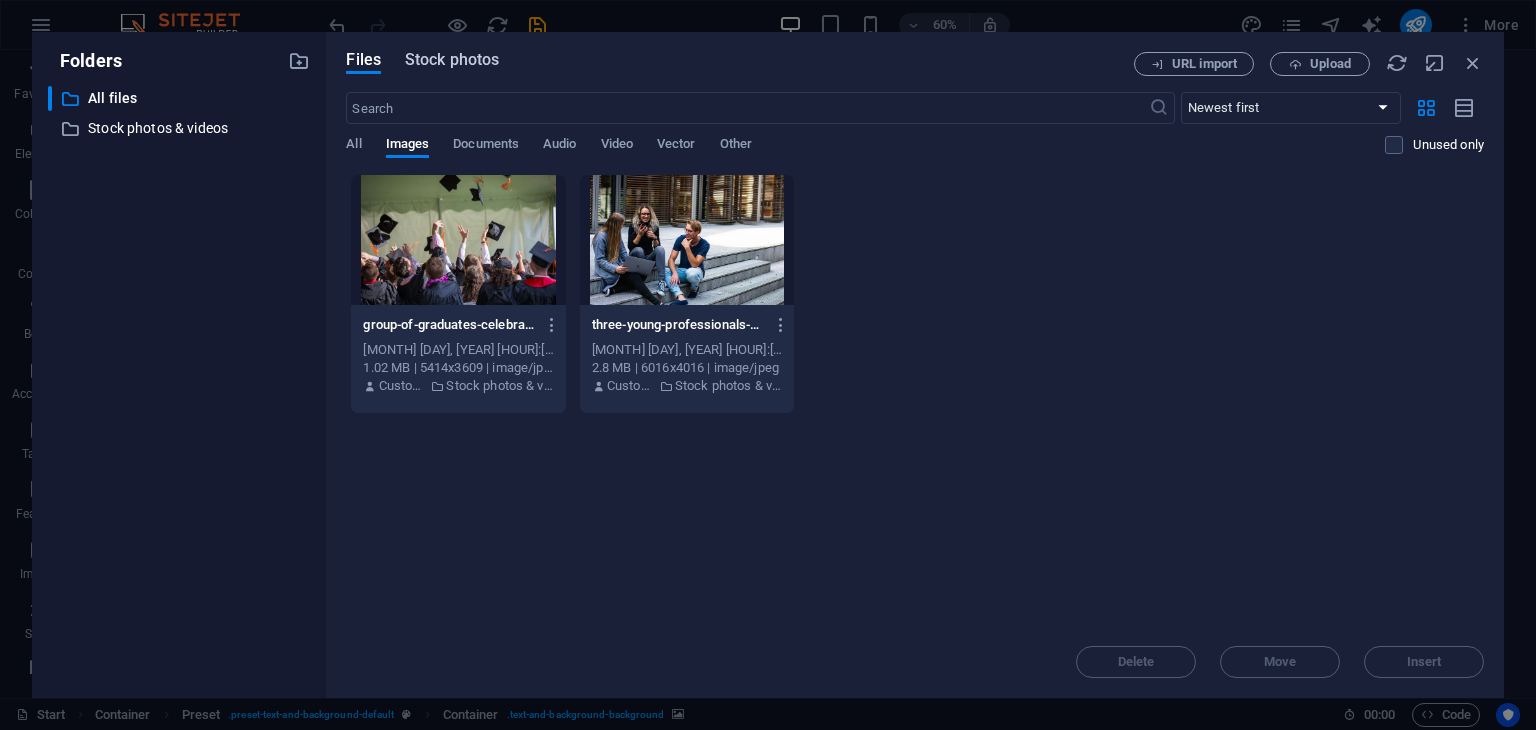 click on "Stock photos" at bounding box center (452, 60) 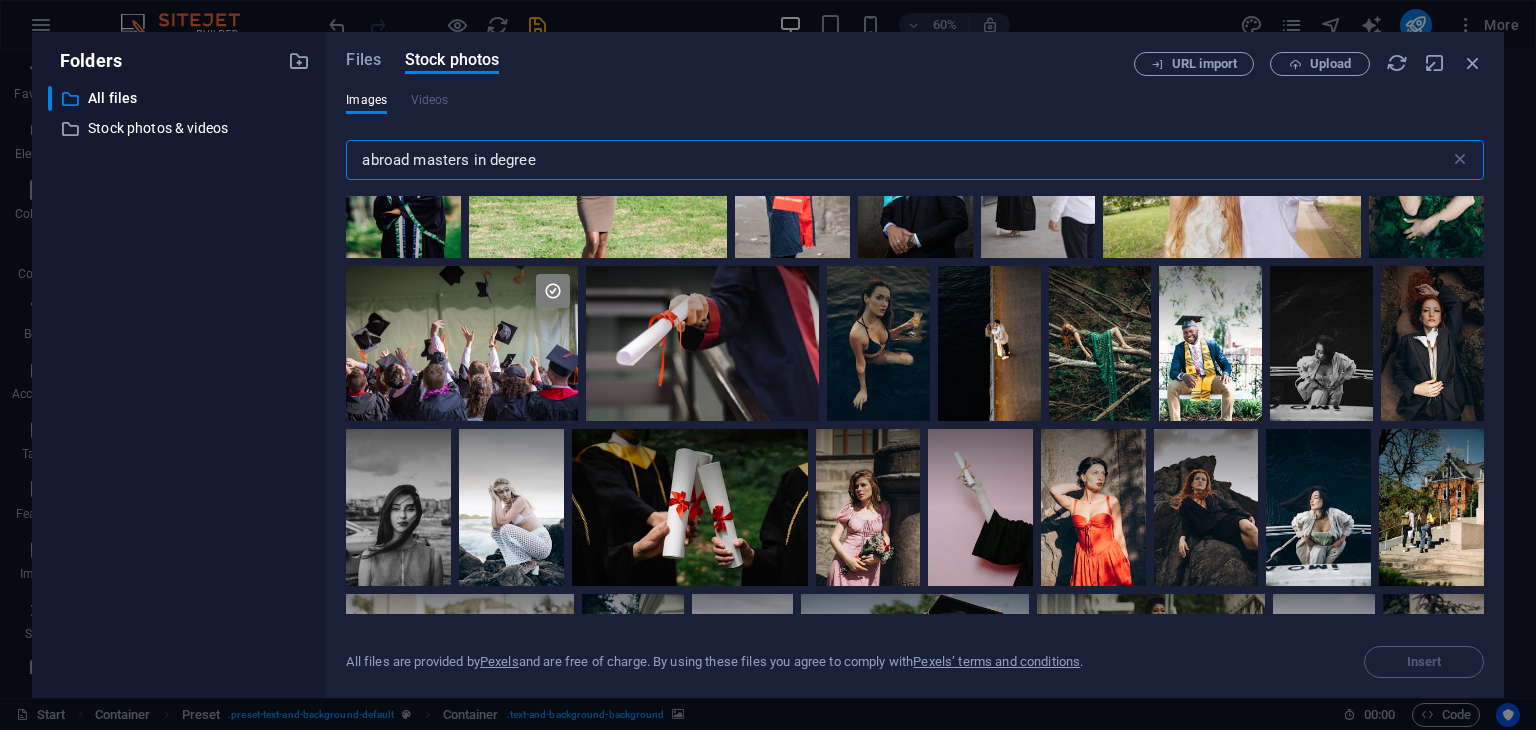 scroll, scrollTop: 280, scrollLeft: 0, axis: vertical 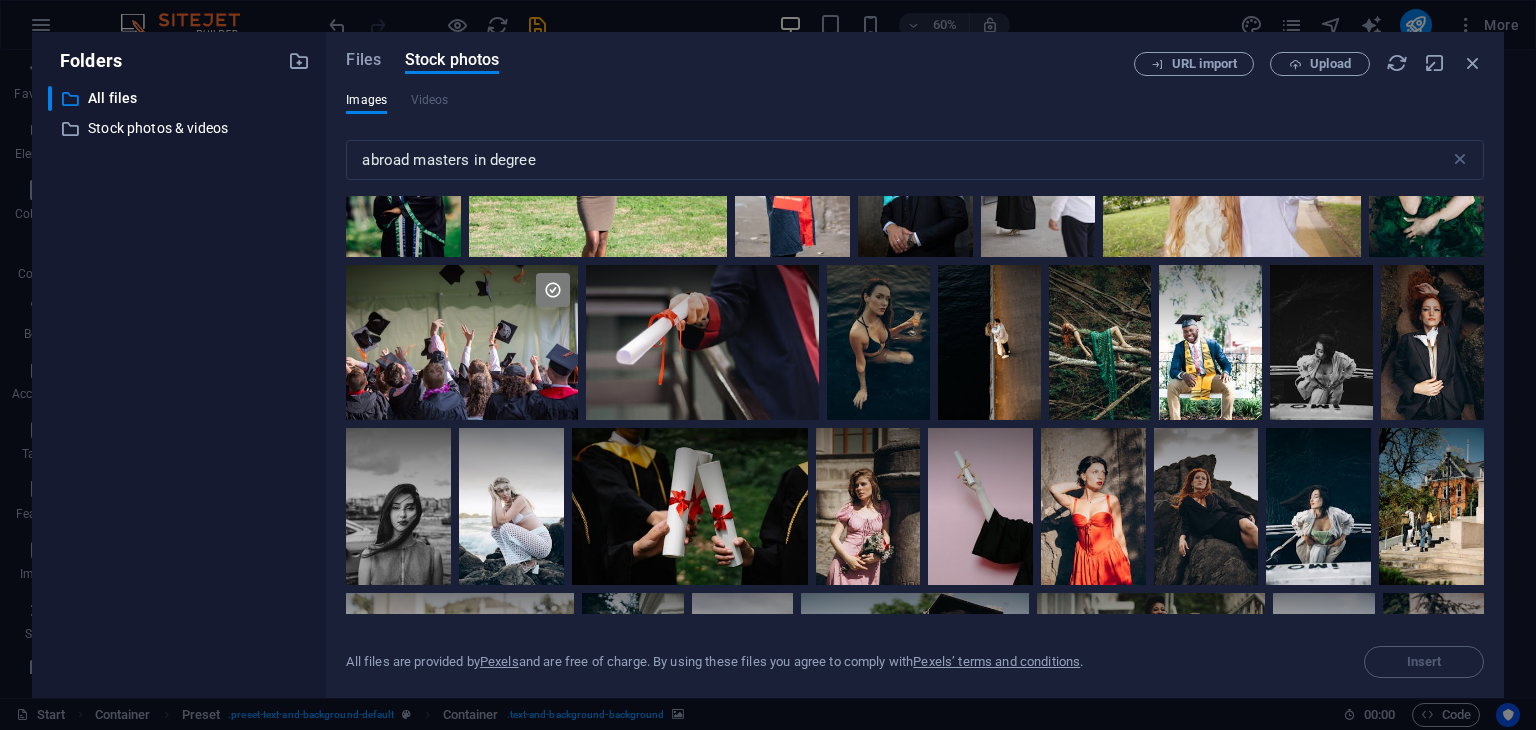 click at bounding box center (878, 342) 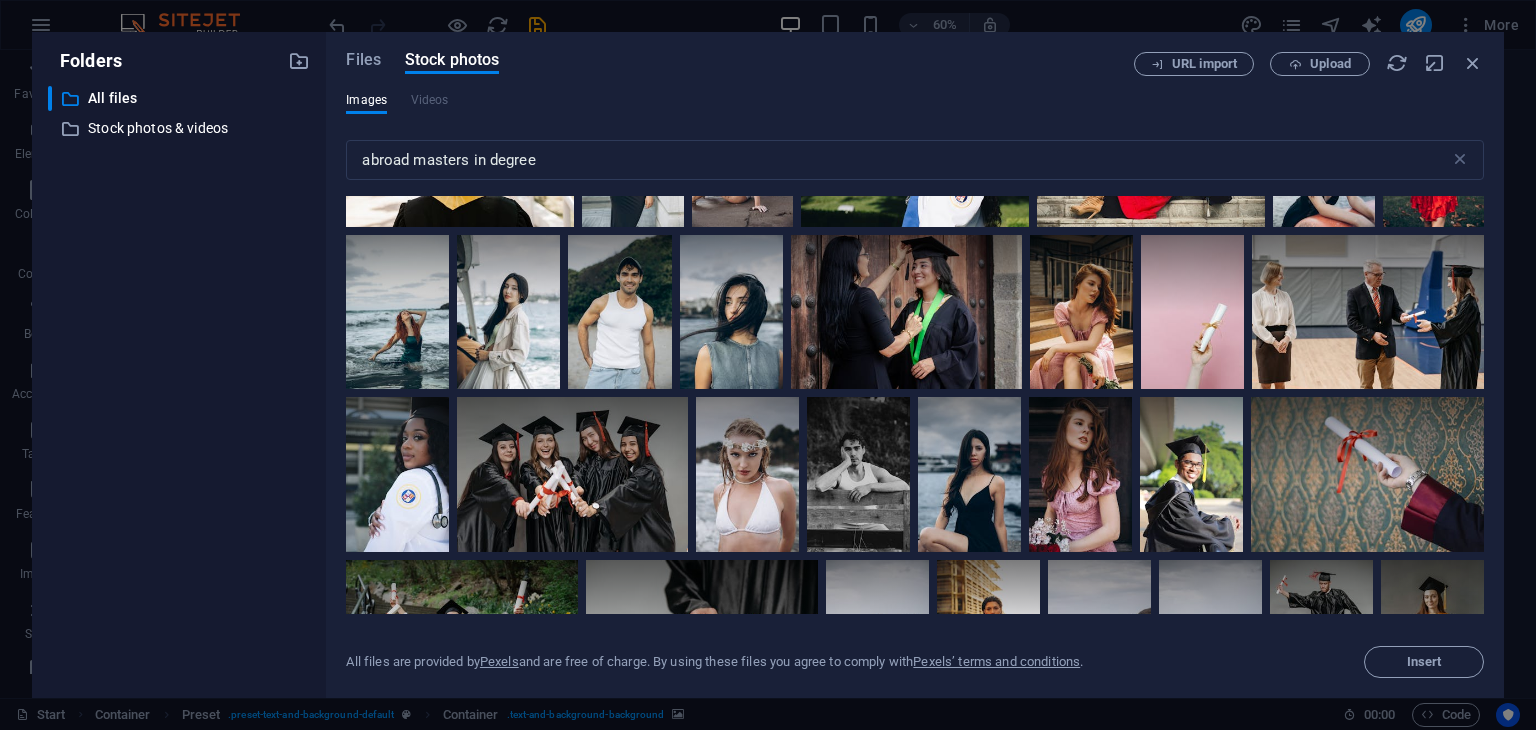 scroll, scrollTop: 799, scrollLeft: 0, axis: vertical 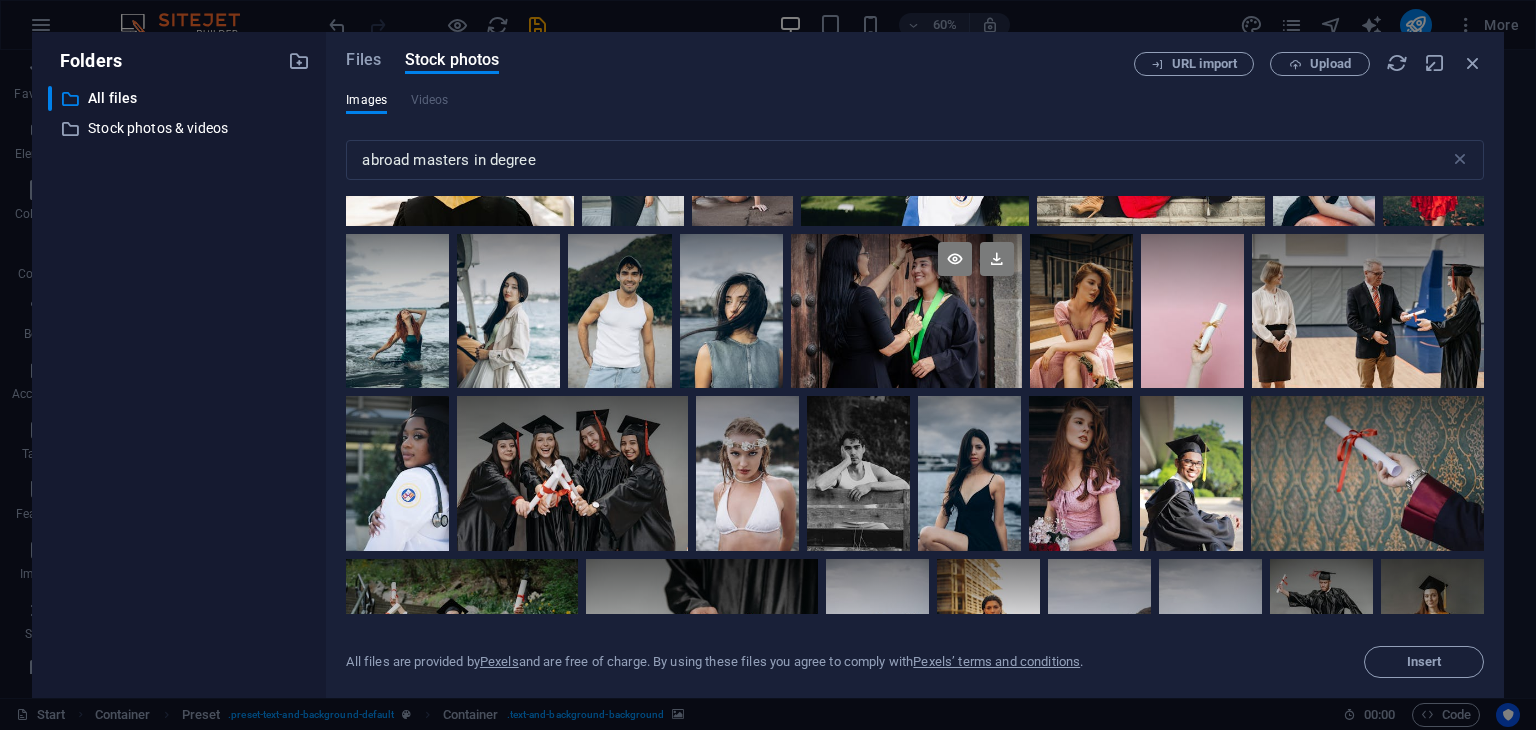click at bounding box center (907, 311) 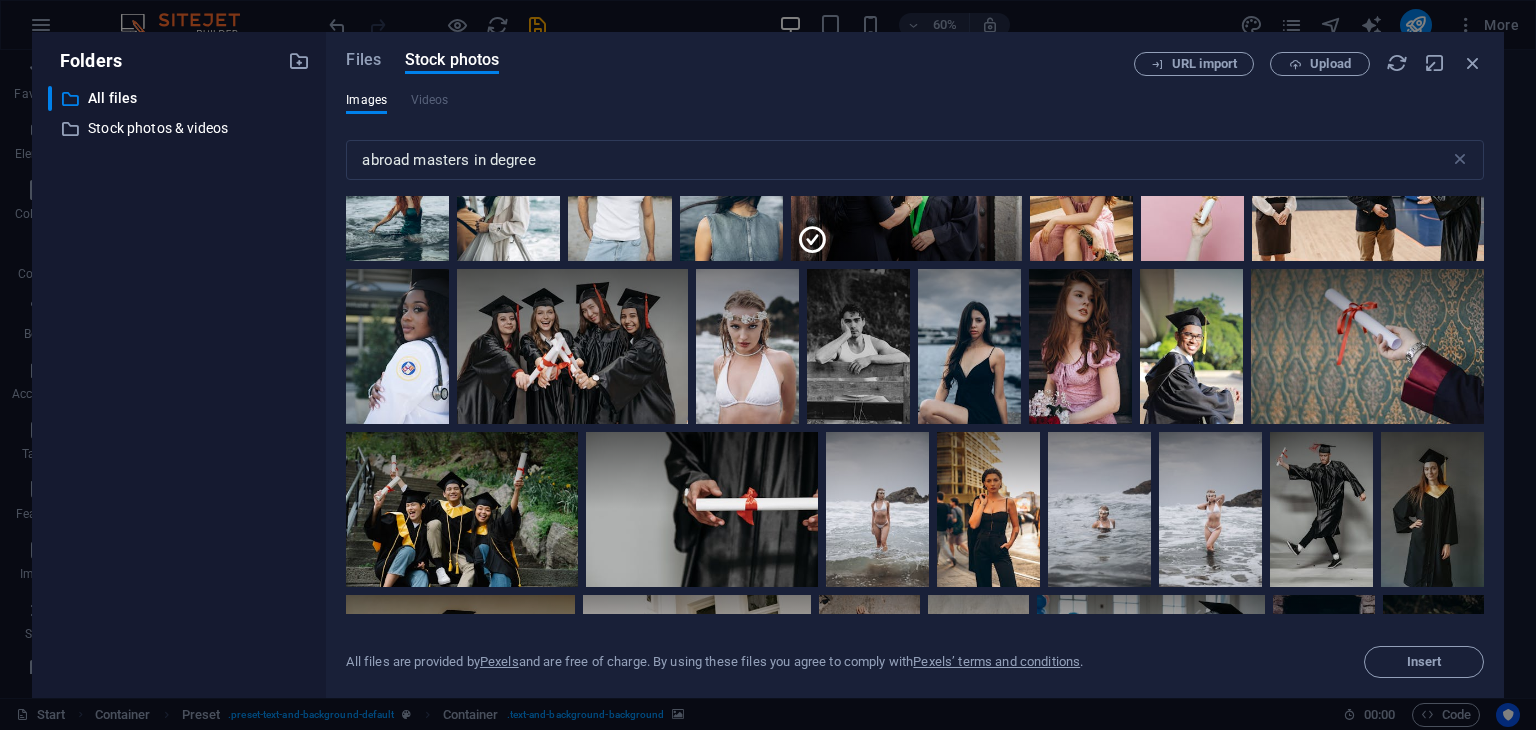 scroll, scrollTop: 943, scrollLeft: 0, axis: vertical 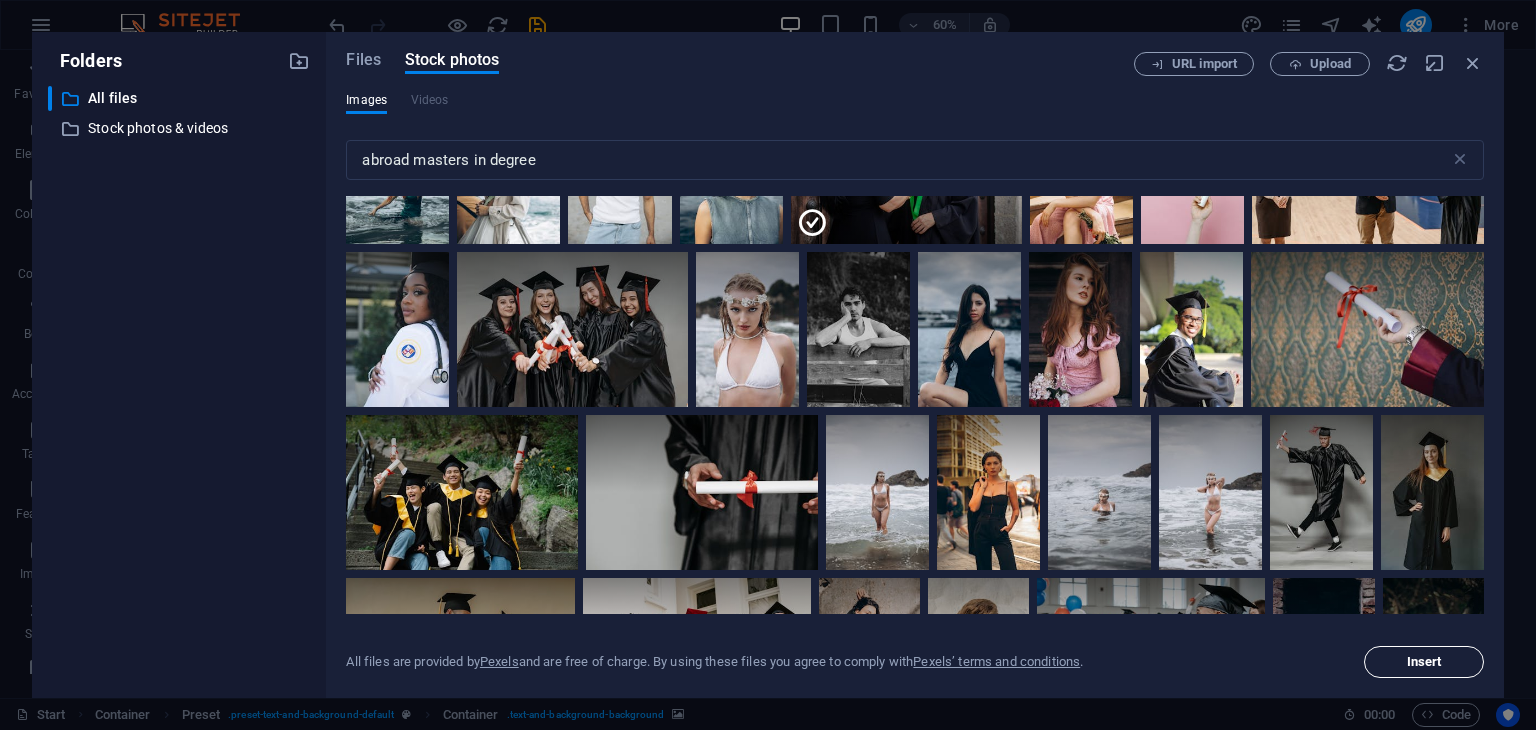click on "Insert" at bounding box center [1424, 662] 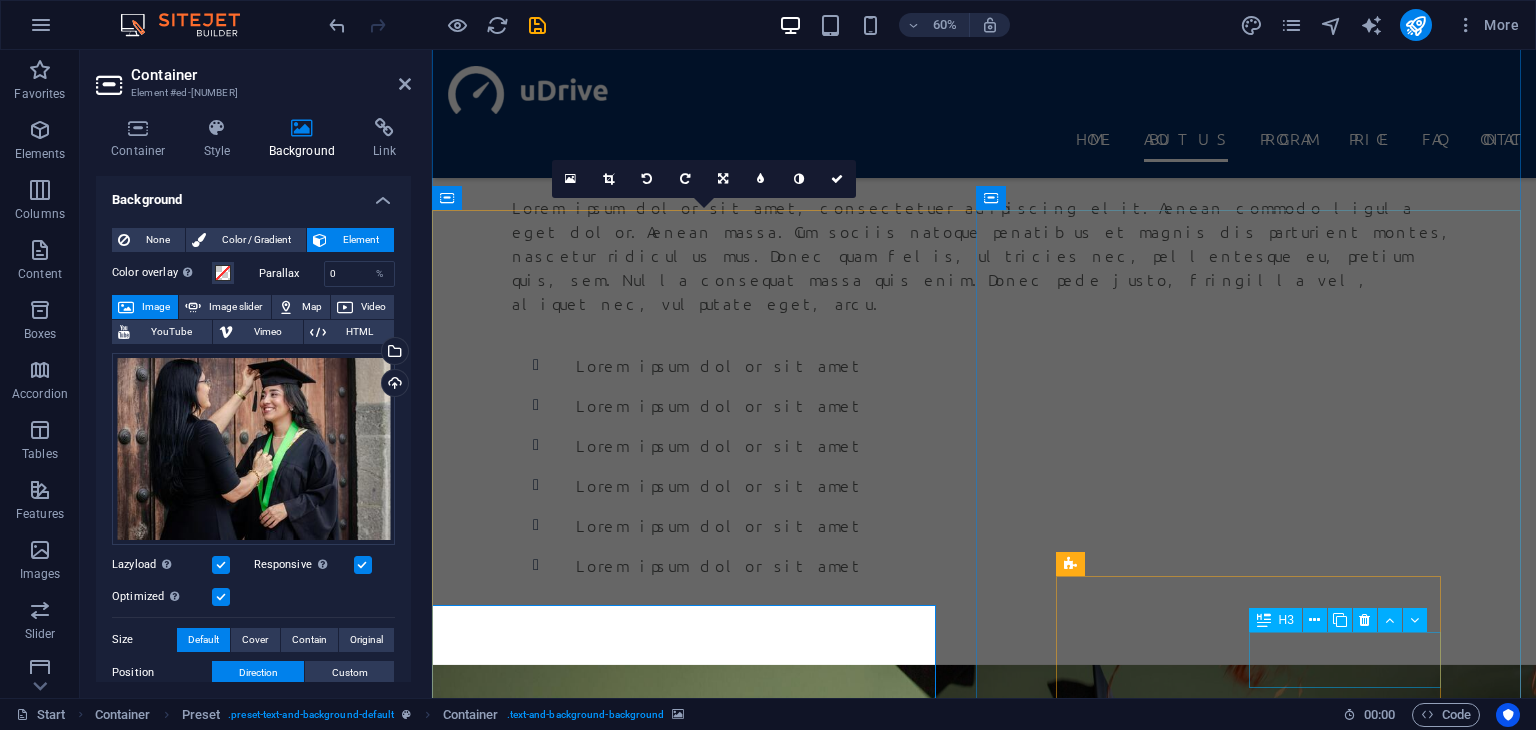 scroll, scrollTop: 1131, scrollLeft: 0, axis: vertical 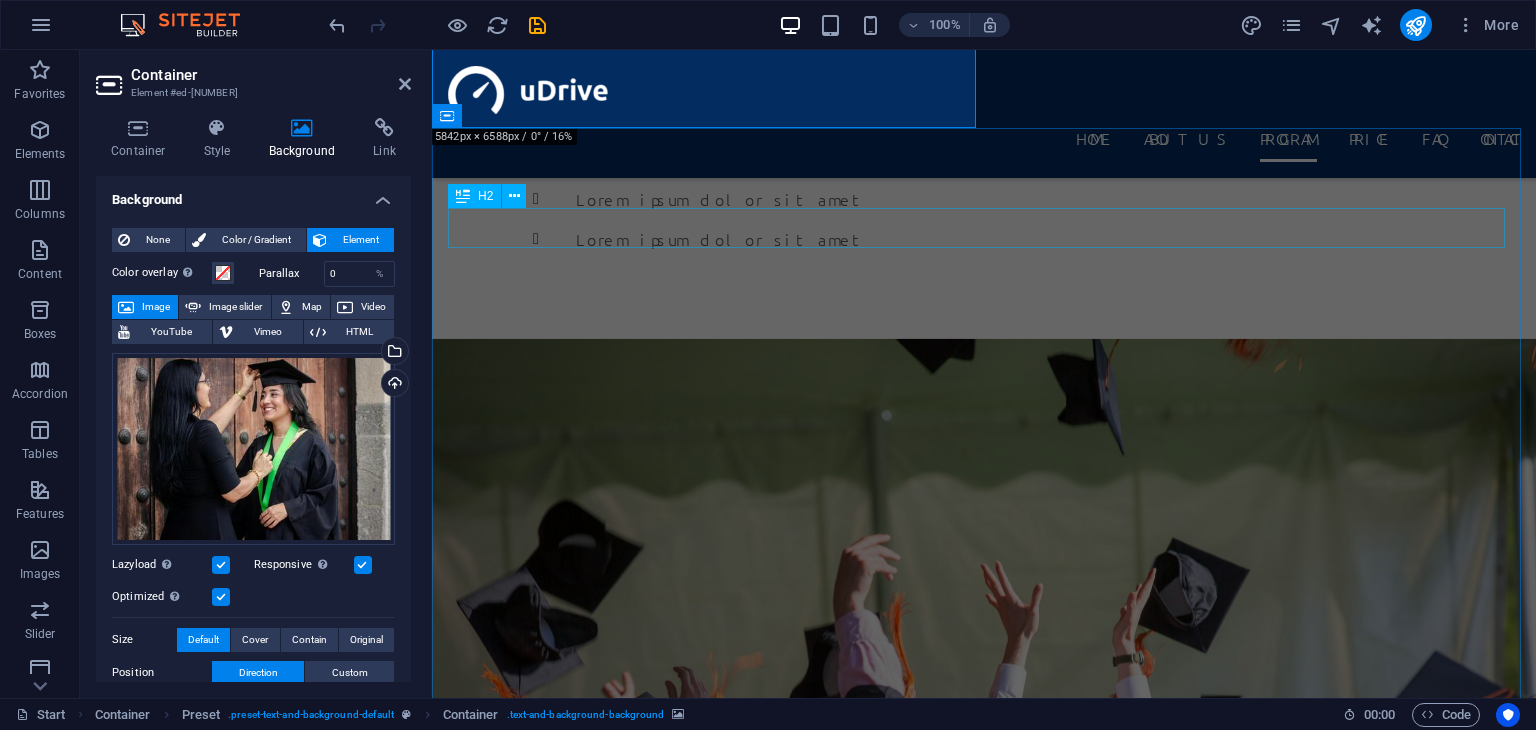 click on "Our learning program" at bounding box center (984, 5153) 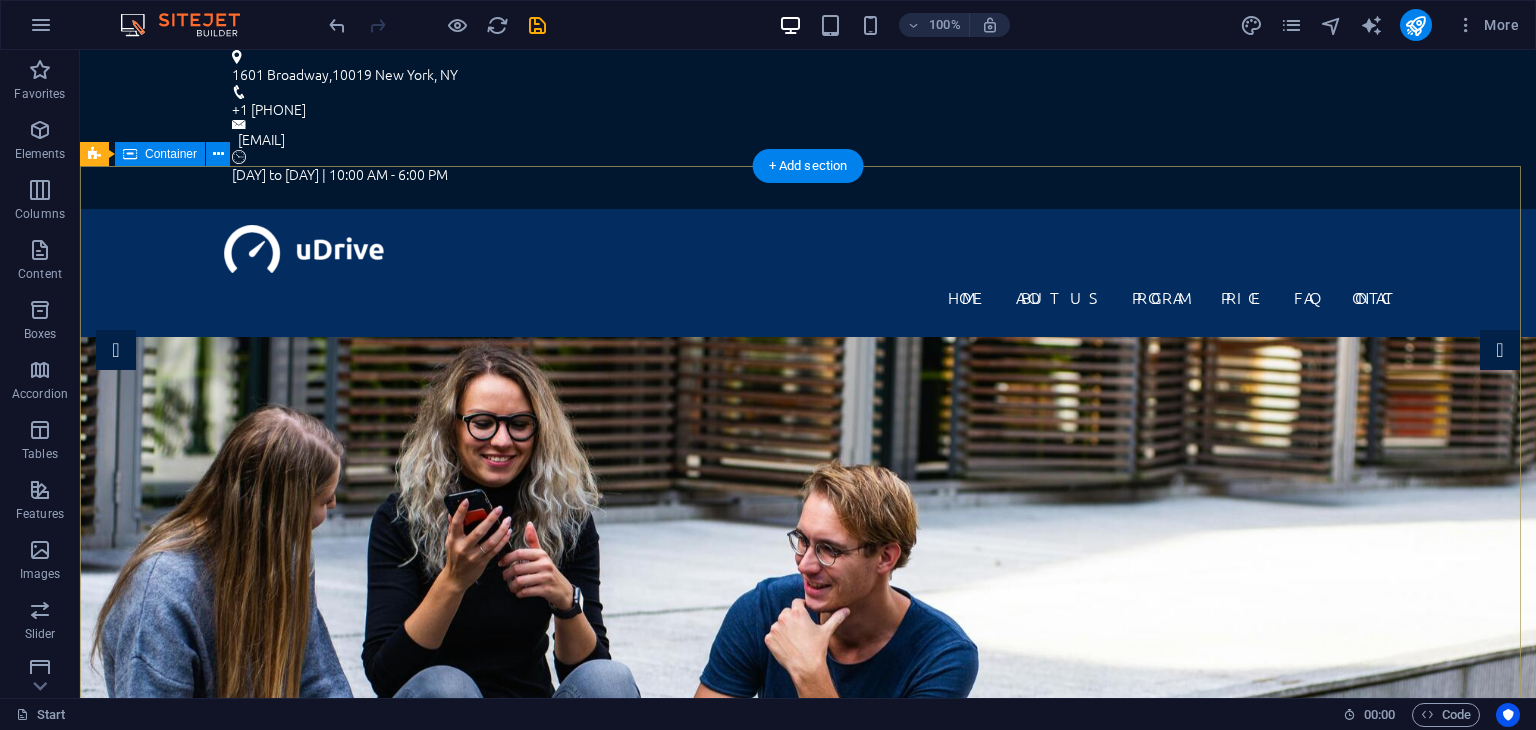 scroll, scrollTop: 0, scrollLeft: 0, axis: both 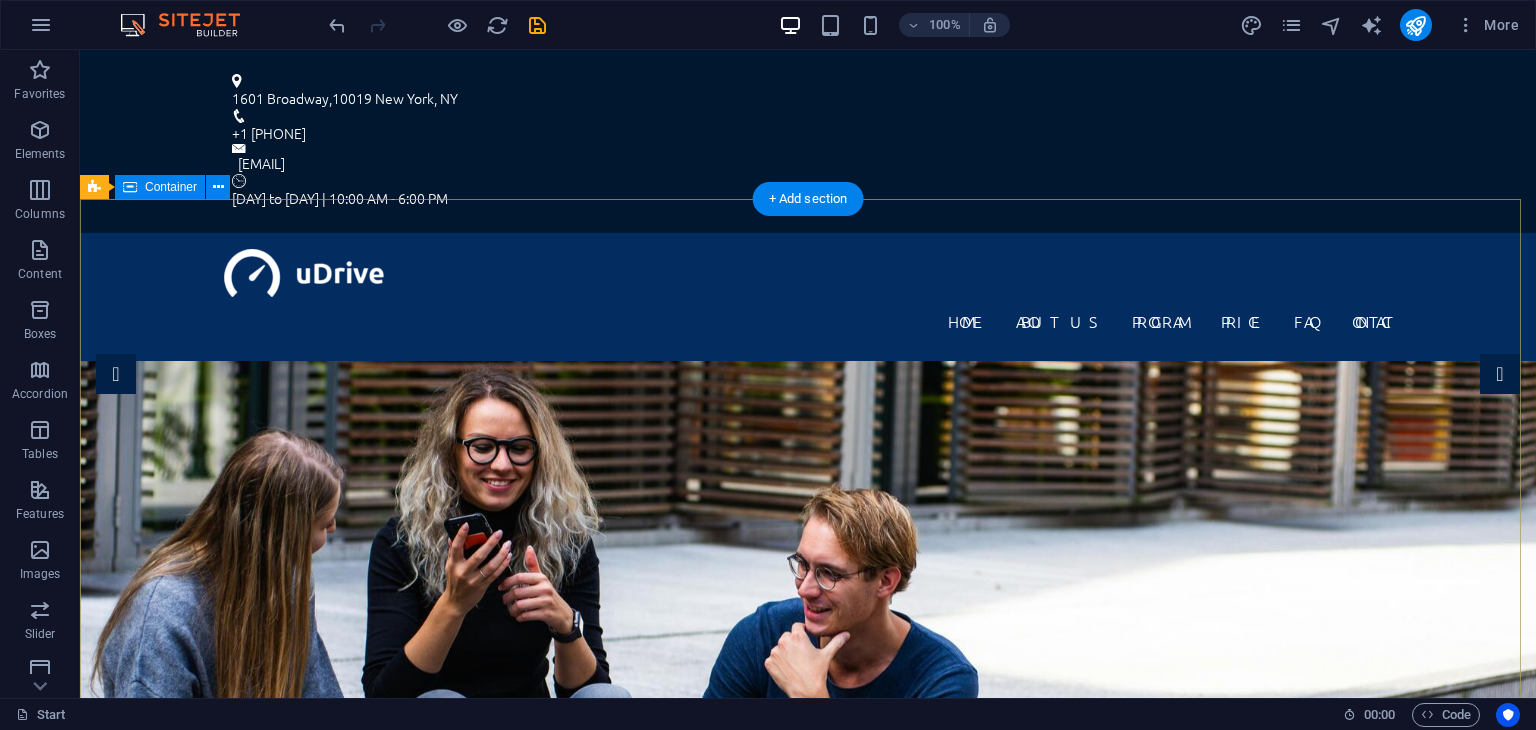 click on "educlick.my For The Best Overseas Education Dream follow us Find out More" at bounding box center (808, 1146) 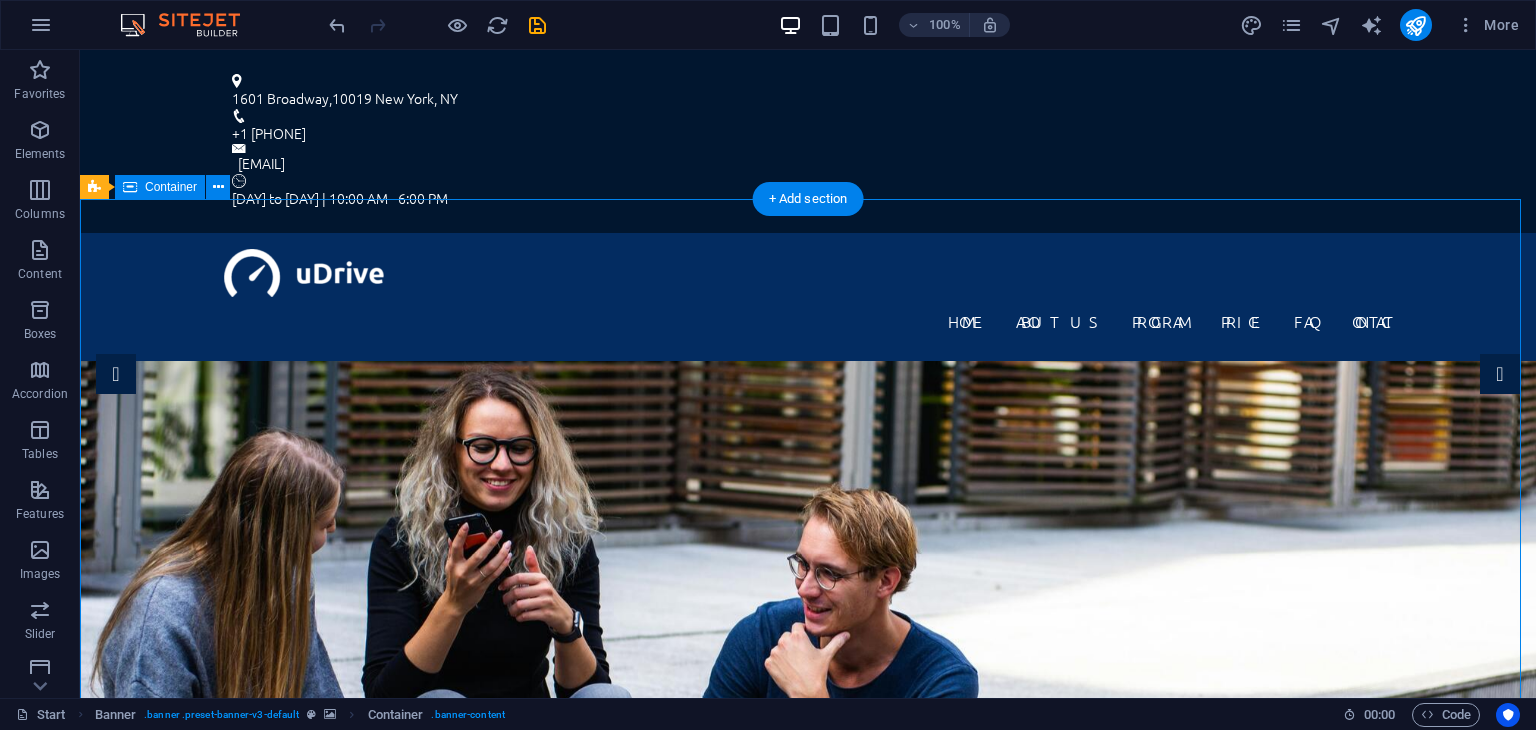 click on "educlick.my For The Best Overseas Education Dream follow us Find out More" at bounding box center [808, 1146] 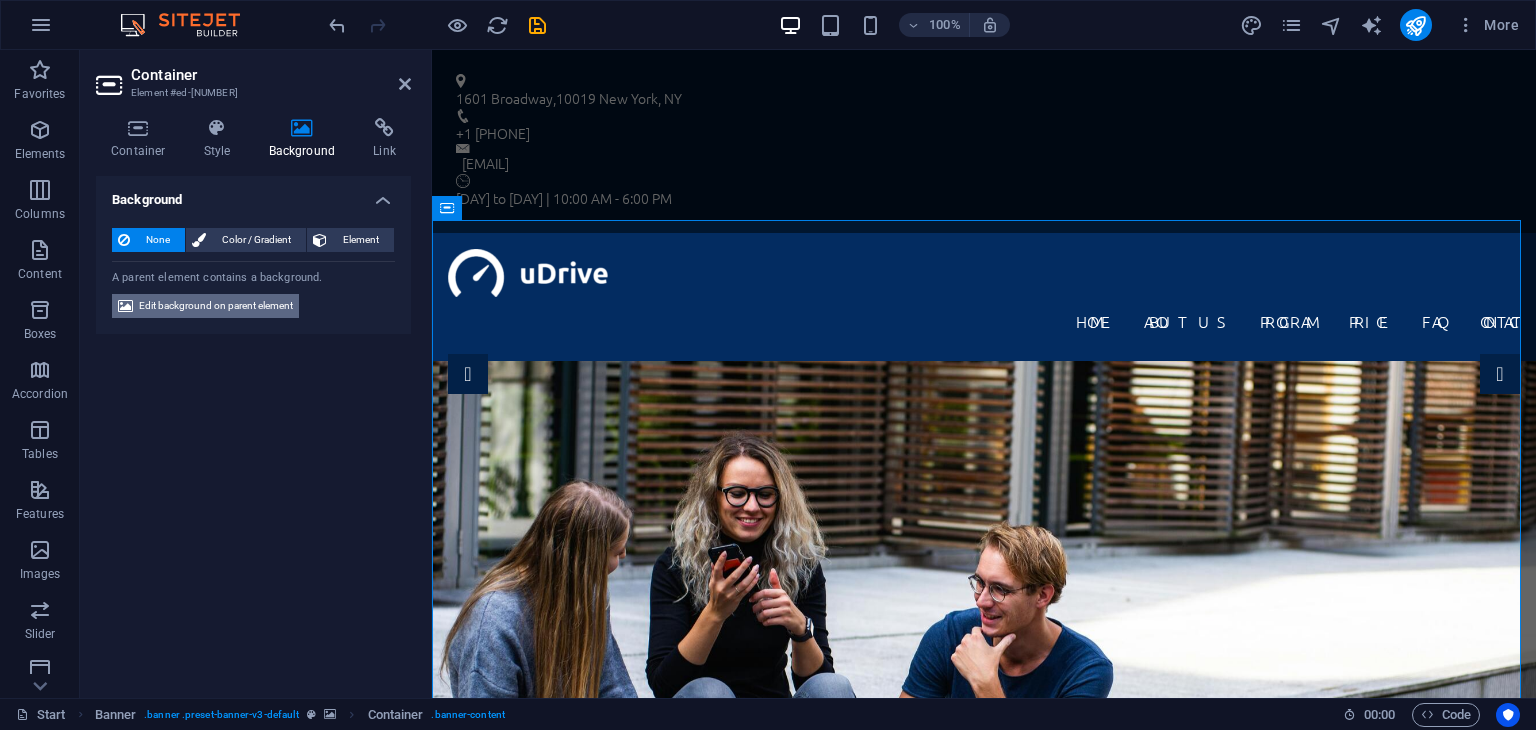 click on "Edit background on parent element" at bounding box center (216, 306) 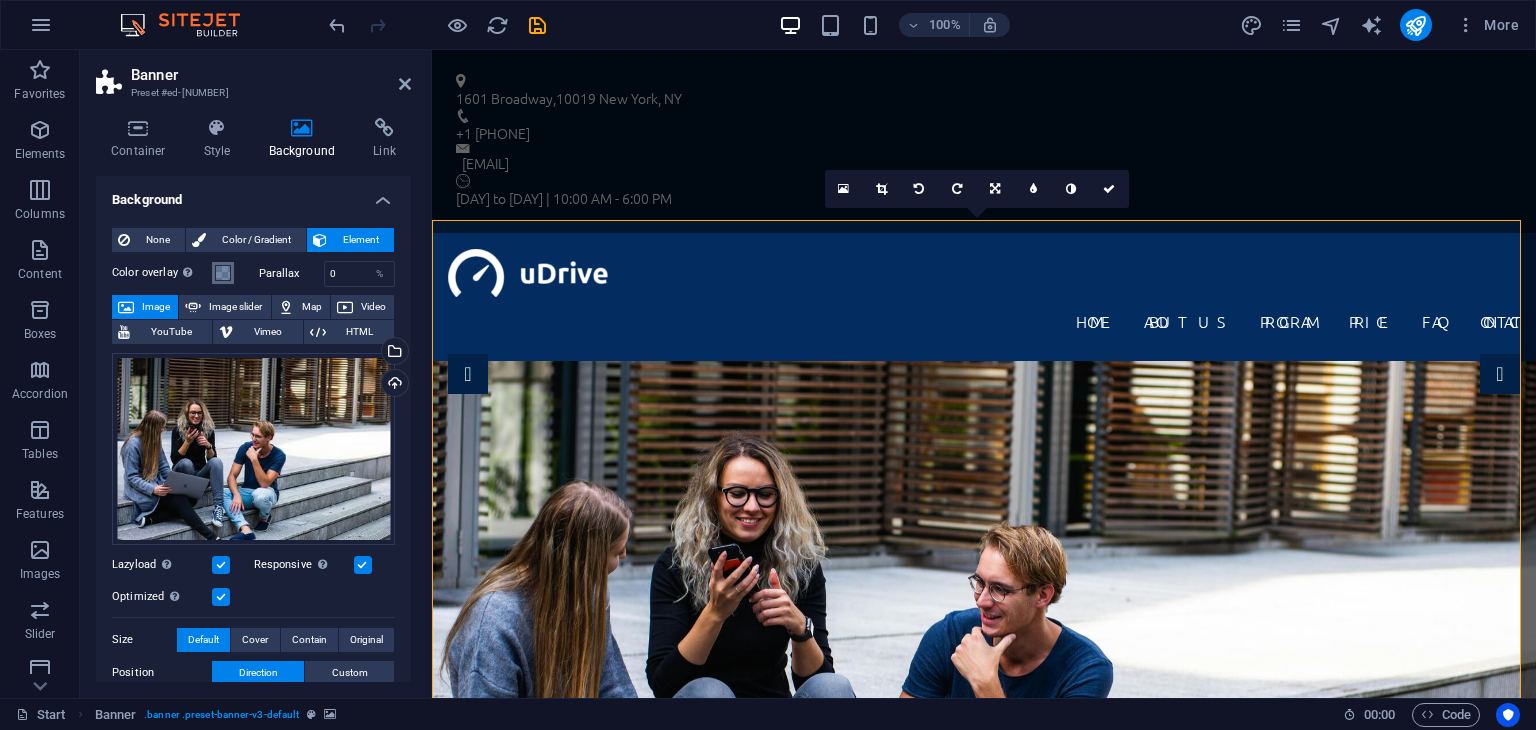 click at bounding box center [223, 273] 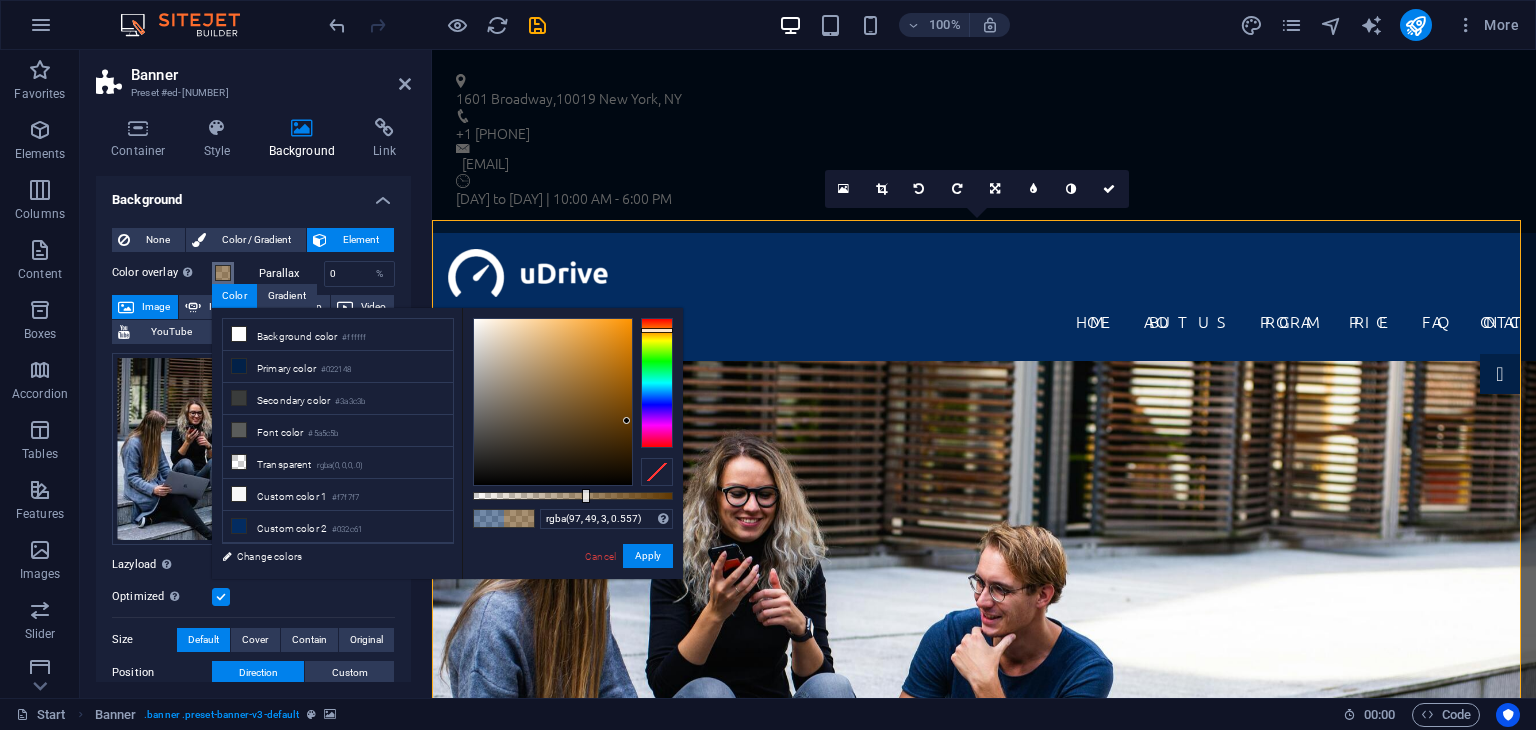 type on "rgba(97, 3, 3, 0.557)" 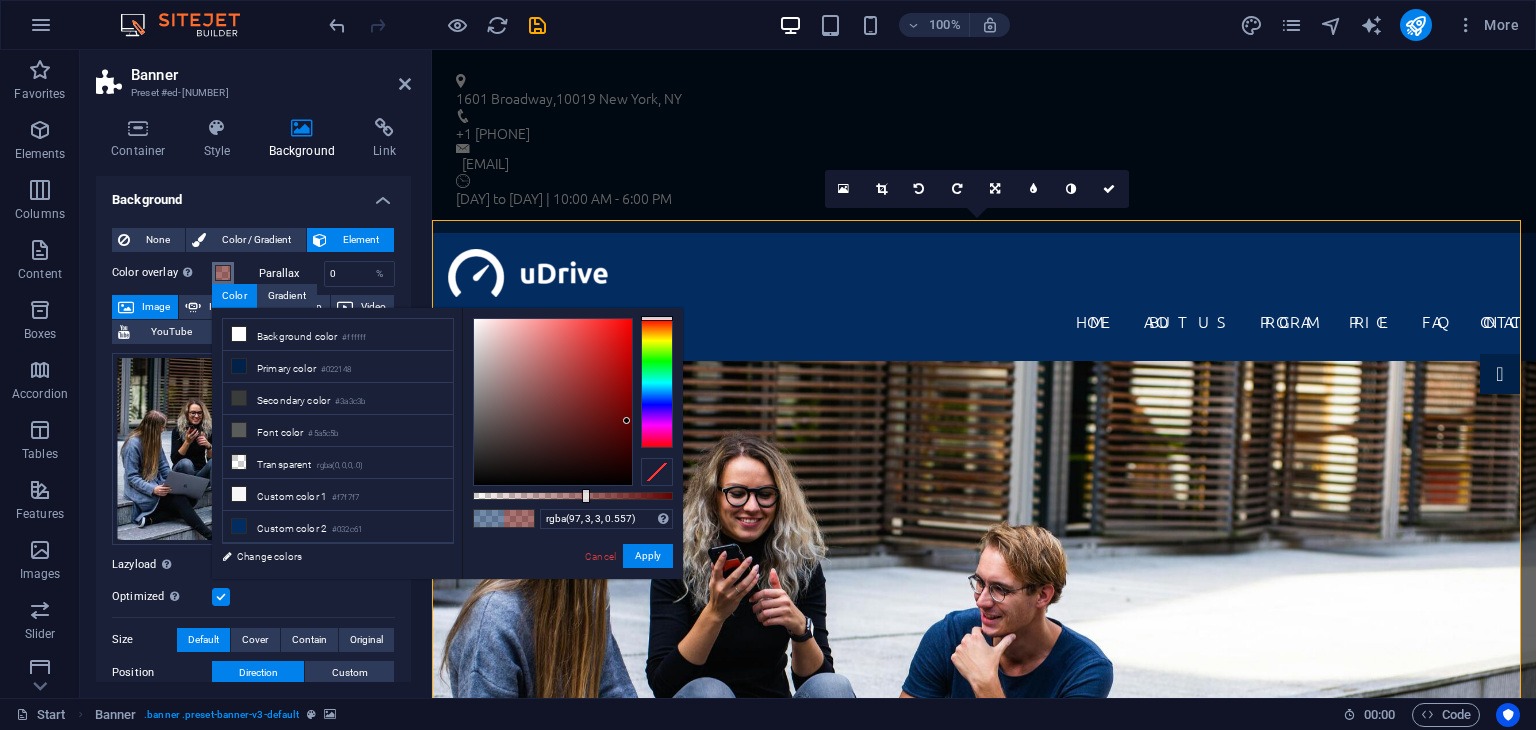 drag, startPoint x: 652, startPoint y: 395, endPoint x: 656, endPoint y: 307, distance: 88.09086 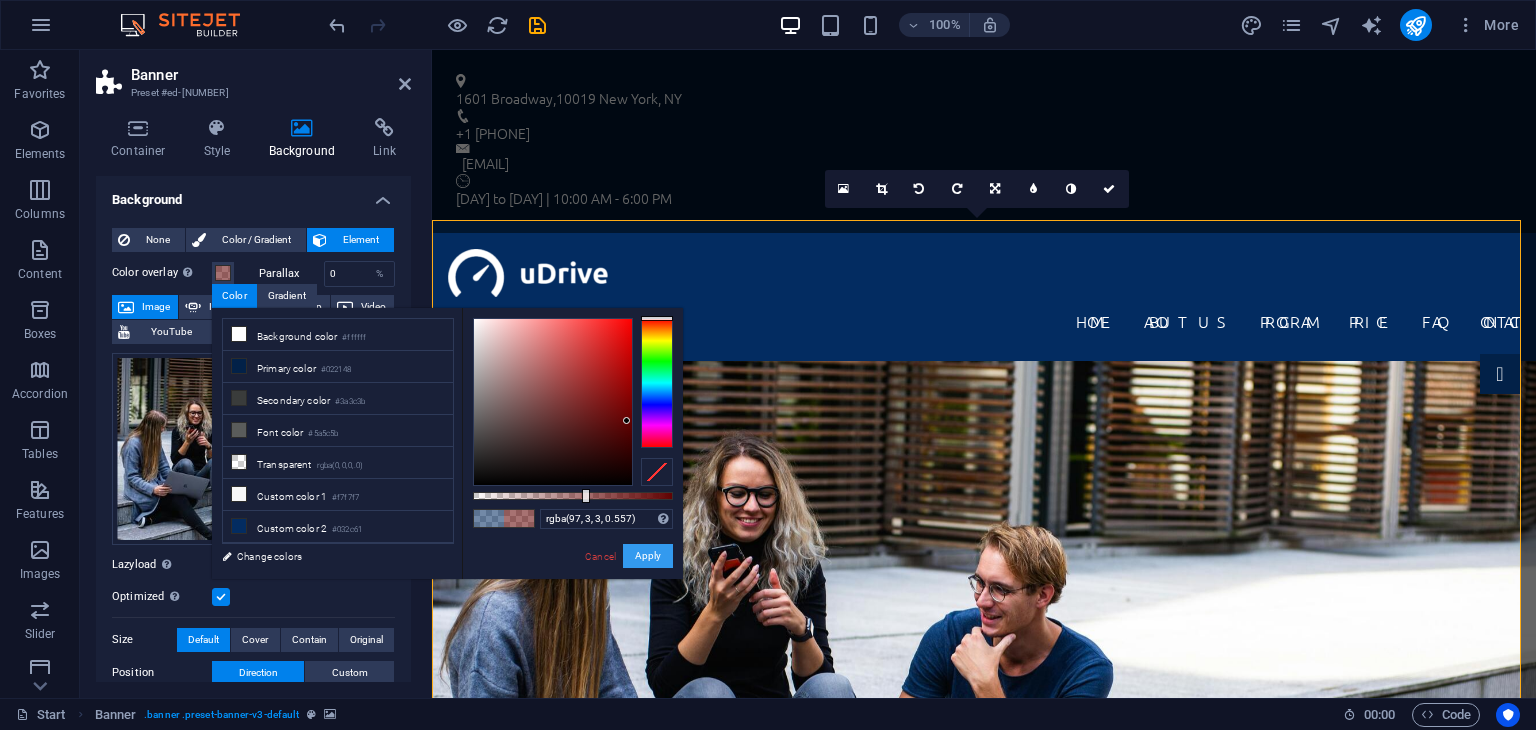 click on "Apply" at bounding box center (648, 556) 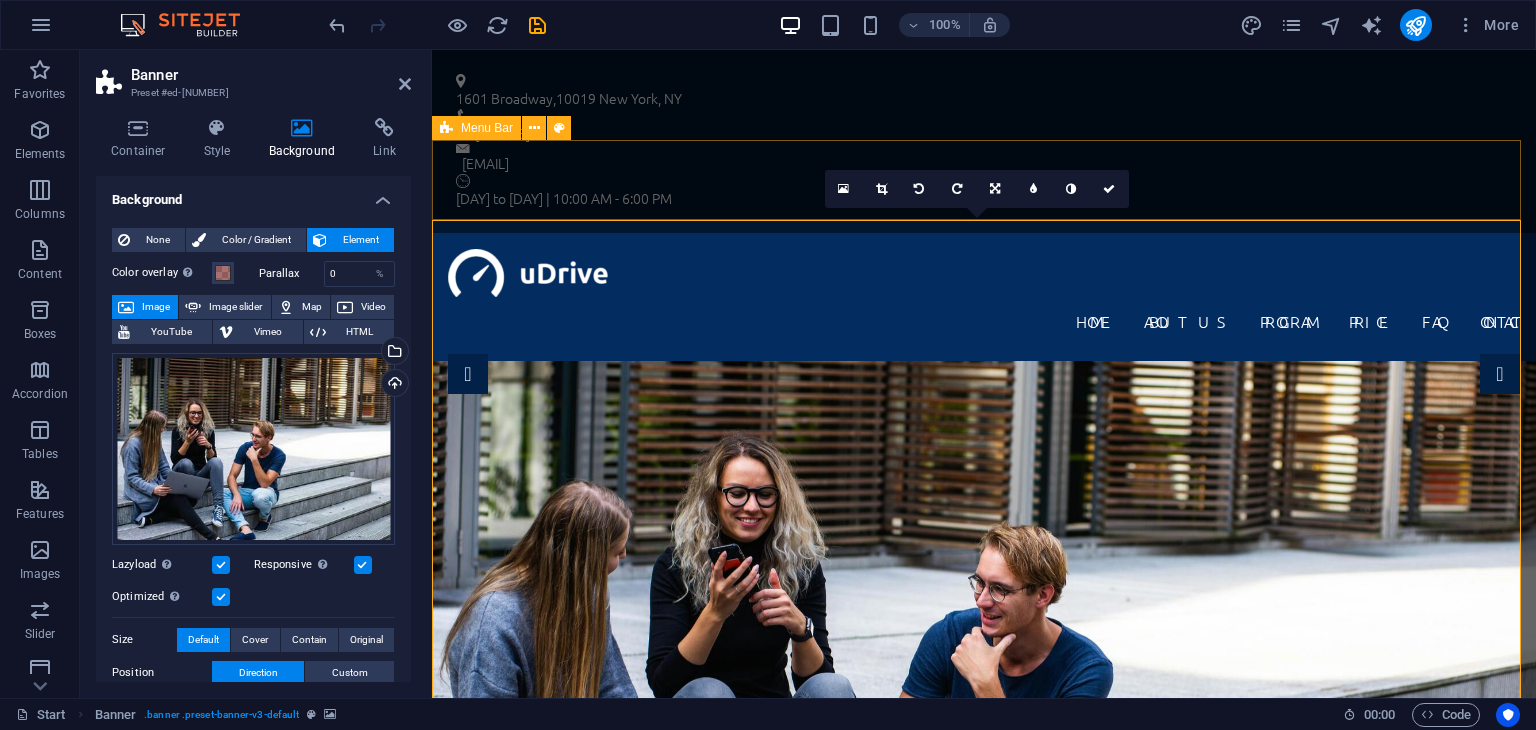 click on "Home About us Program Price FAQ Contact" at bounding box center (984, 297) 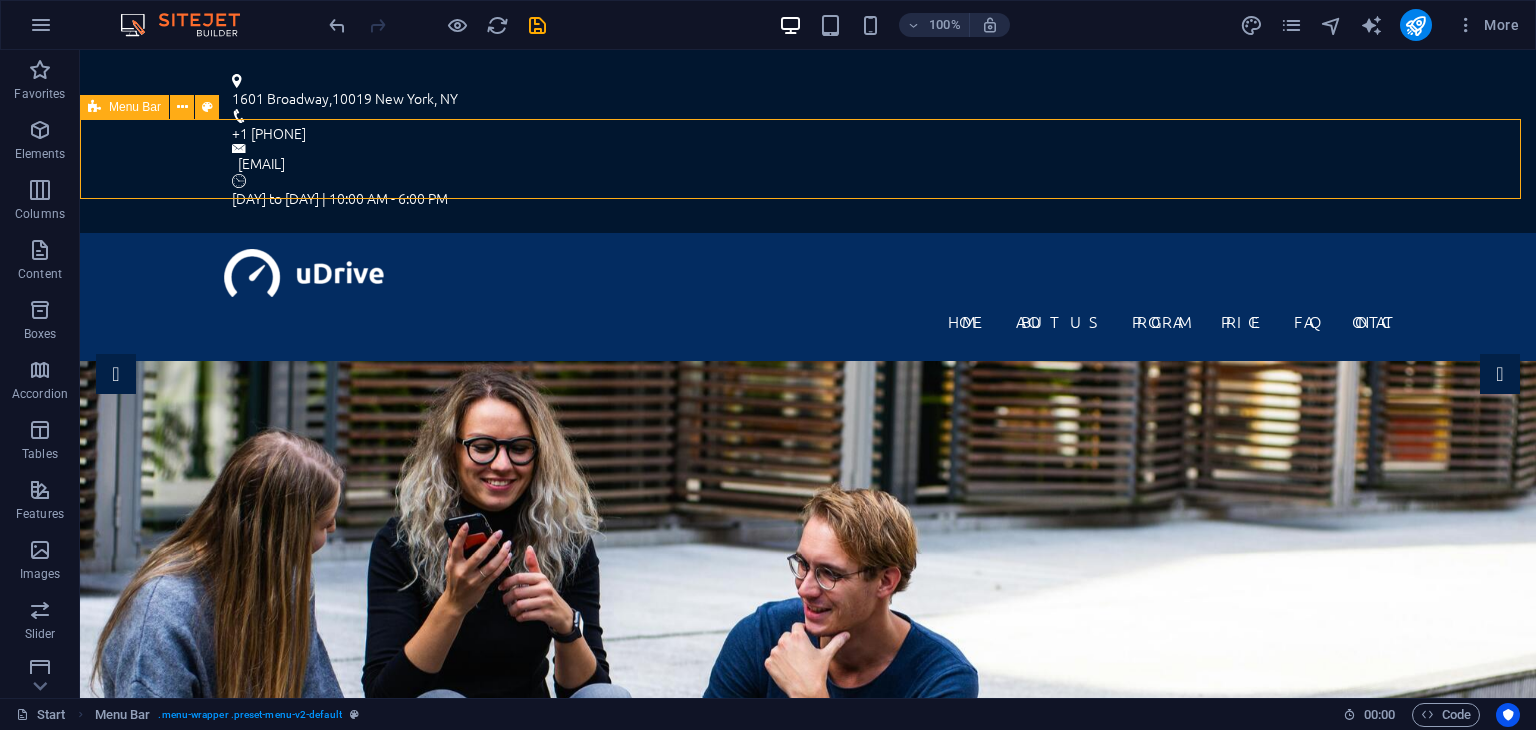click on "Home About us Program Price FAQ Contact" at bounding box center (808, 297) 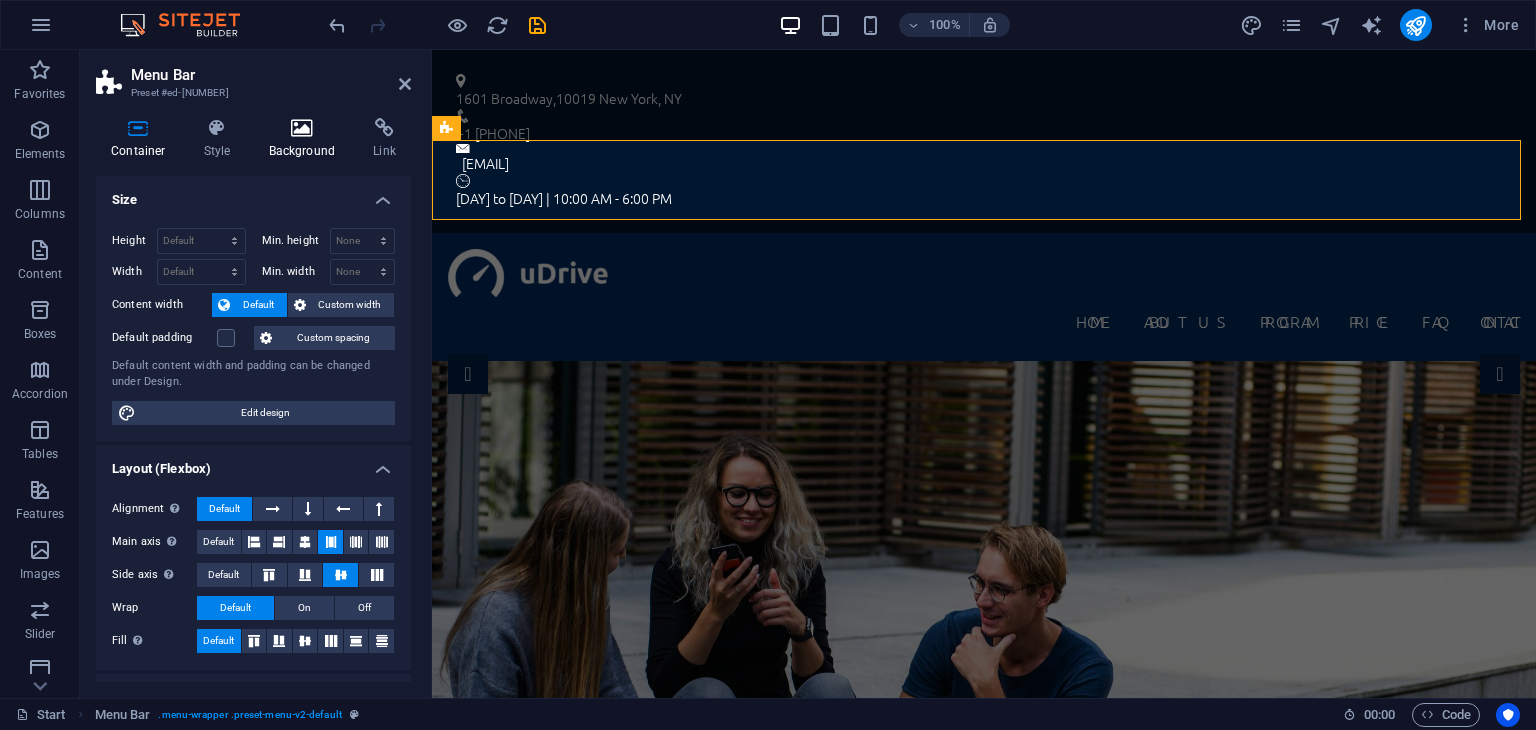 click on "Background" at bounding box center [306, 139] 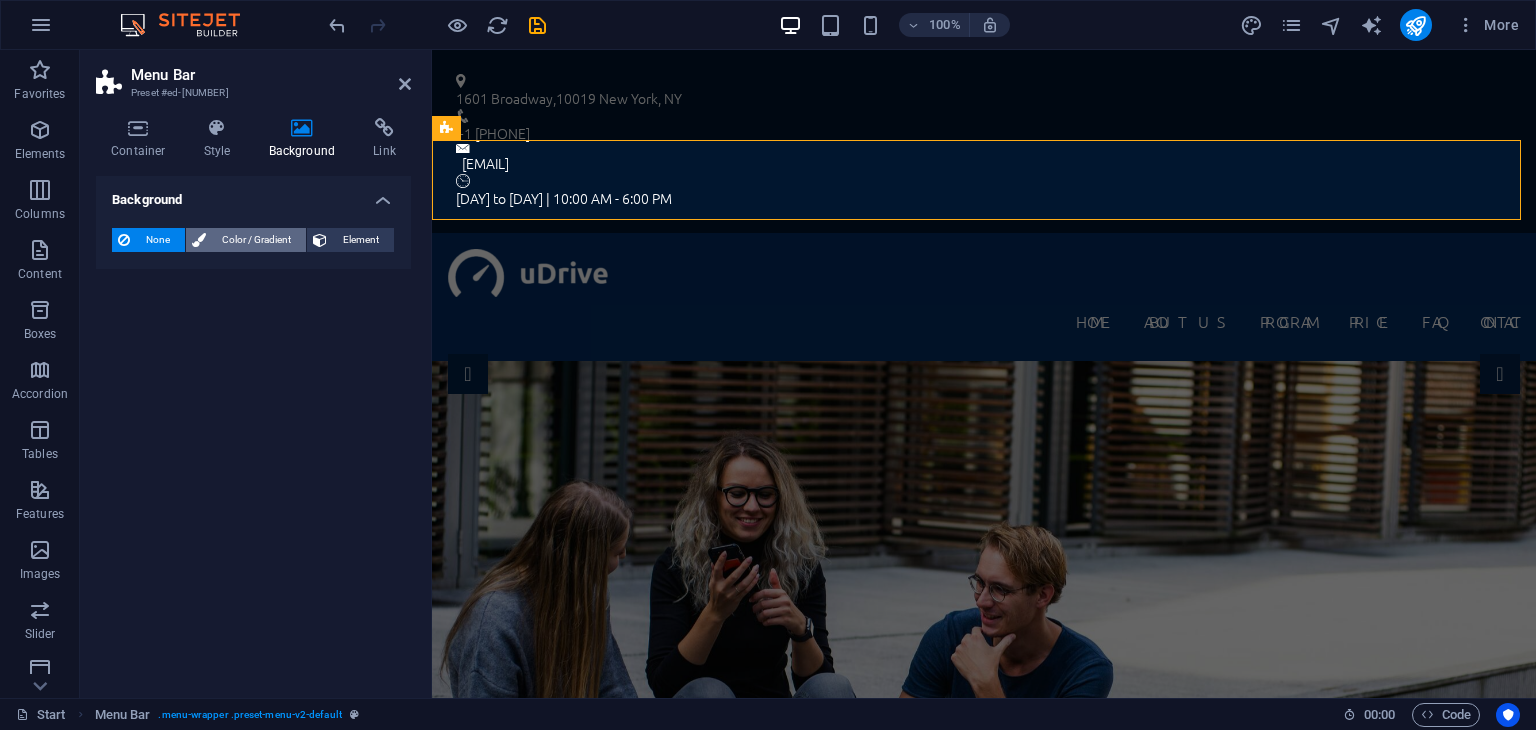 click on "Color / Gradient" at bounding box center (256, 240) 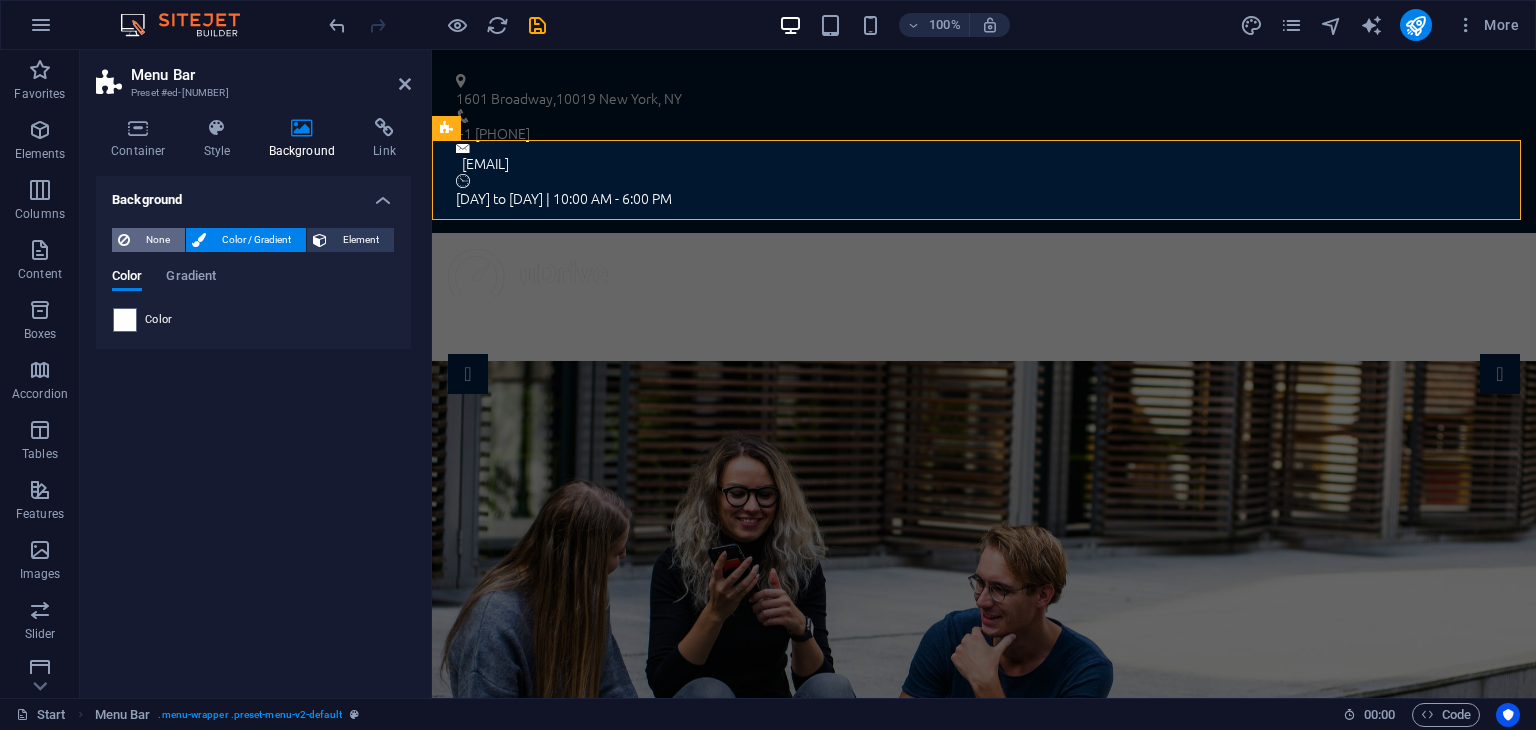click on "None" at bounding box center [157, 240] 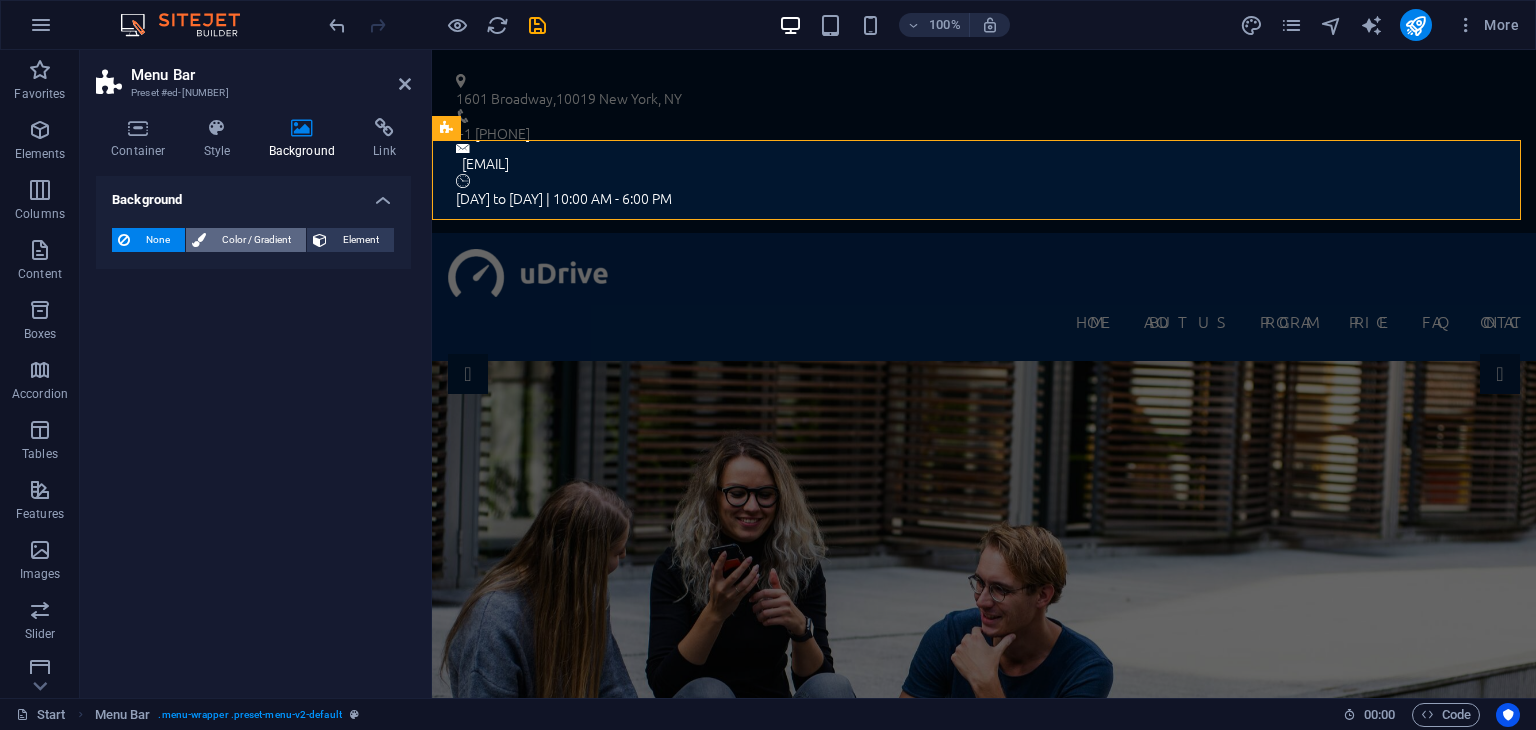 click on "Color / Gradient" at bounding box center [256, 240] 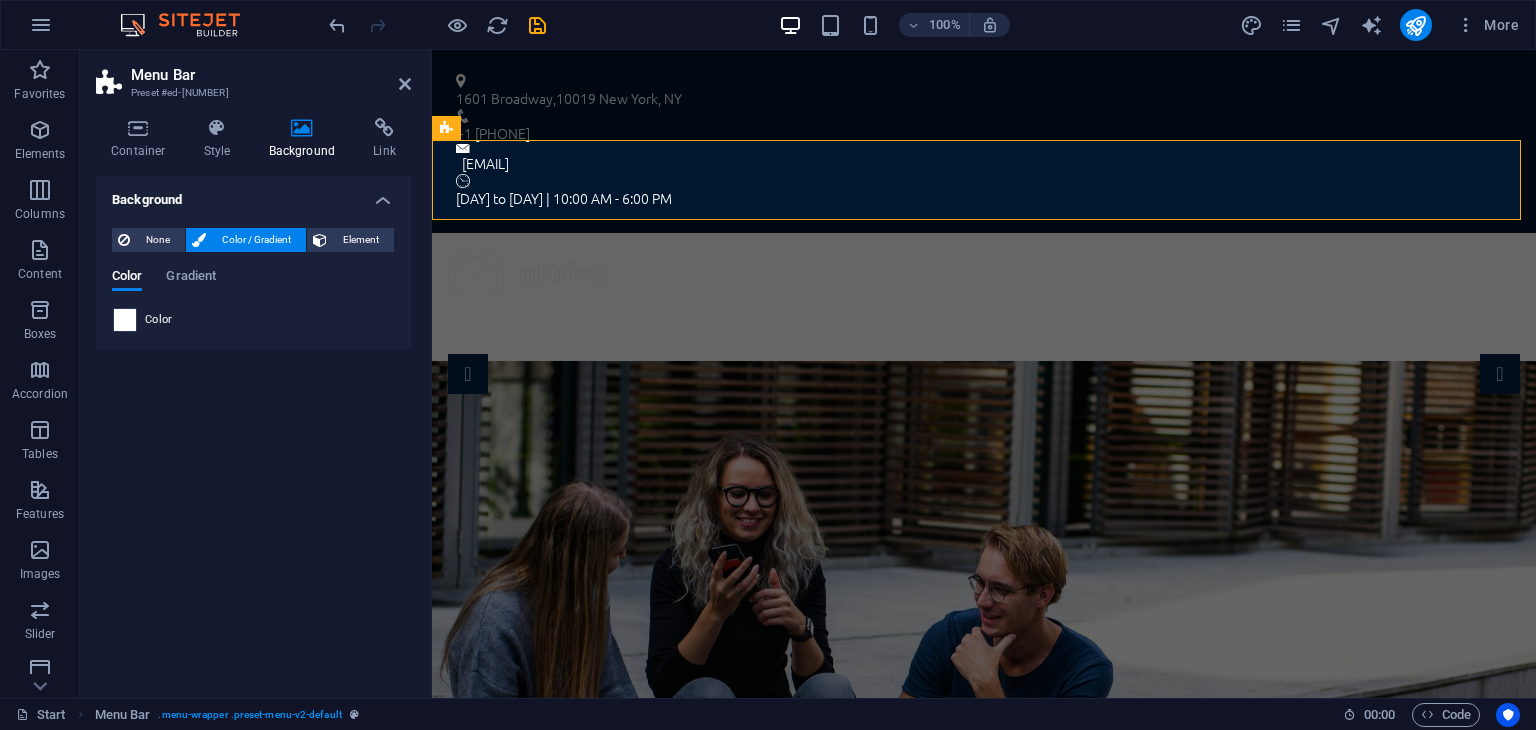 click at bounding box center (125, 320) 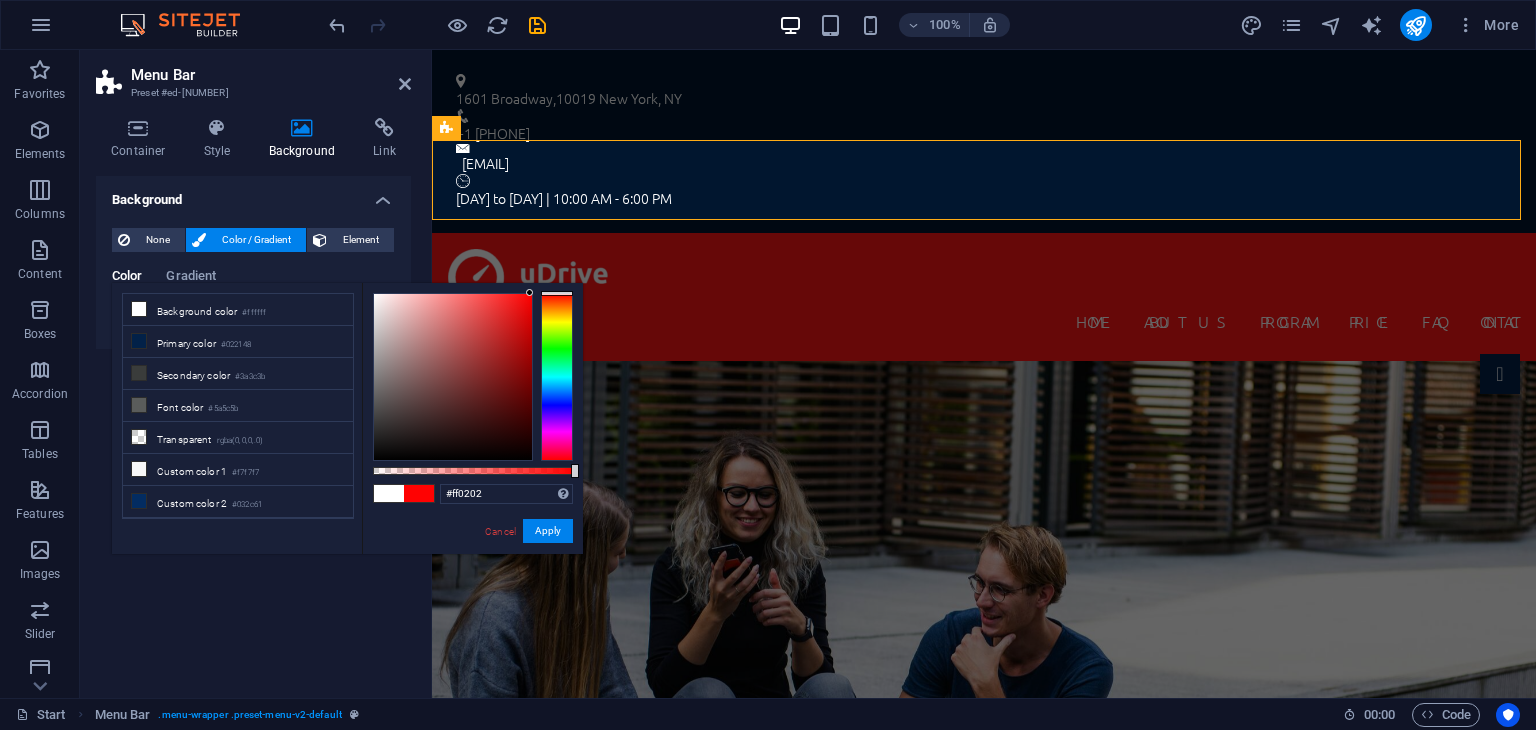 type on "#ff0000" 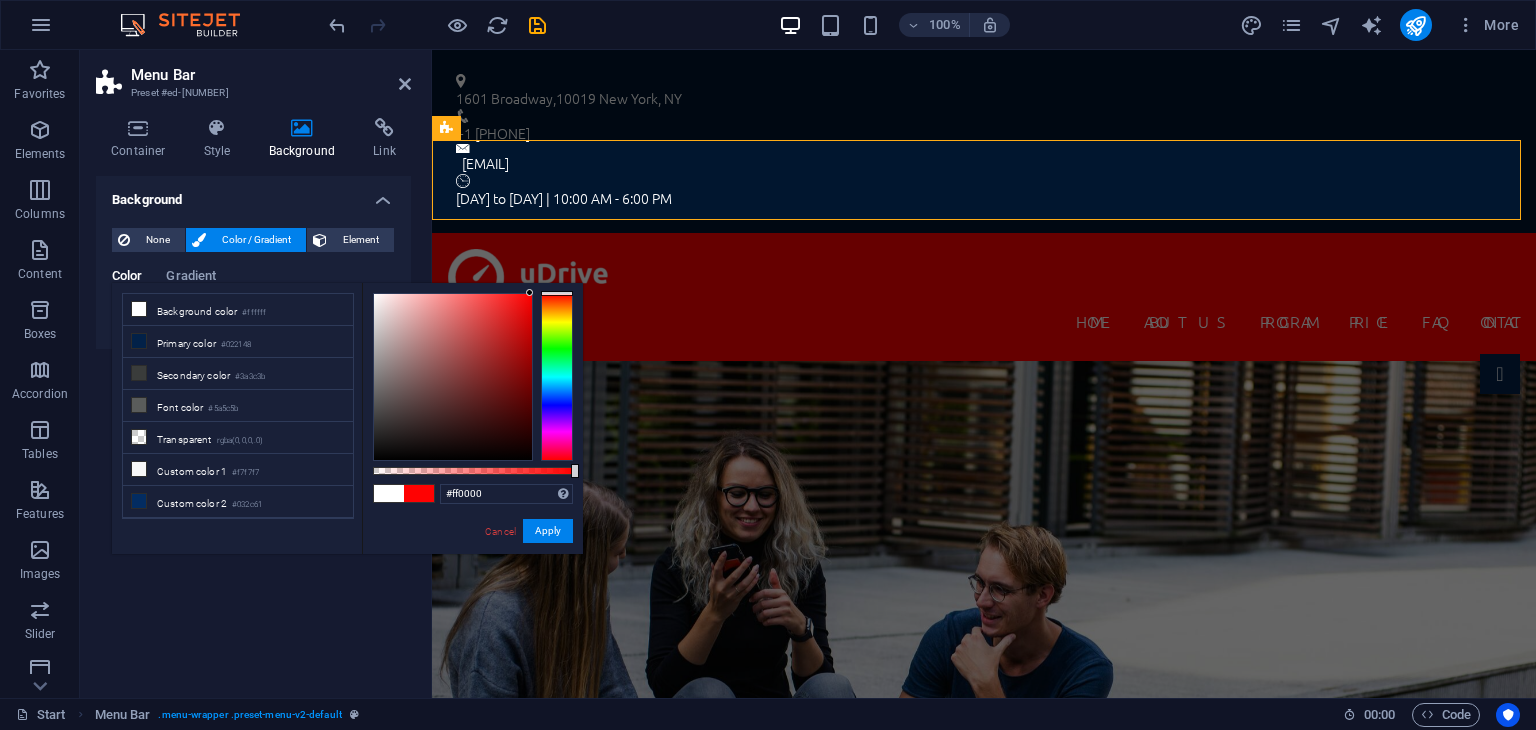 drag, startPoint x: 476, startPoint y: 335, endPoint x: 546, endPoint y: 266, distance: 98.29038 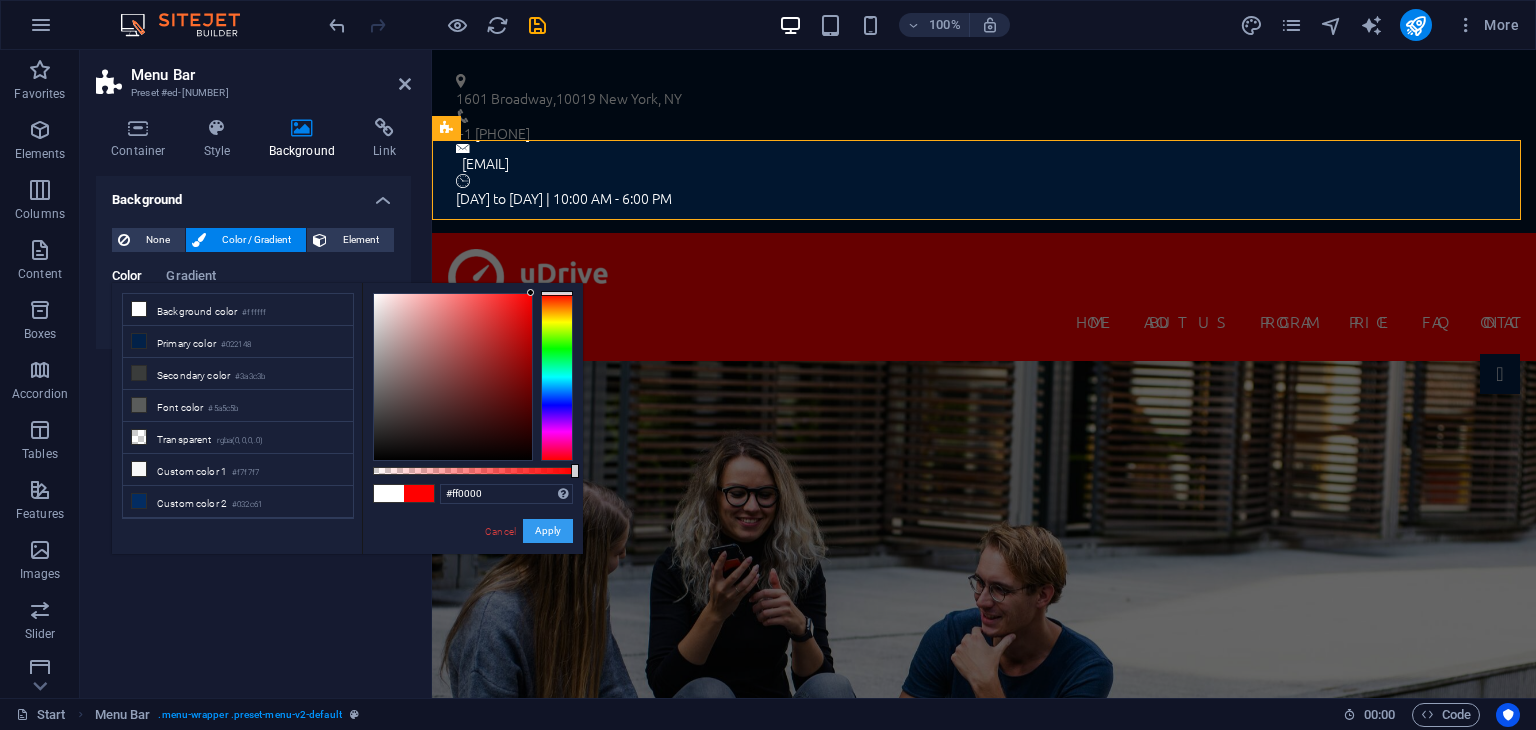 click on "Apply" at bounding box center (548, 531) 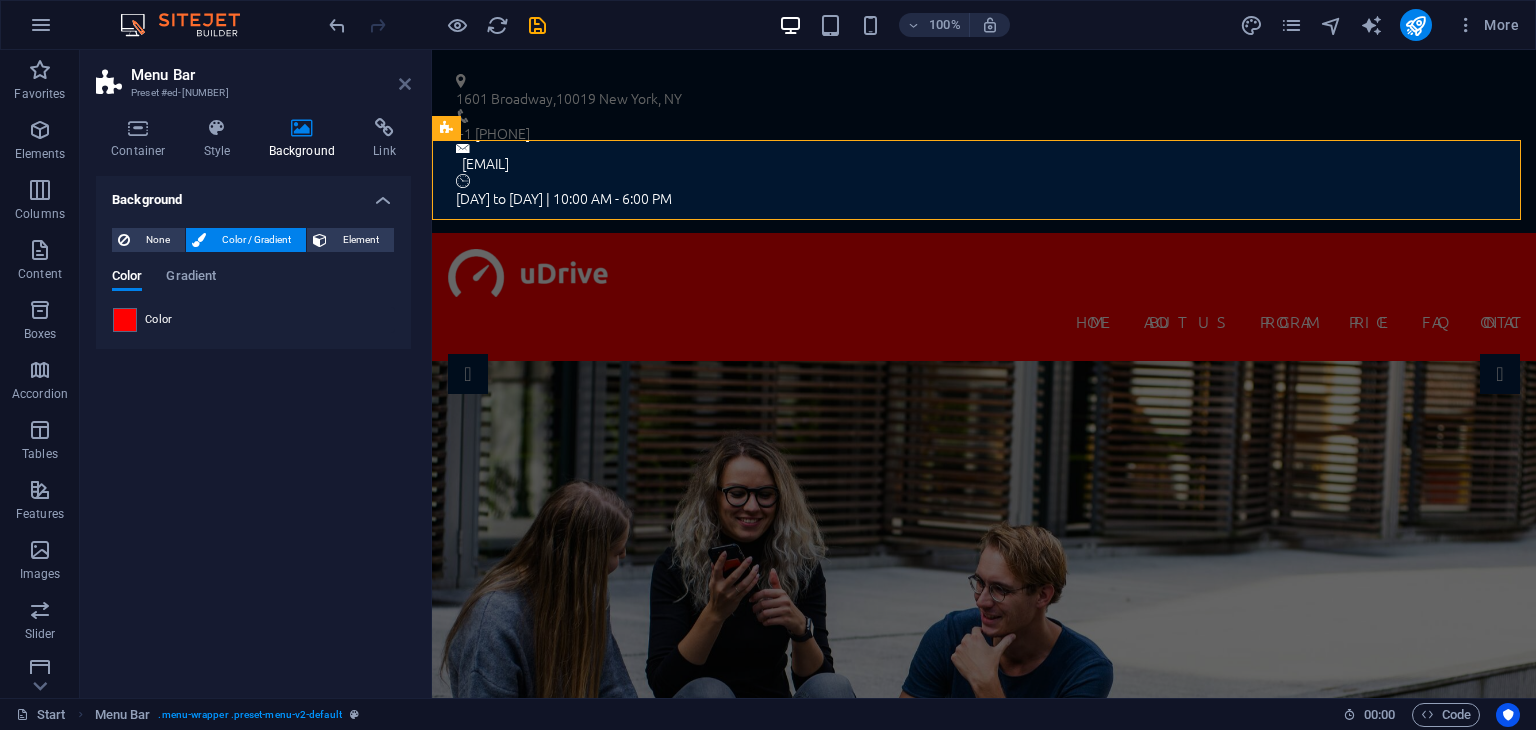 click at bounding box center (405, 84) 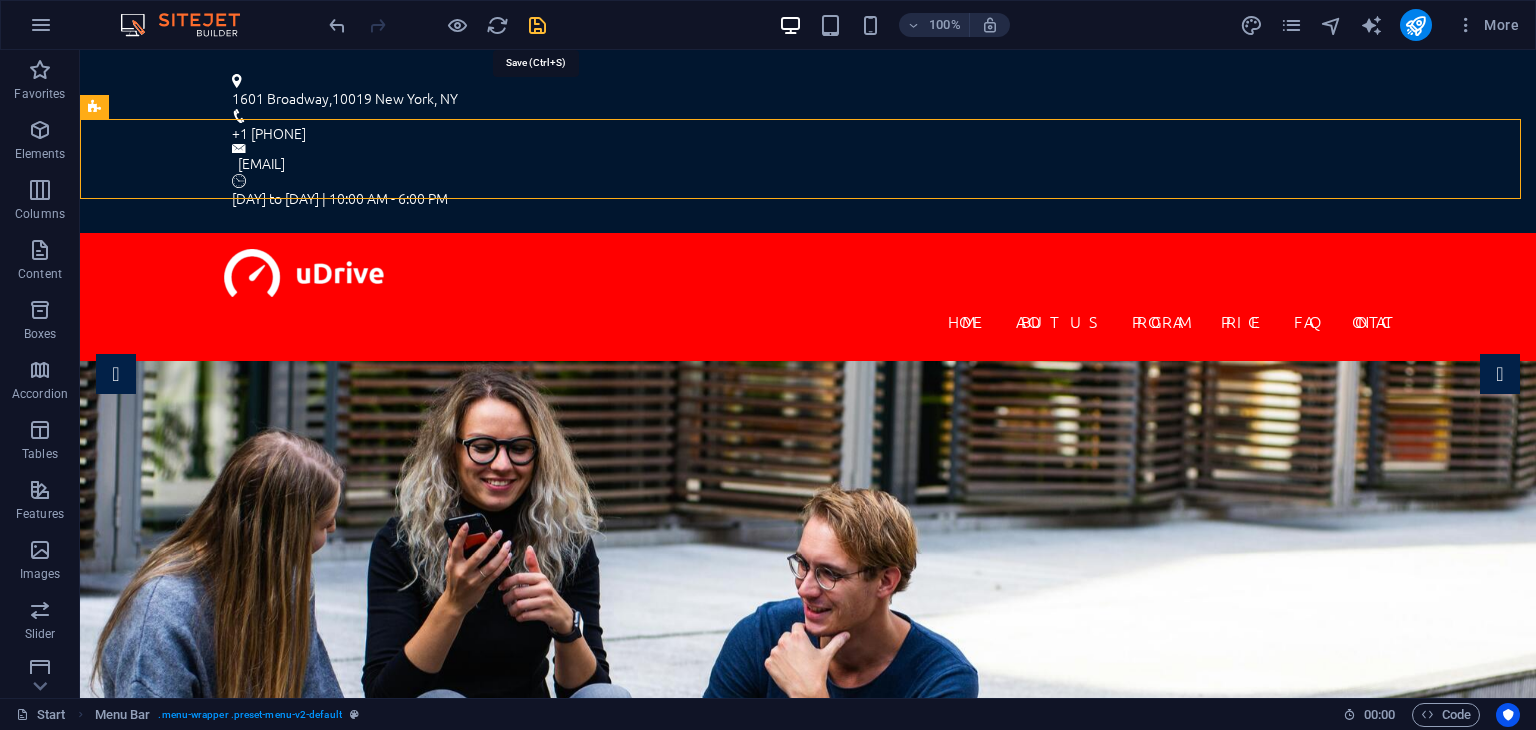 click at bounding box center [537, 25] 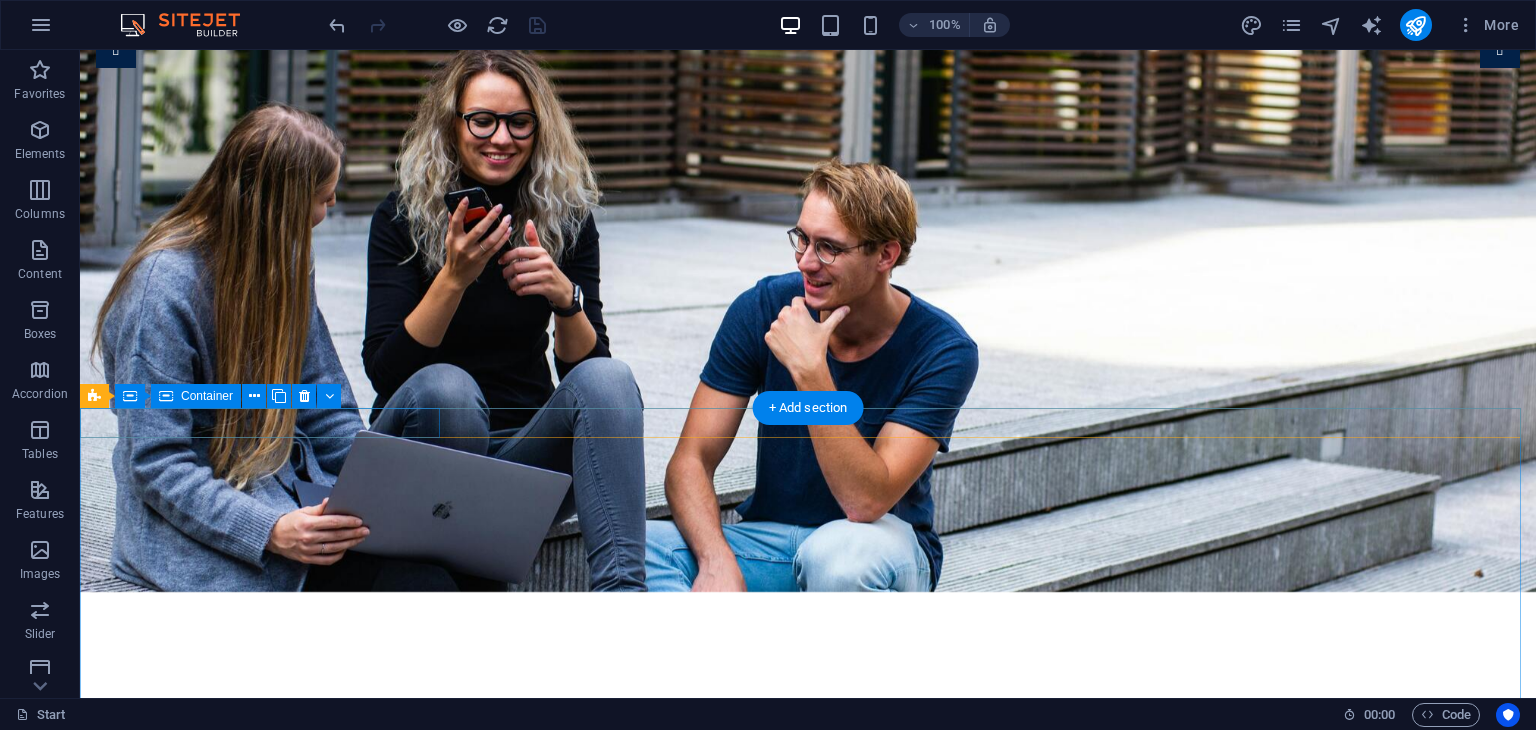scroll, scrollTop: 318, scrollLeft: 0, axis: vertical 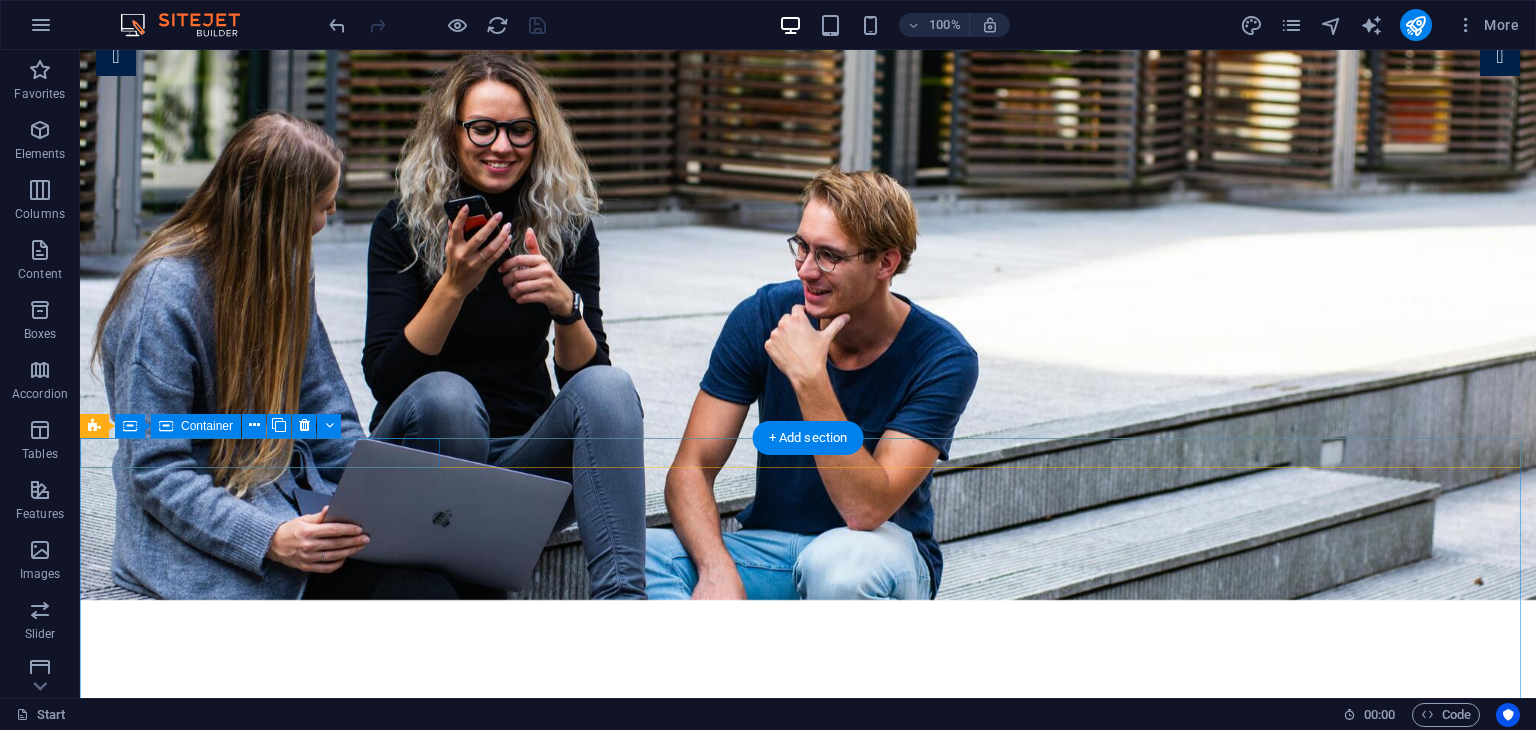 click on "Certified instructors" at bounding box center [808, 1084] 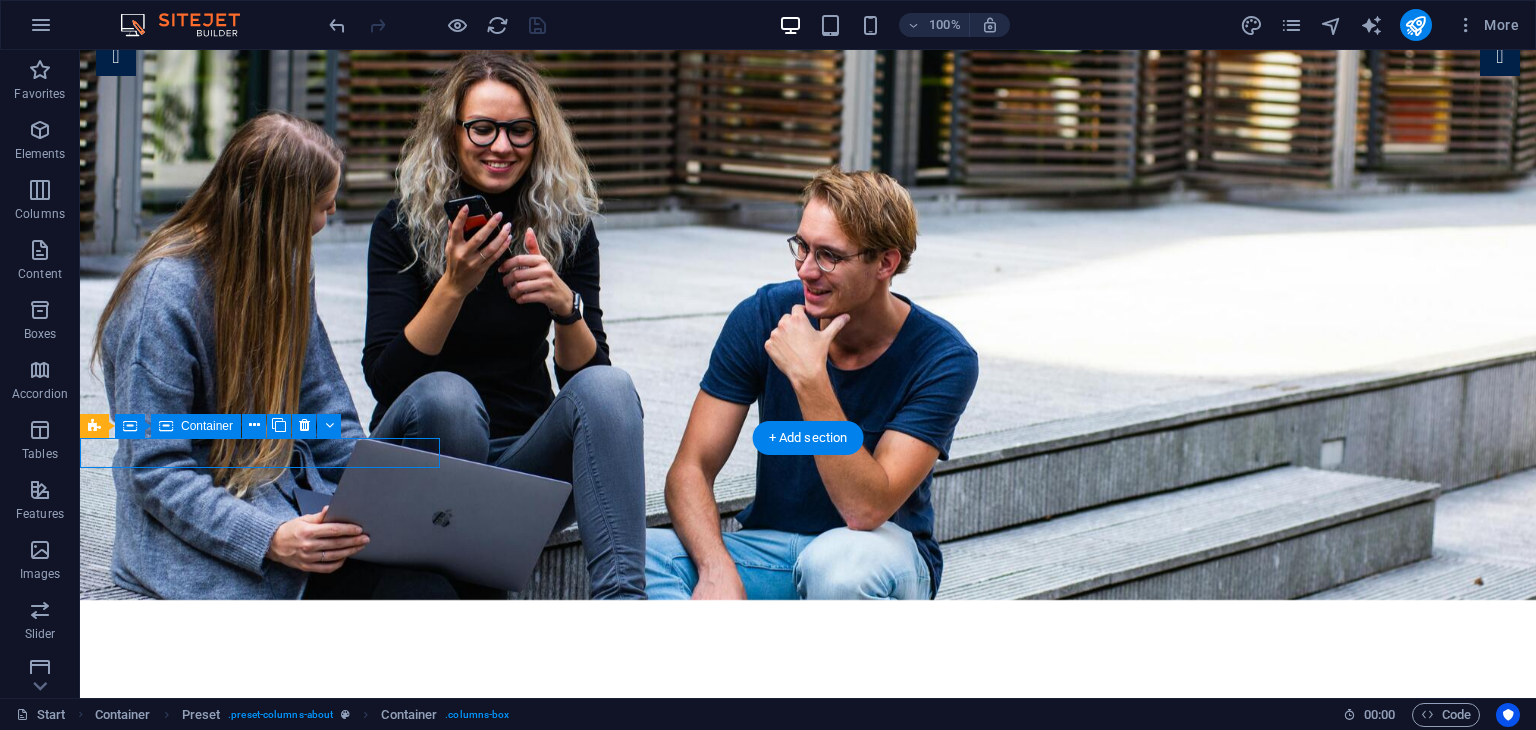 click on "Certified instructors" at bounding box center [808, 1084] 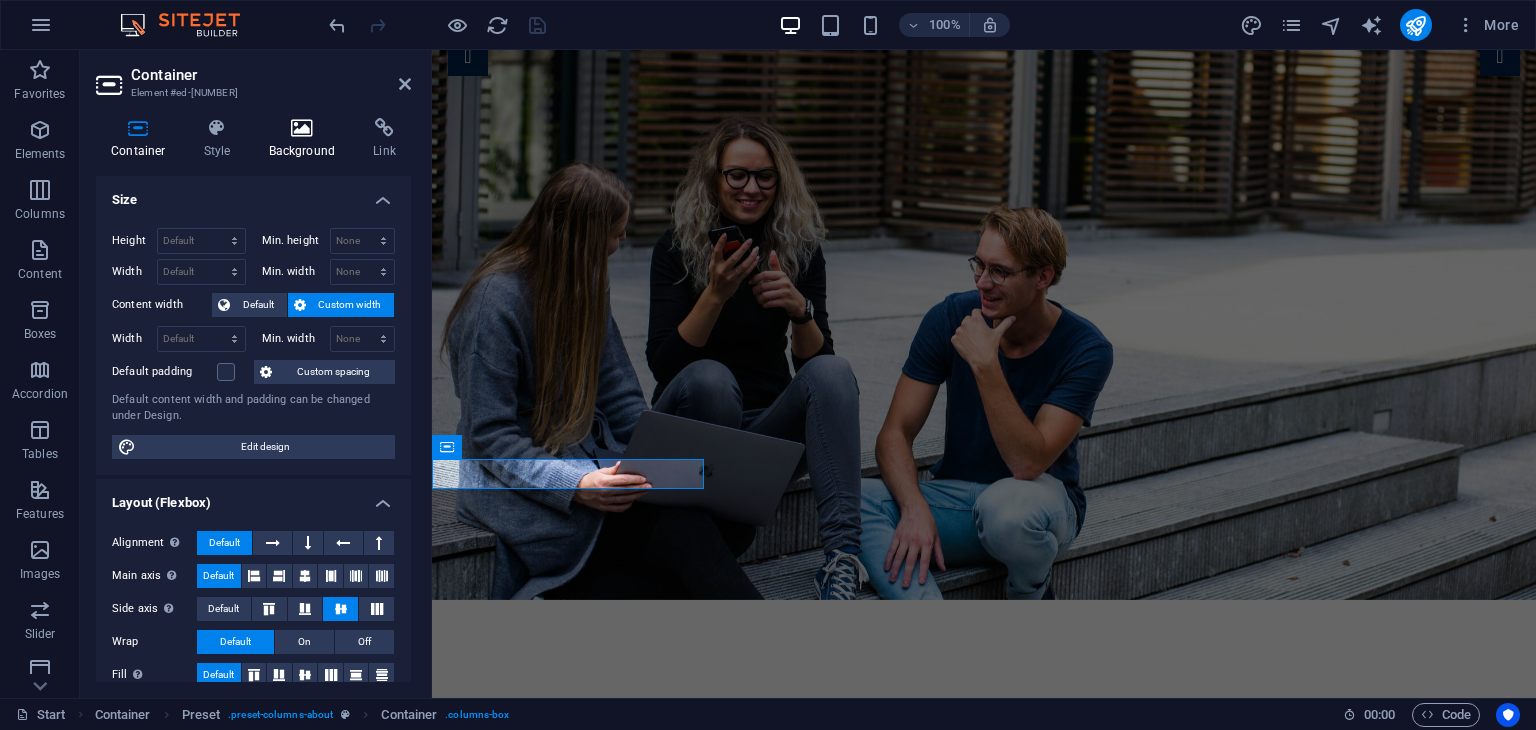 click on "Background" at bounding box center [306, 139] 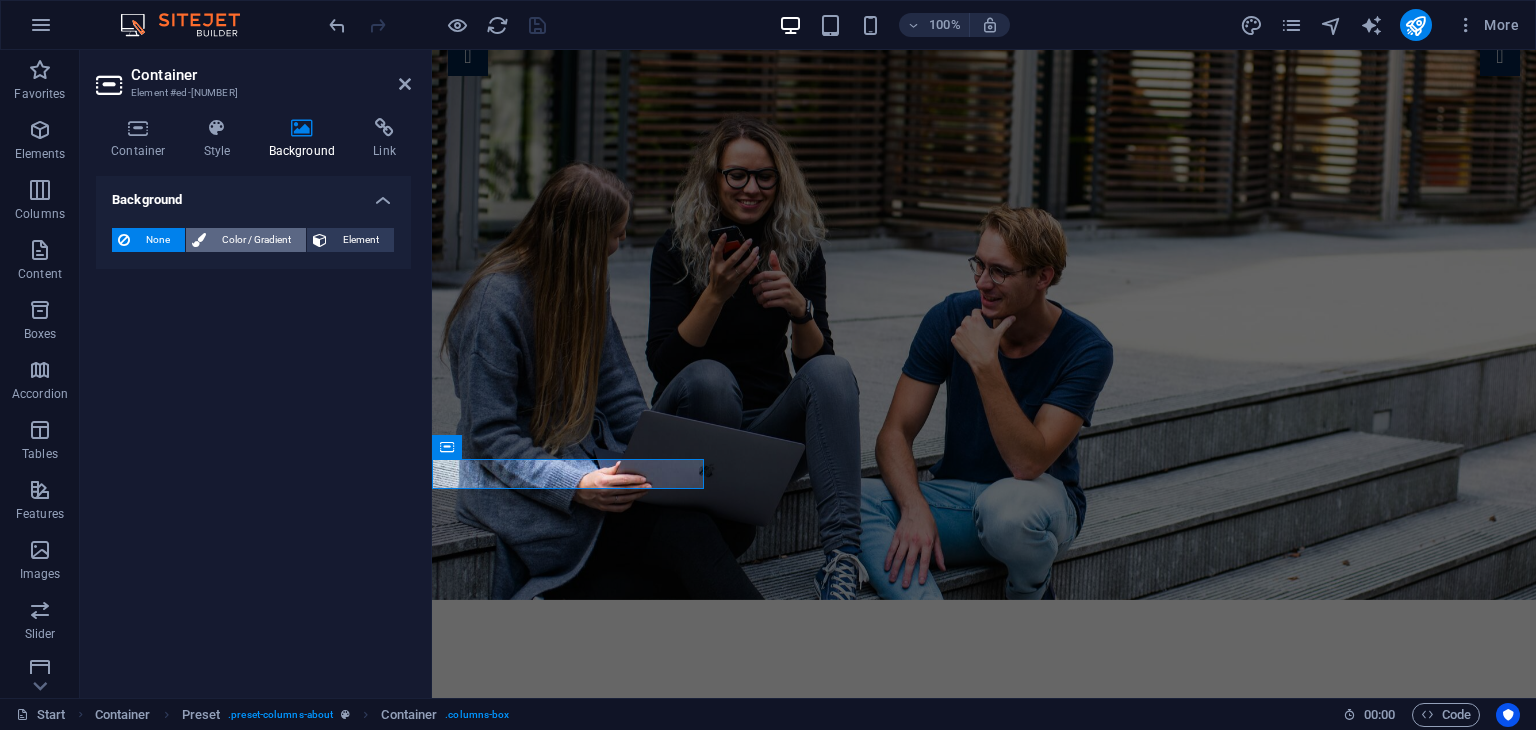 click on "Color / Gradient" at bounding box center [256, 240] 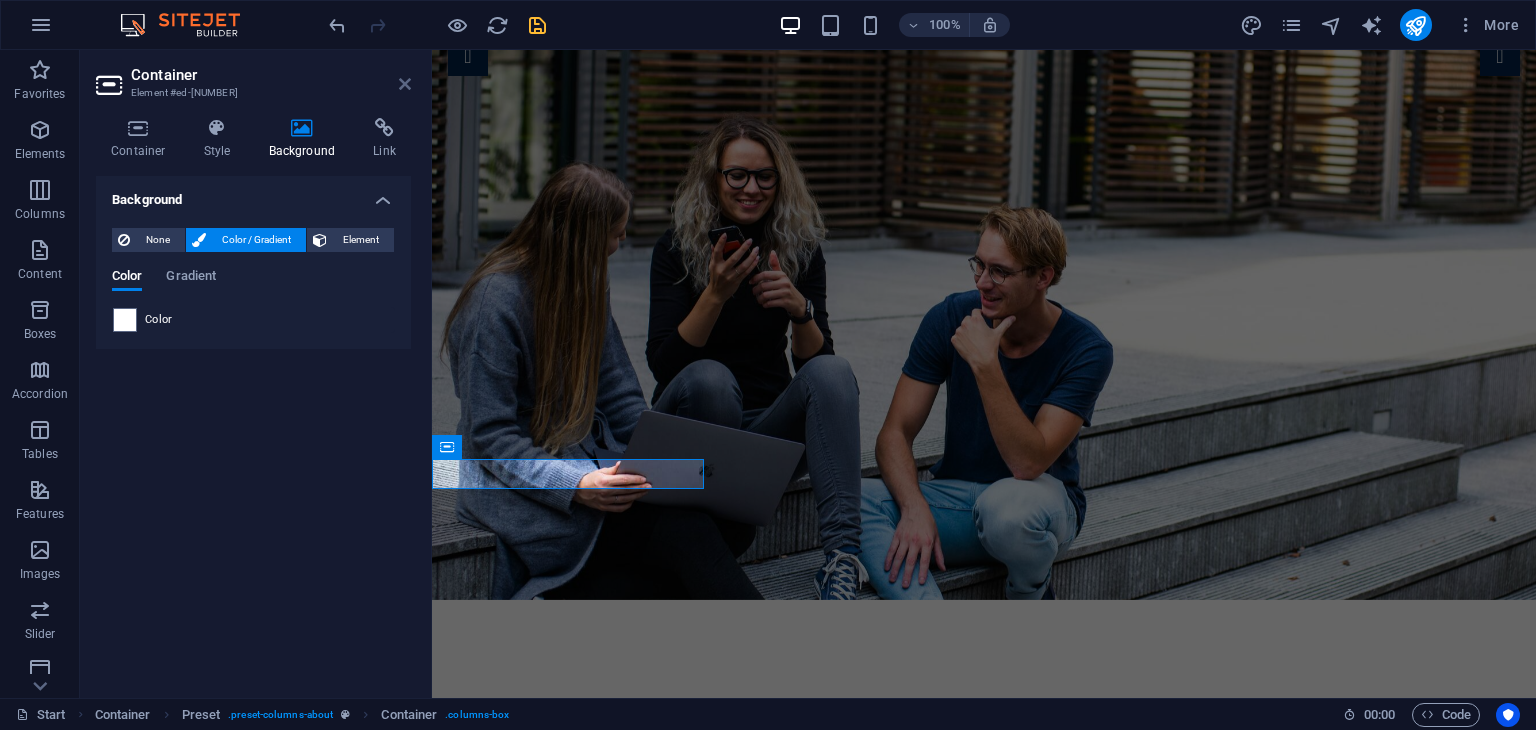 click at bounding box center [405, 84] 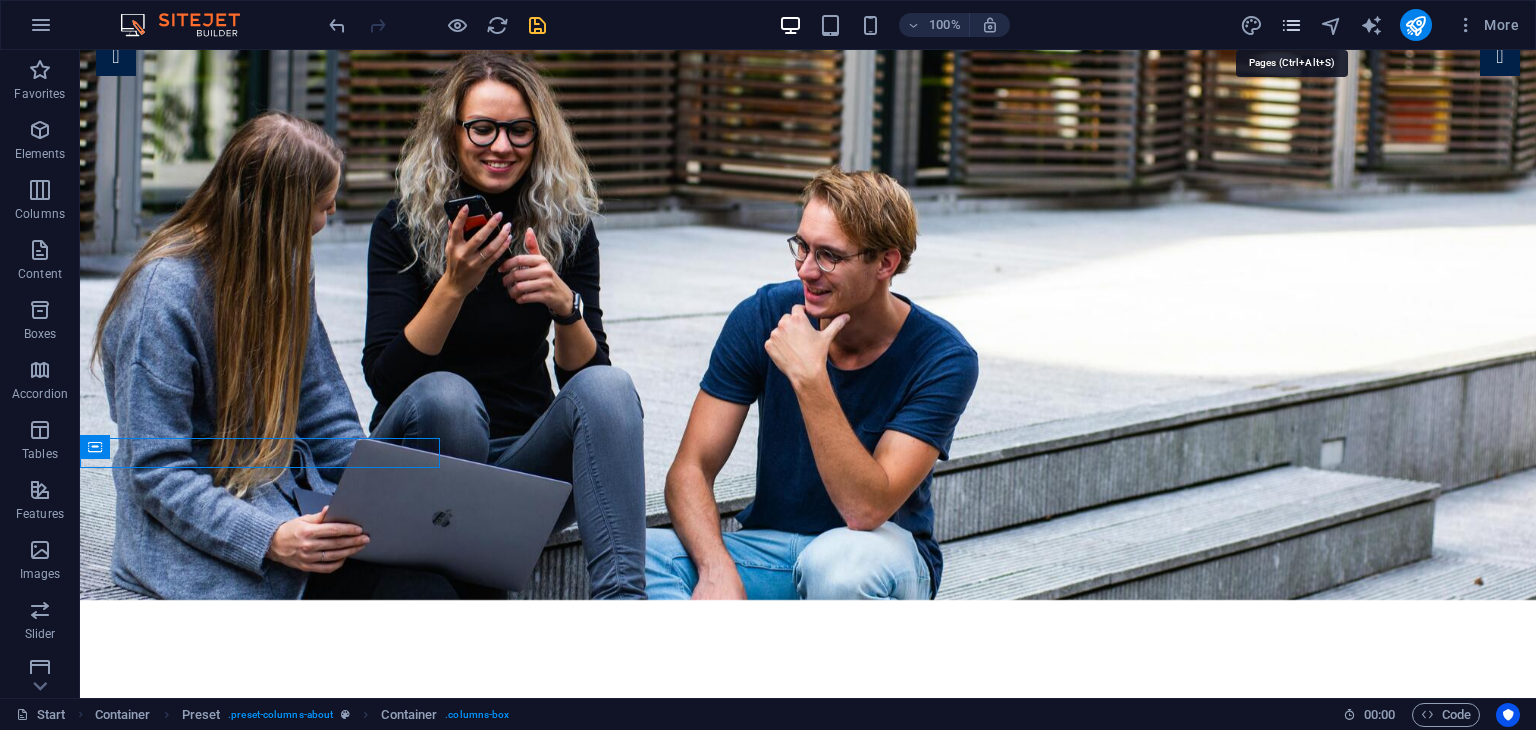 click at bounding box center (1291, 25) 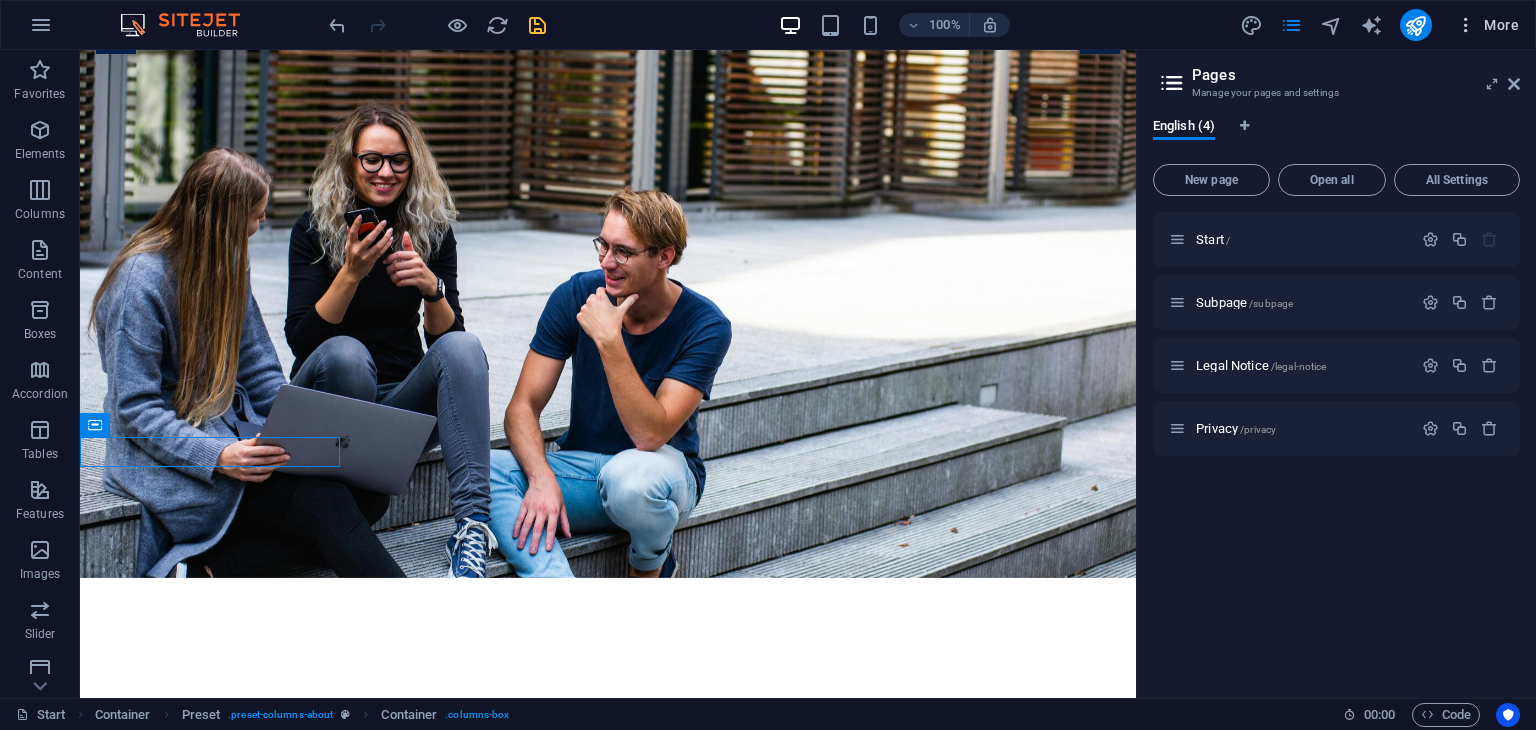 click at bounding box center [1466, 25] 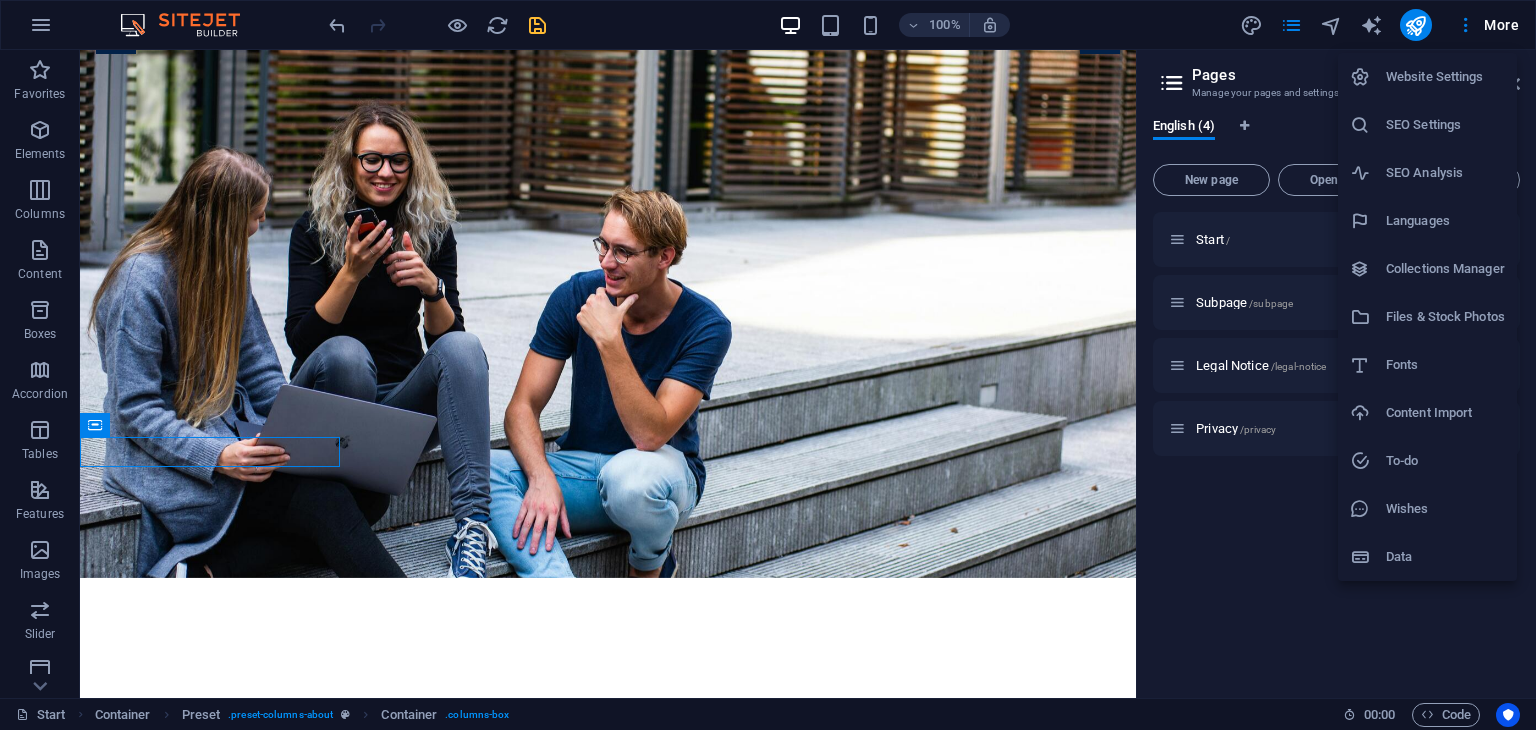click on "Website Settings" at bounding box center (1445, 77) 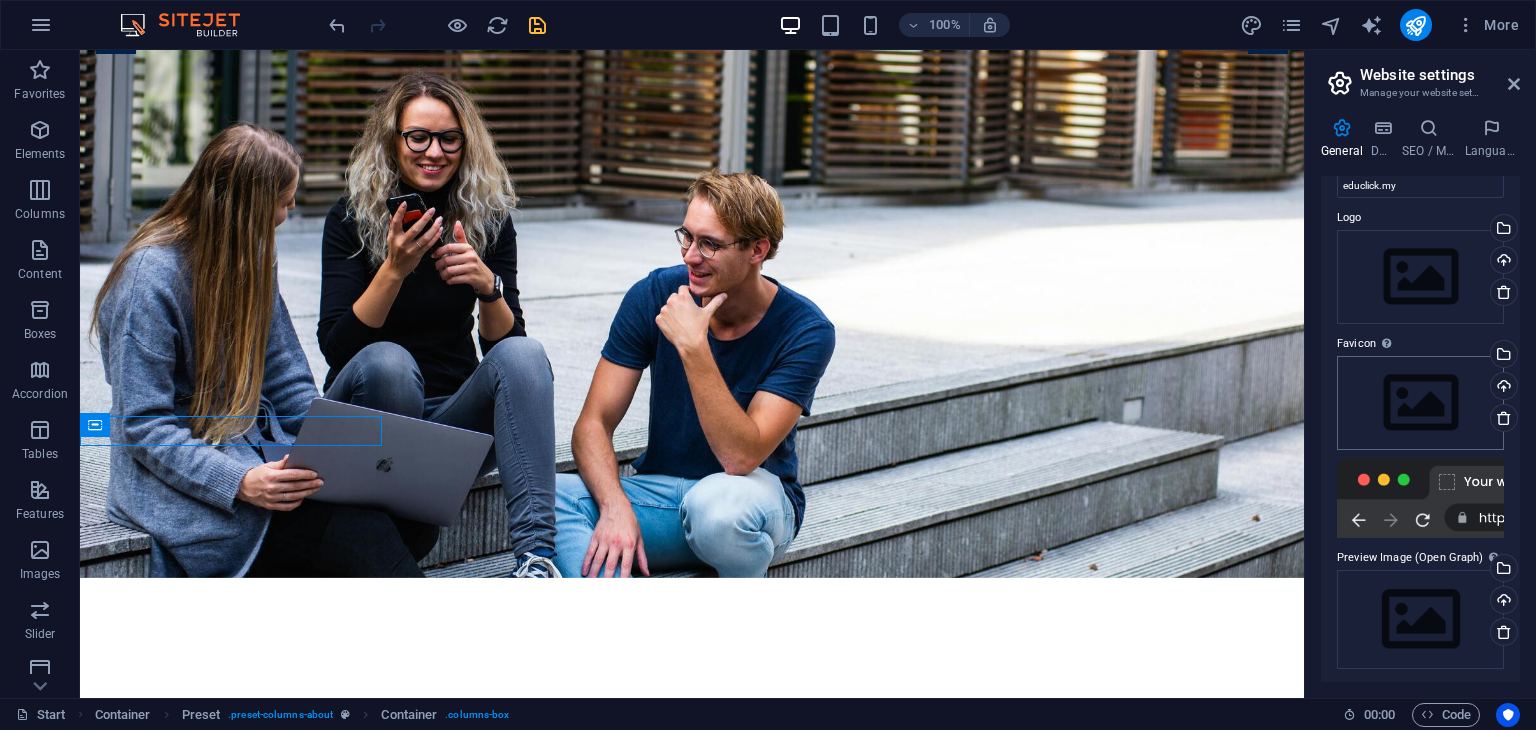 scroll, scrollTop: 0, scrollLeft: 0, axis: both 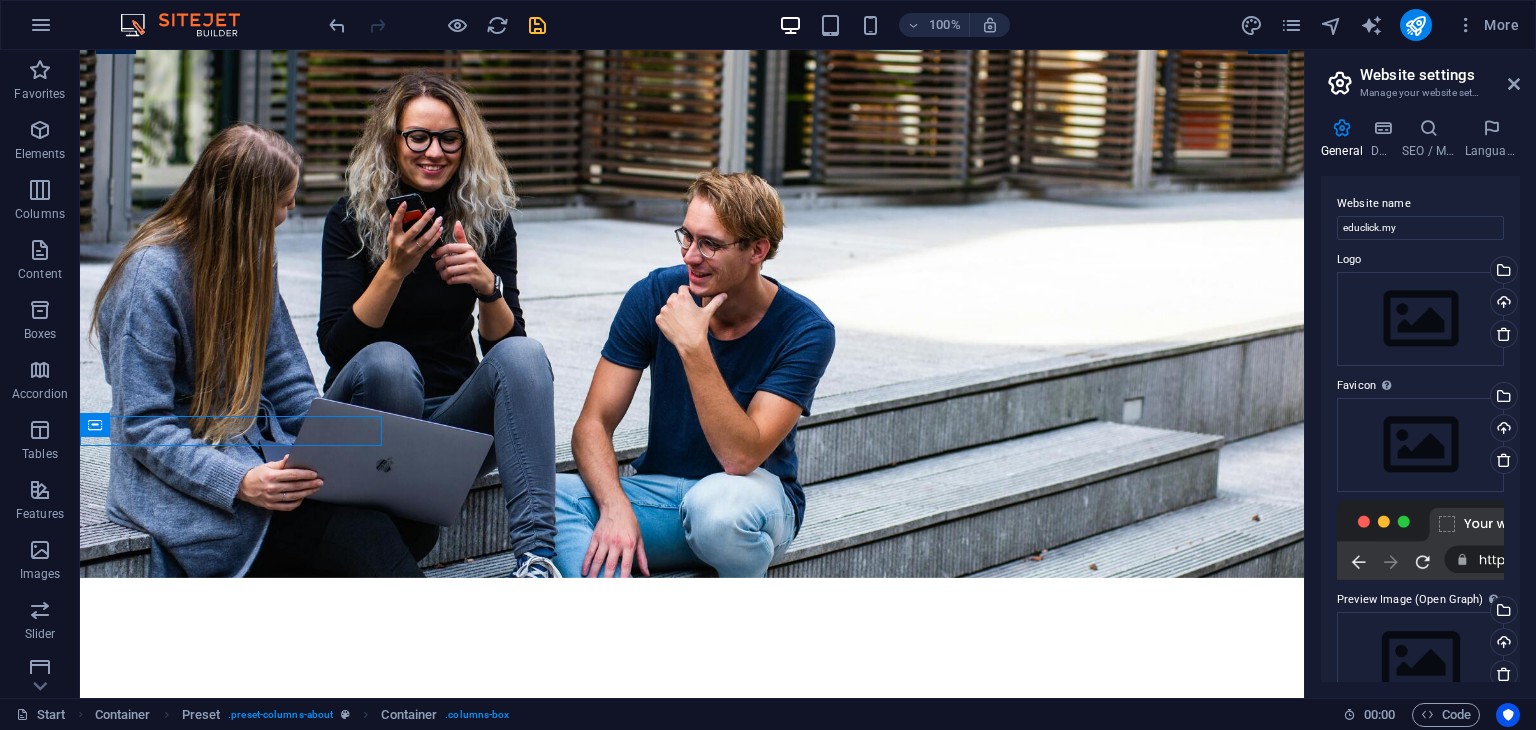 click on "Website settings" at bounding box center [1440, 75] 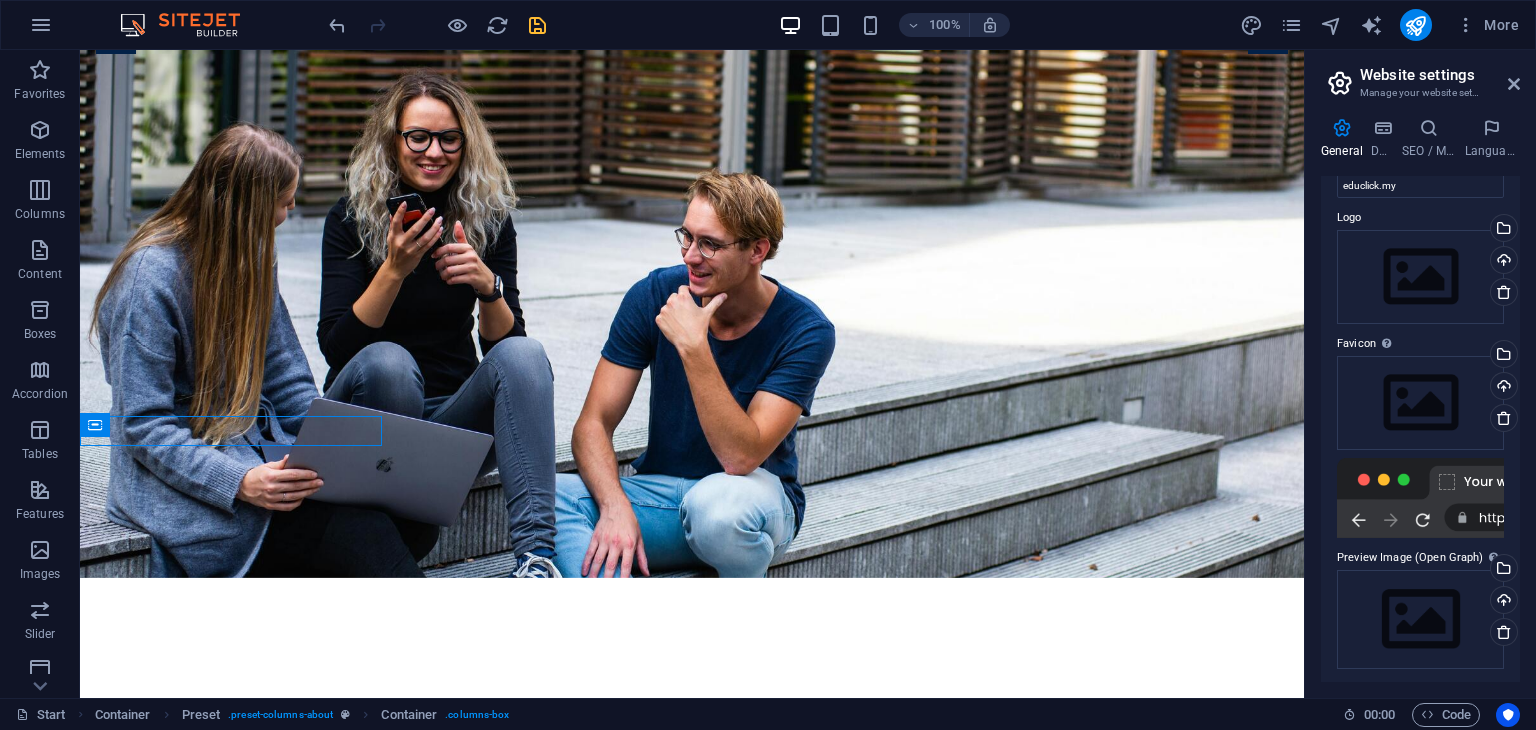 scroll, scrollTop: 0, scrollLeft: 0, axis: both 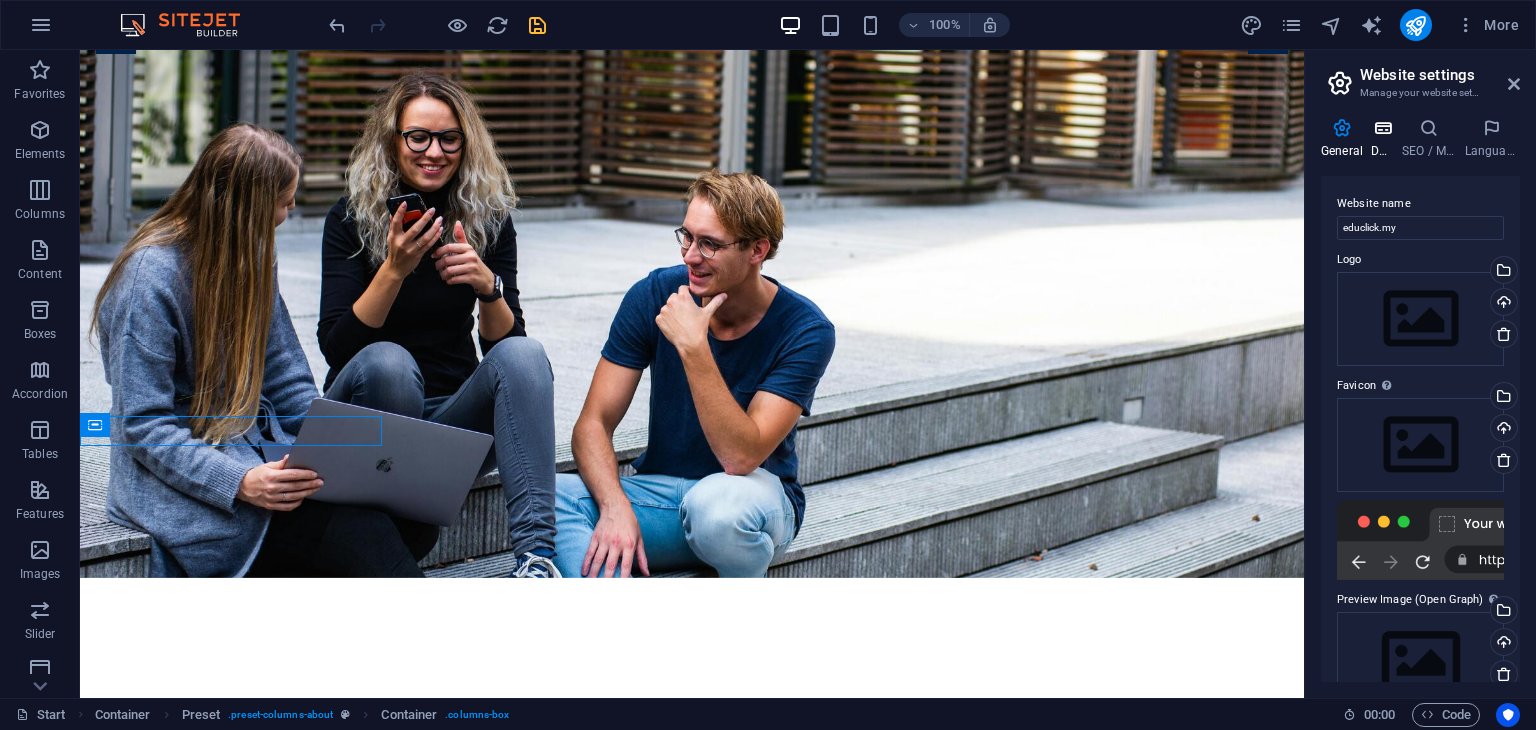 click on "Data" at bounding box center (1386, 139) 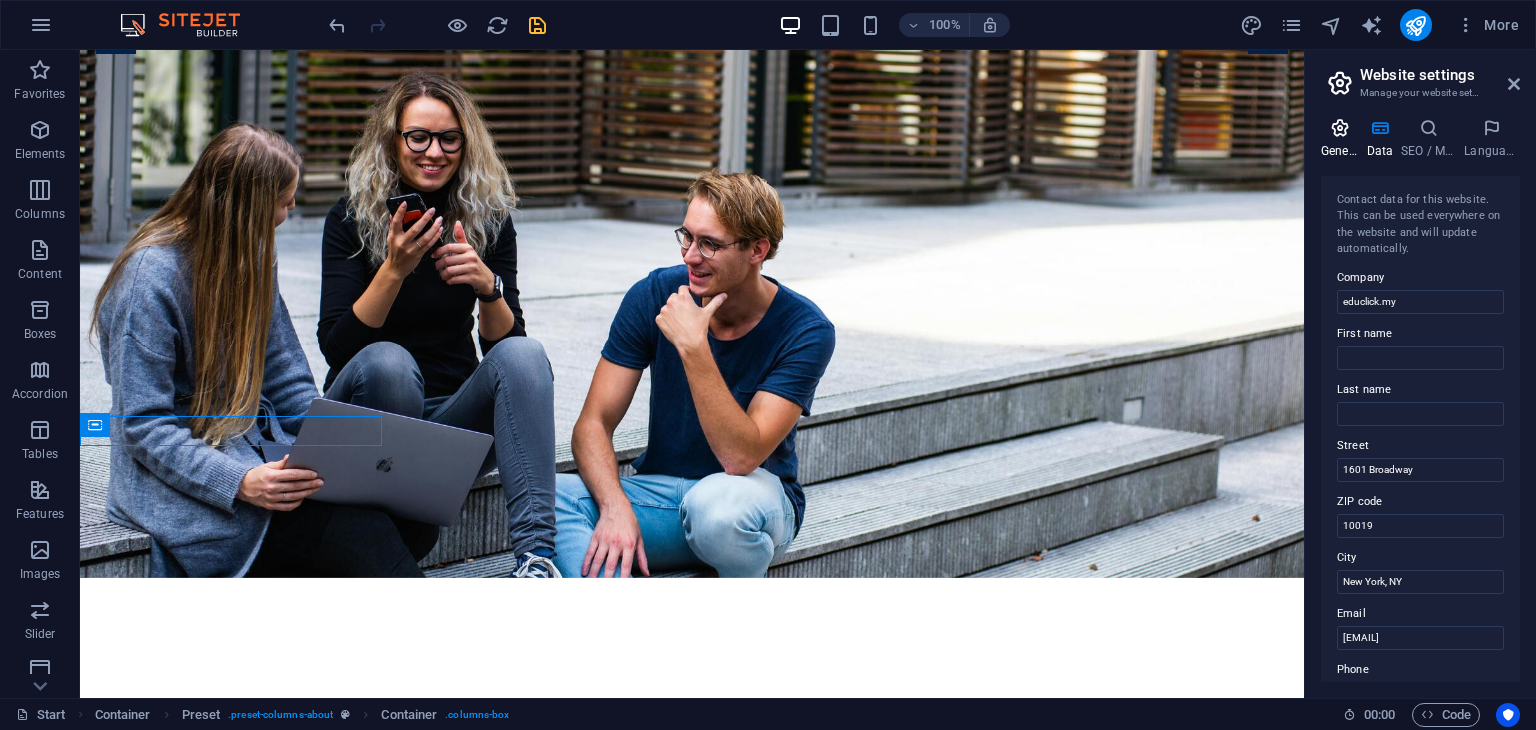 click at bounding box center (1340, 128) 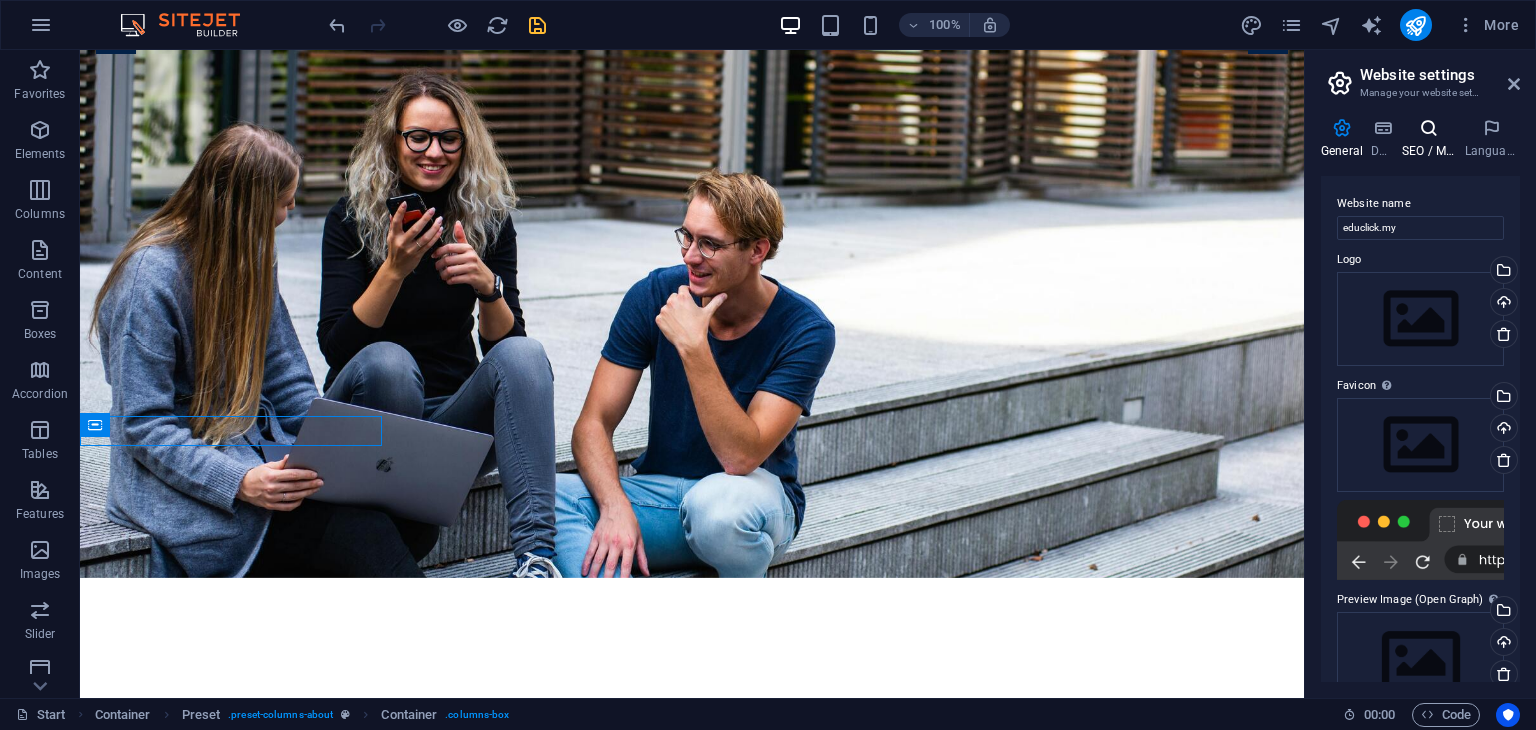 click at bounding box center (1429, 128) 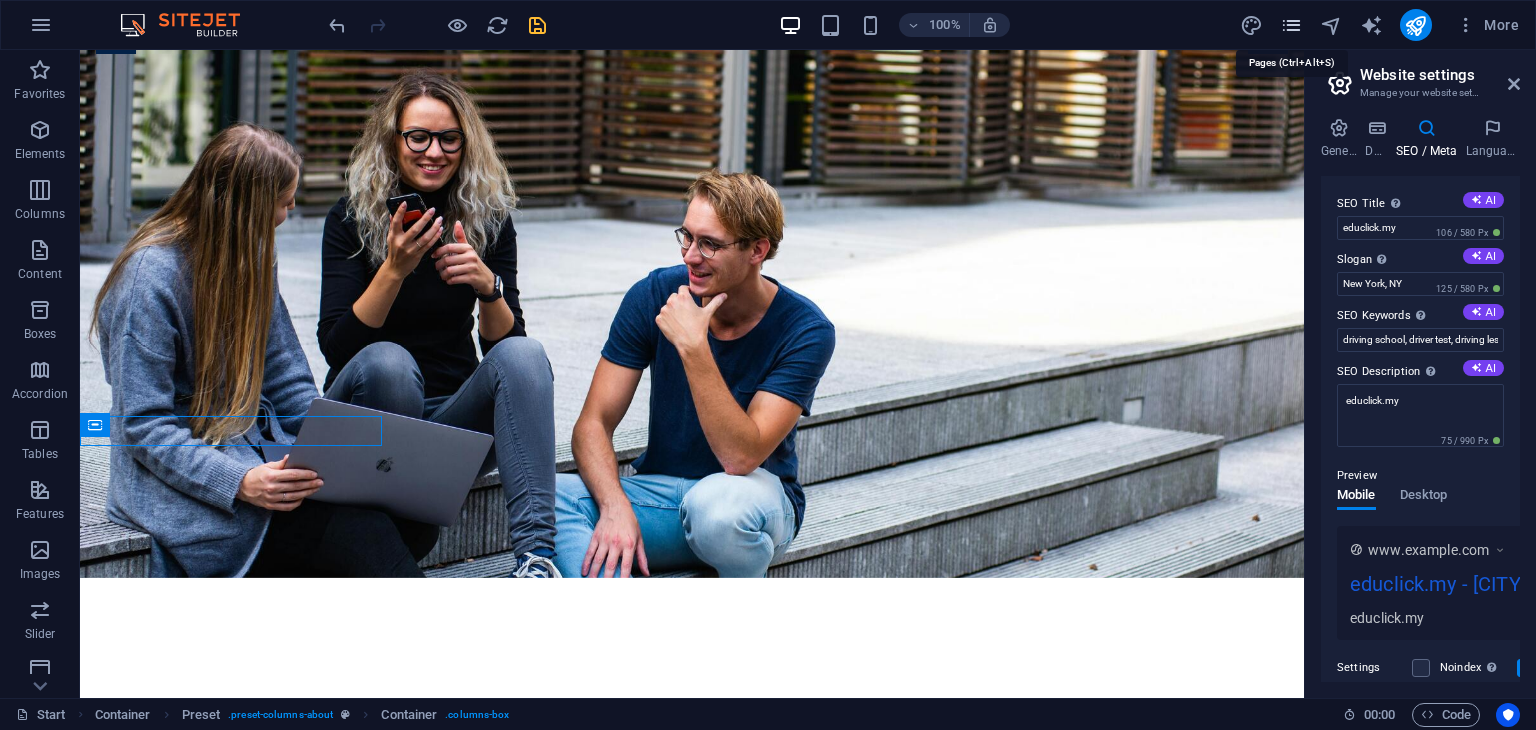 click at bounding box center (1291, 25) 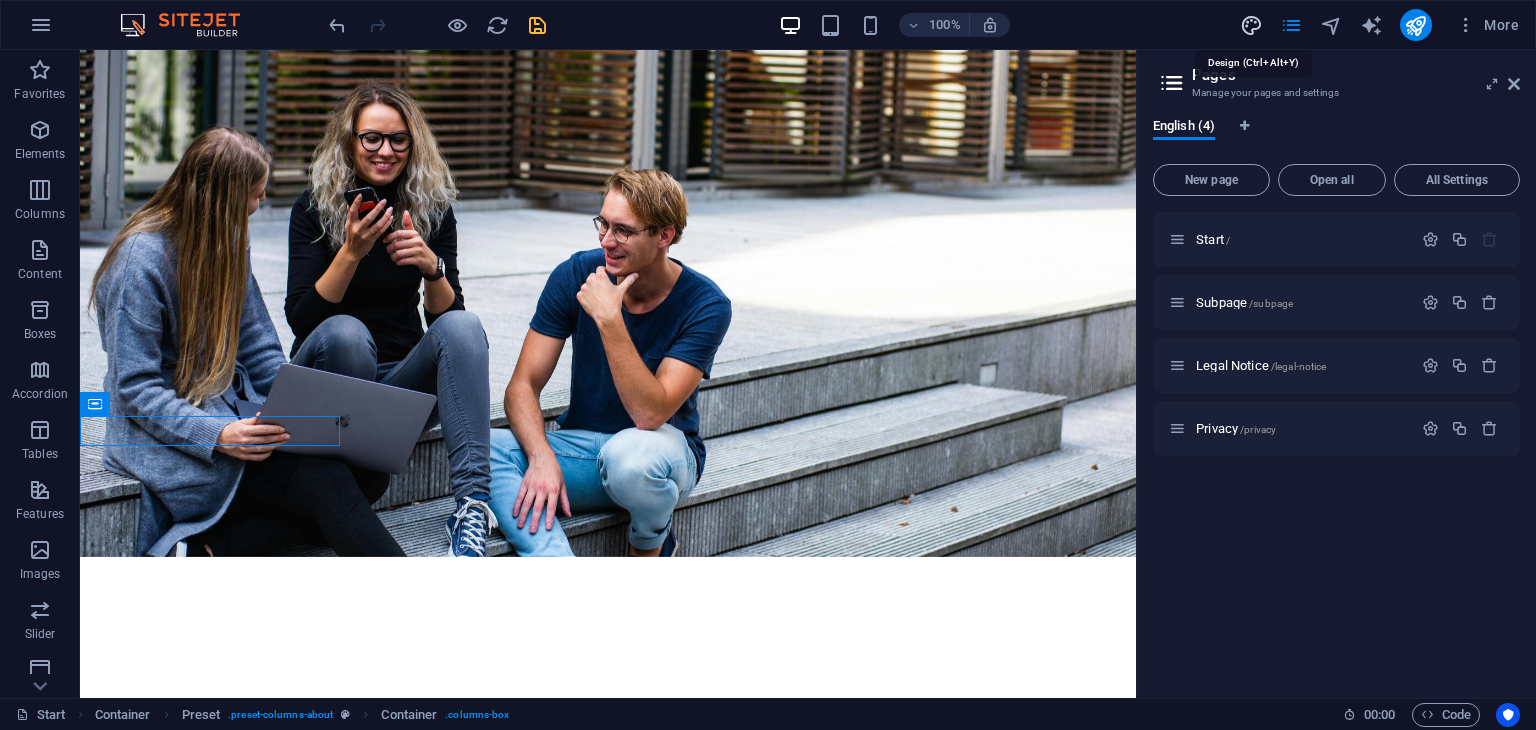 click at bounding box center [1251, 25] 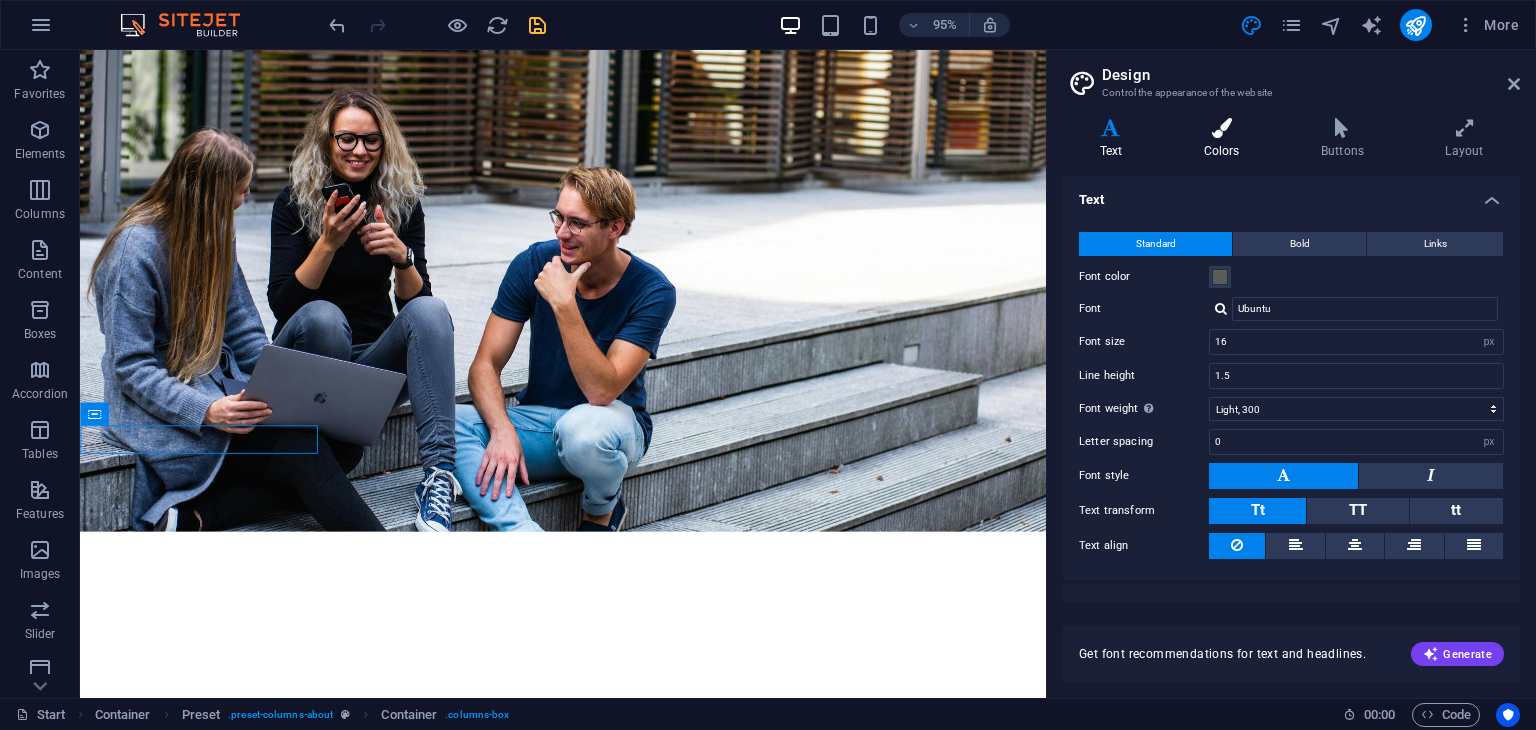 click on "Colors" at bounding box center [1225, 139] 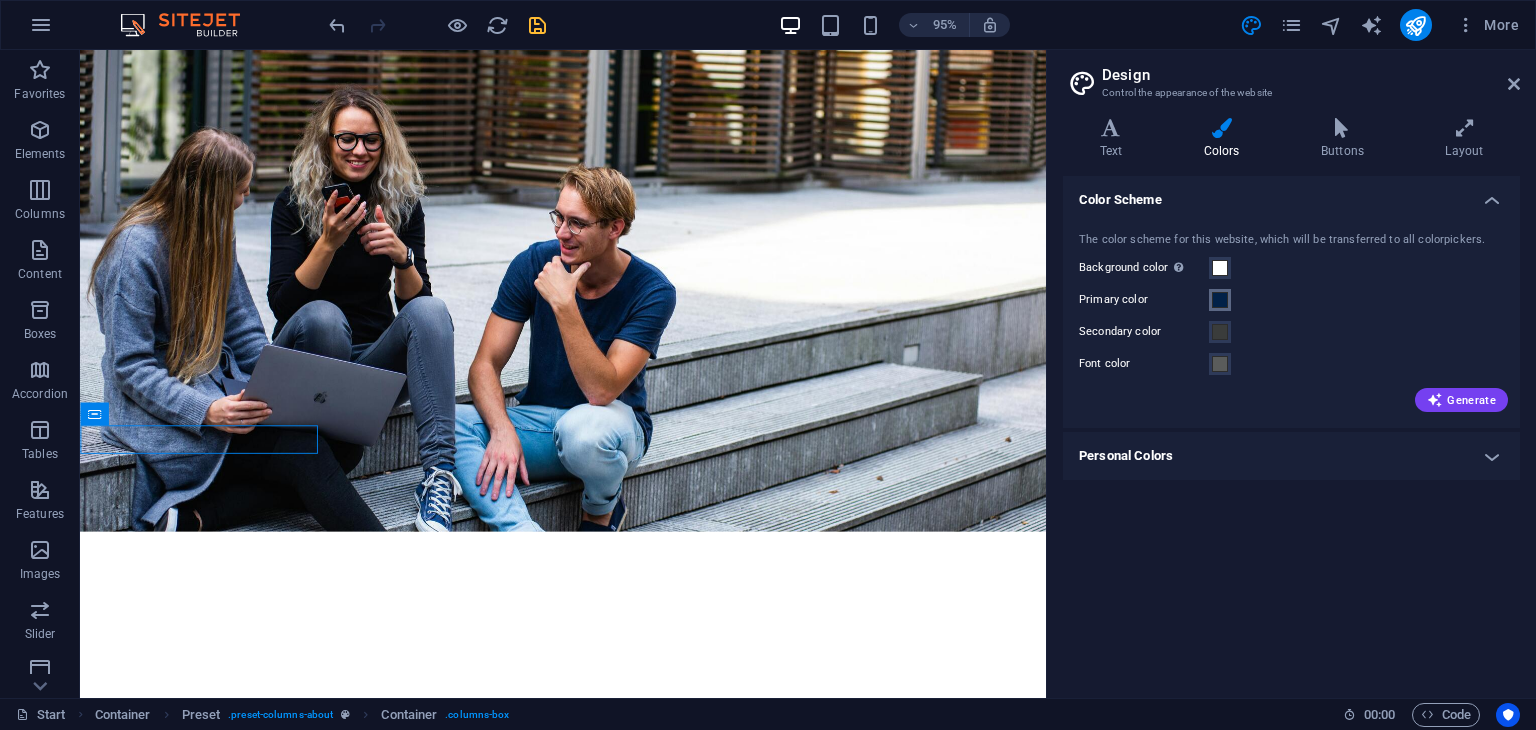 click at bounding box center (1220, 300) 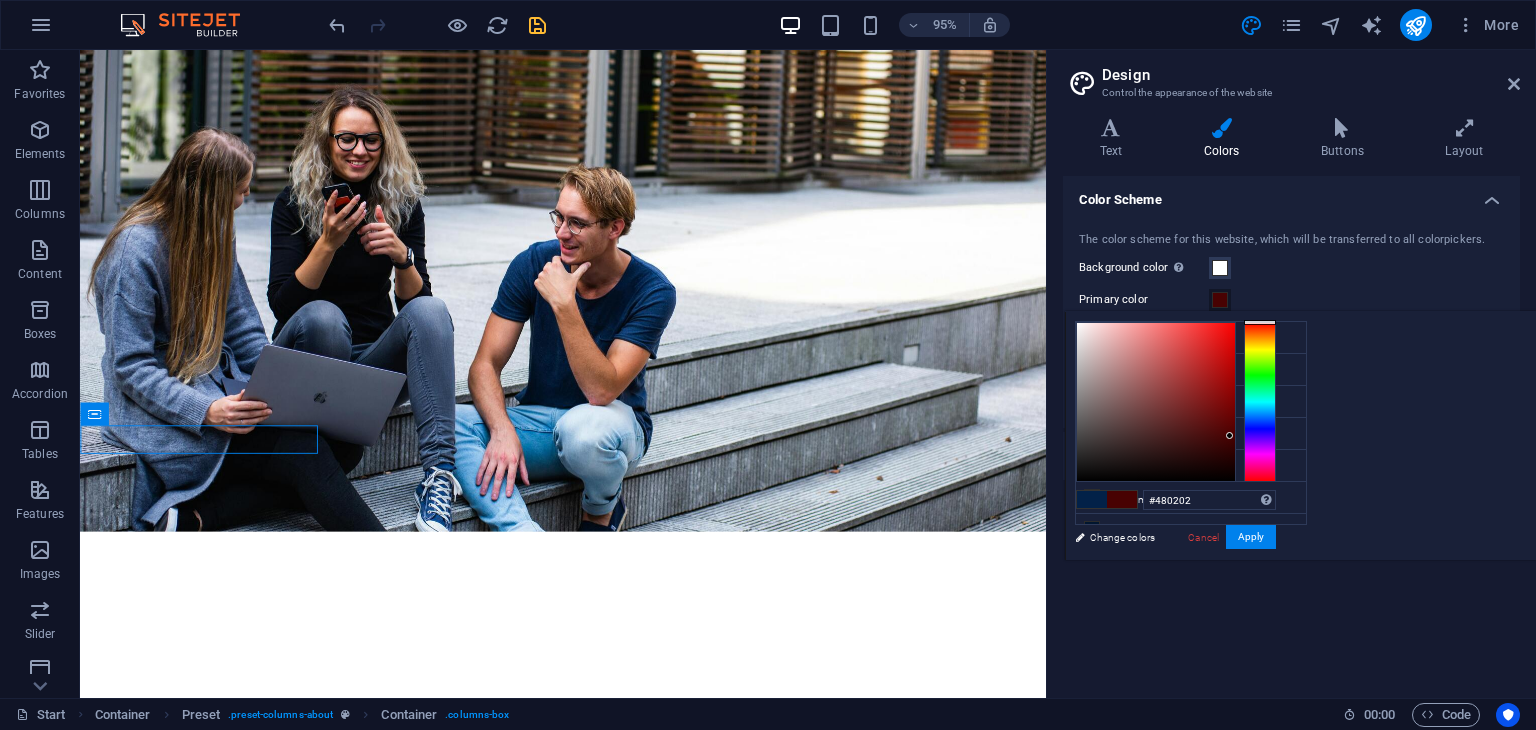 drag, startPoint x: 1509, startPoint y: 356, endPoint x: 1506, endPoint y: 309, distance: 47.095646 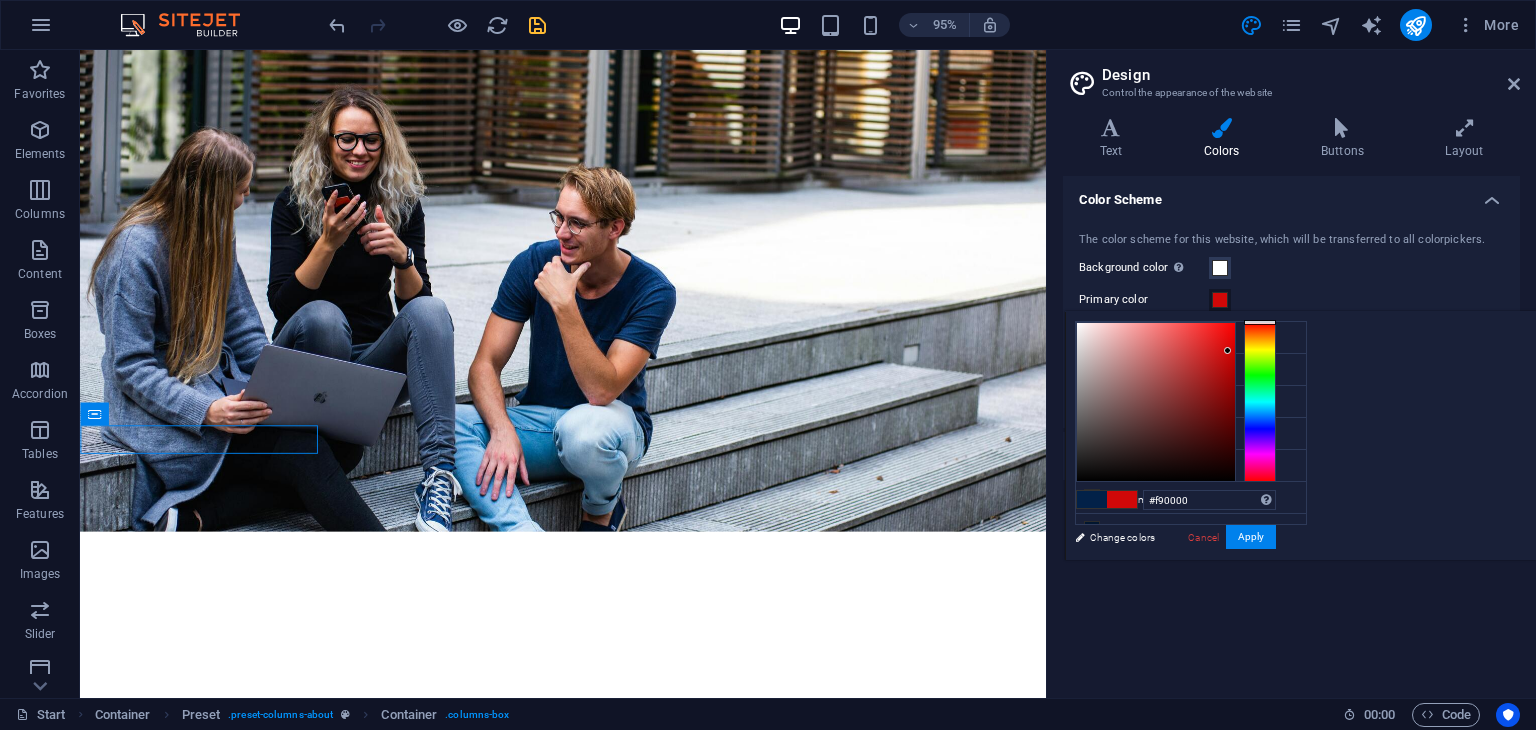type on "#ff0000" 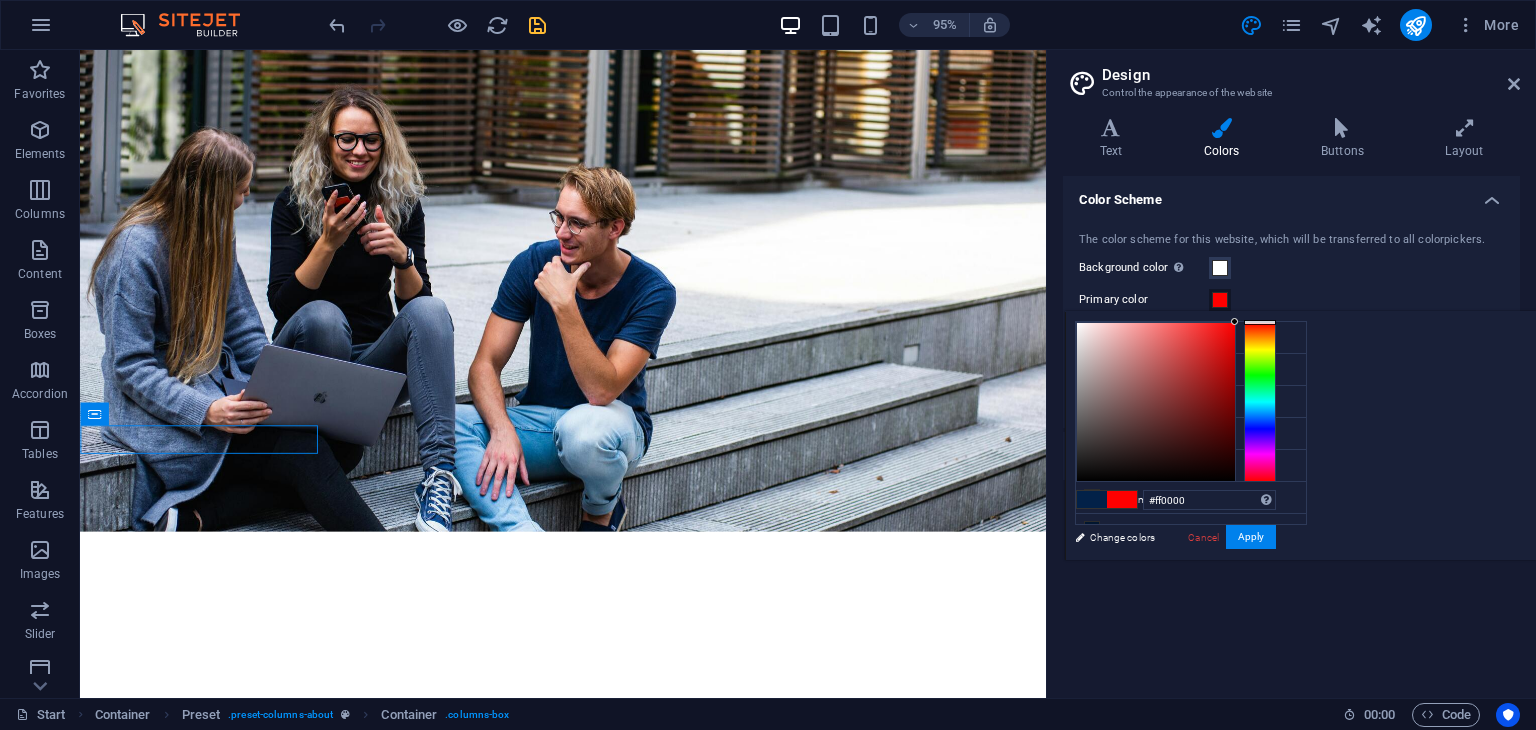 drag, startPoint x: 1442, startPoint y: 353, endPoint x: 1493, endPoint y: 290, distance: 81.055534 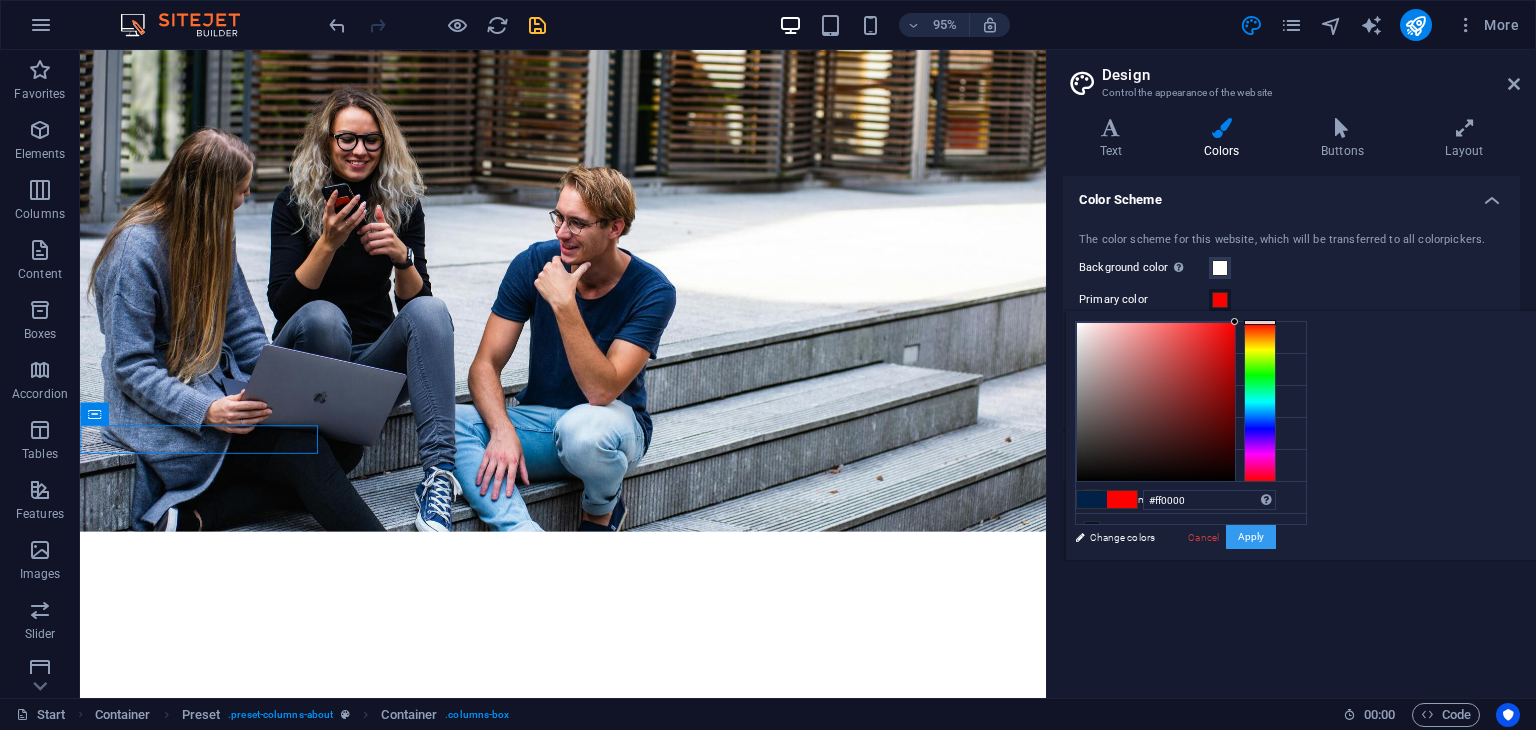 click on "Apply" at bounding box center [1251, 537] 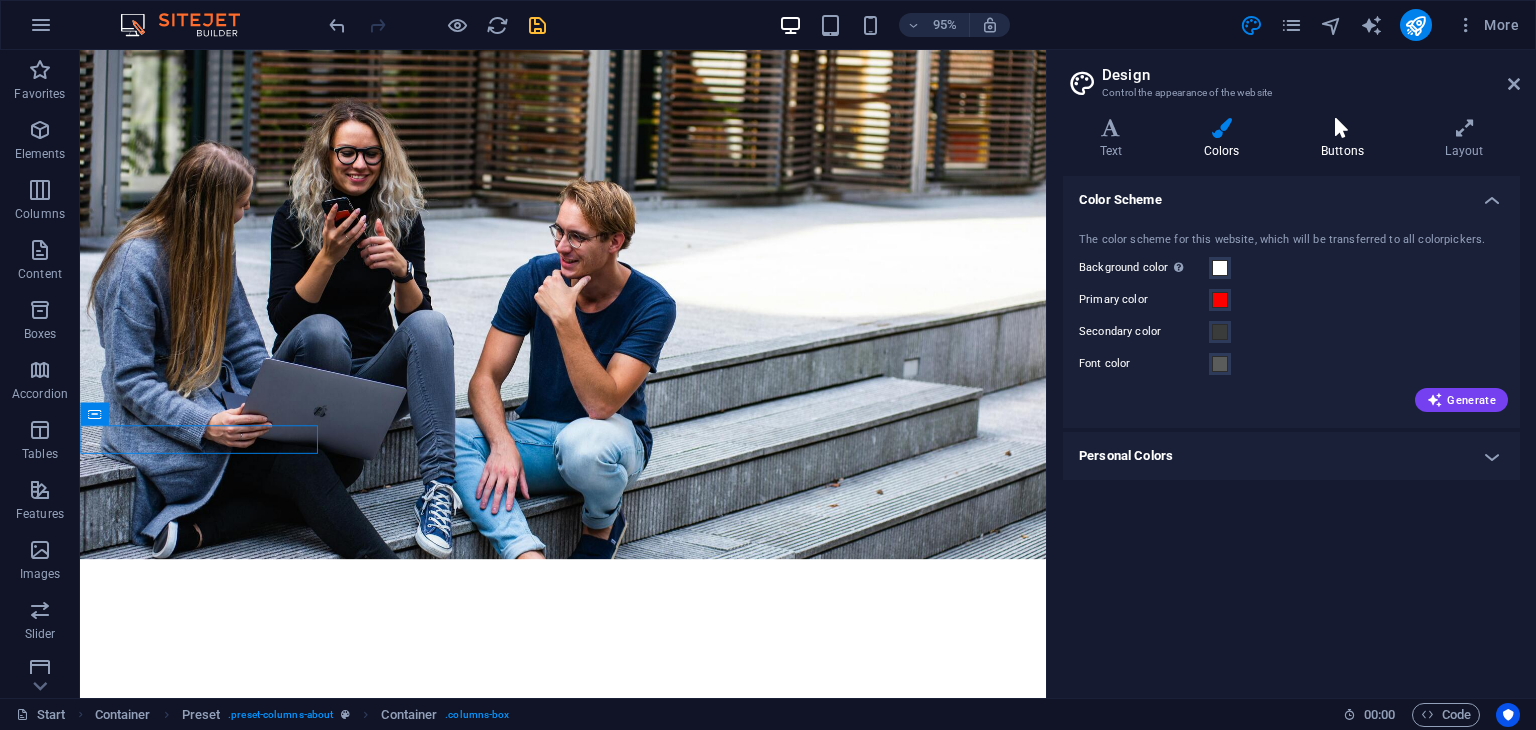 click on "Buttons" at bounding box center [1346, 139] 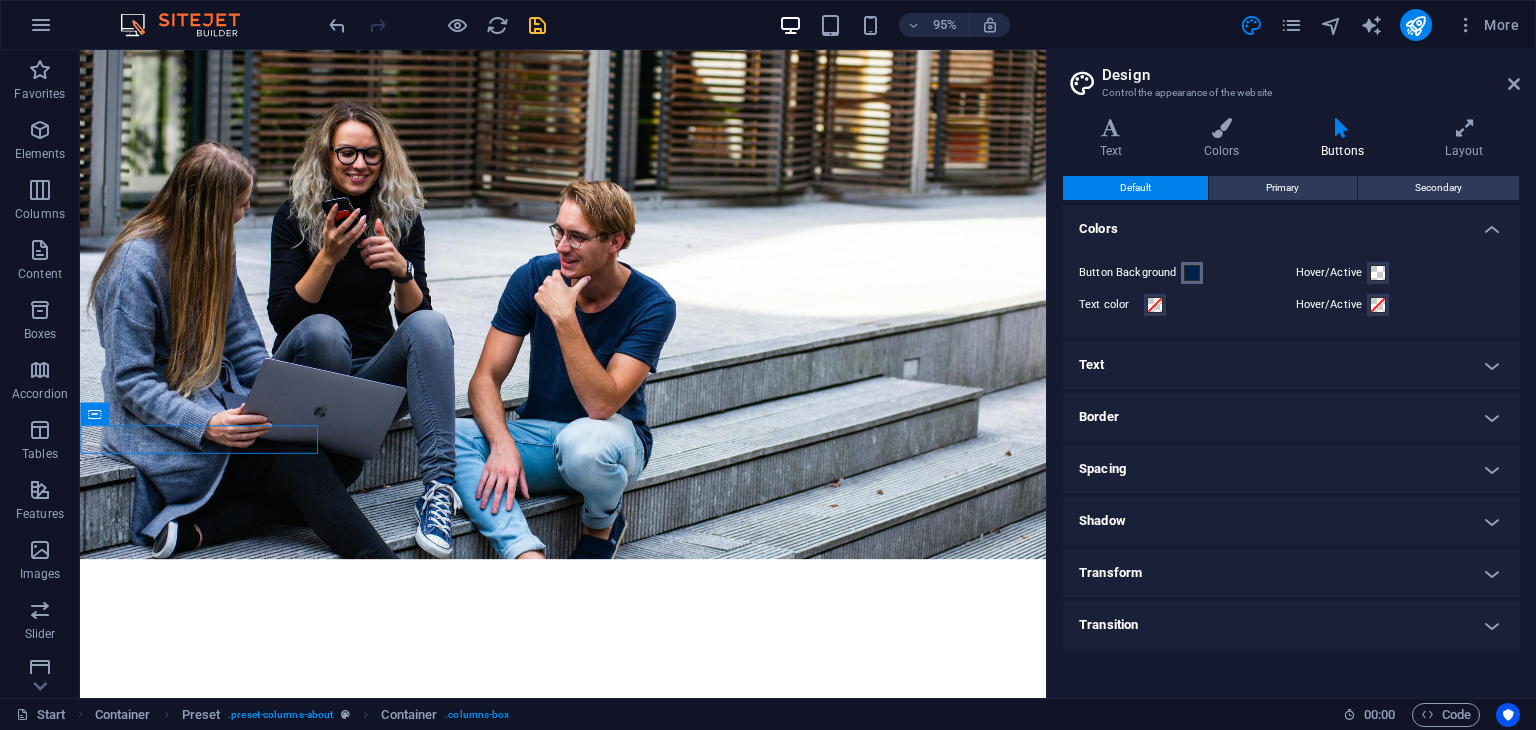 click at bounding box center (1192, 273) 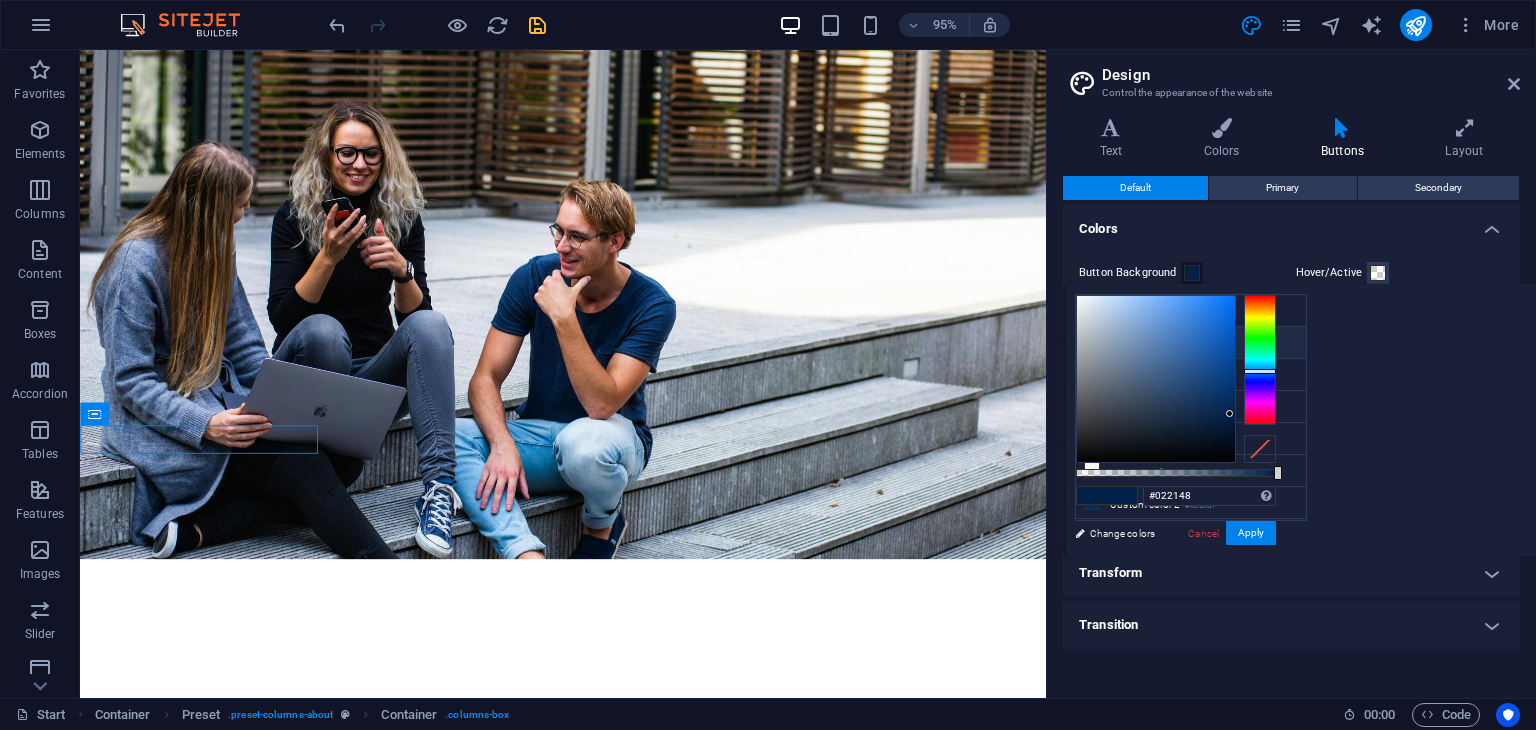 click on "Primary color
#ff0000" at bounding box center [1191, 343] 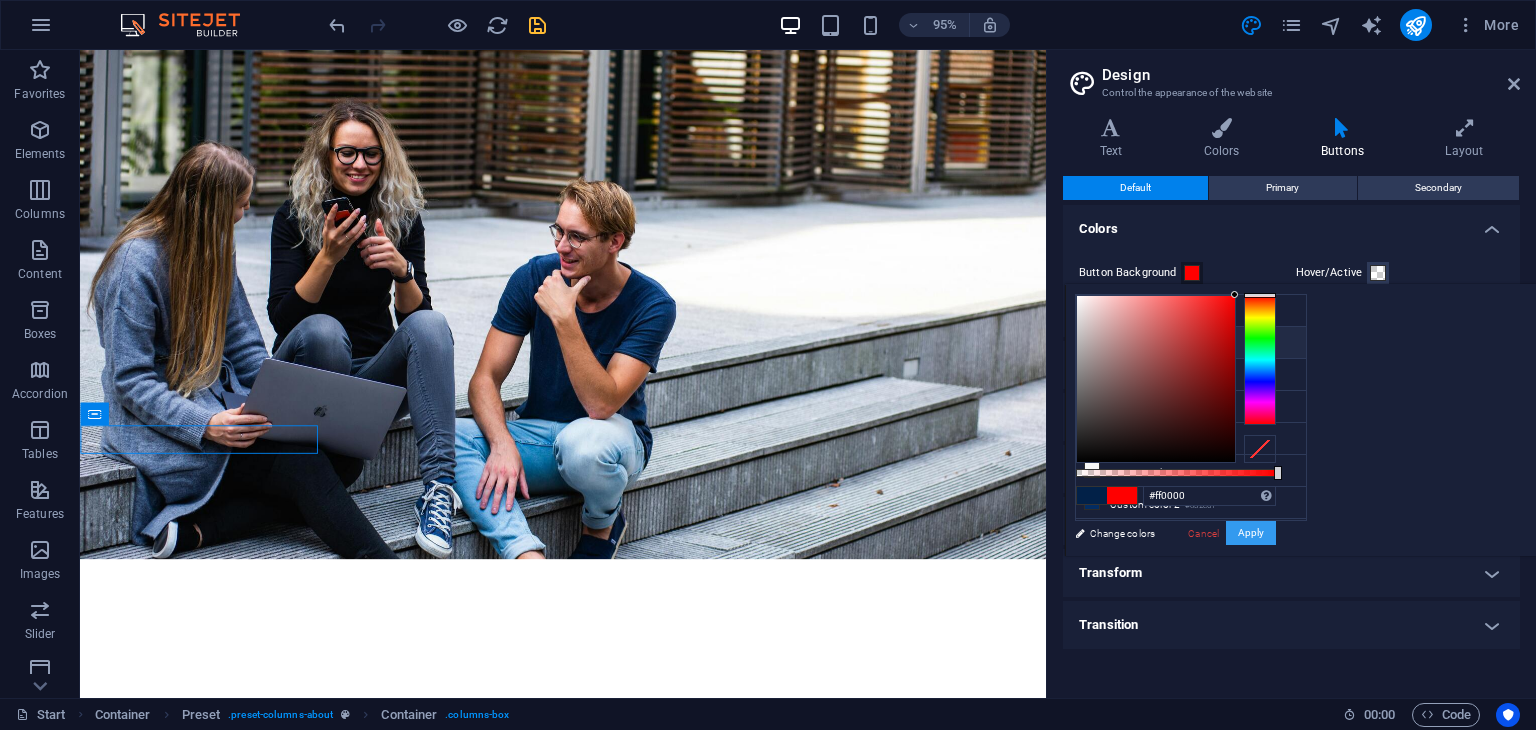 click on "Apply" at bounding box center (1251, 533) 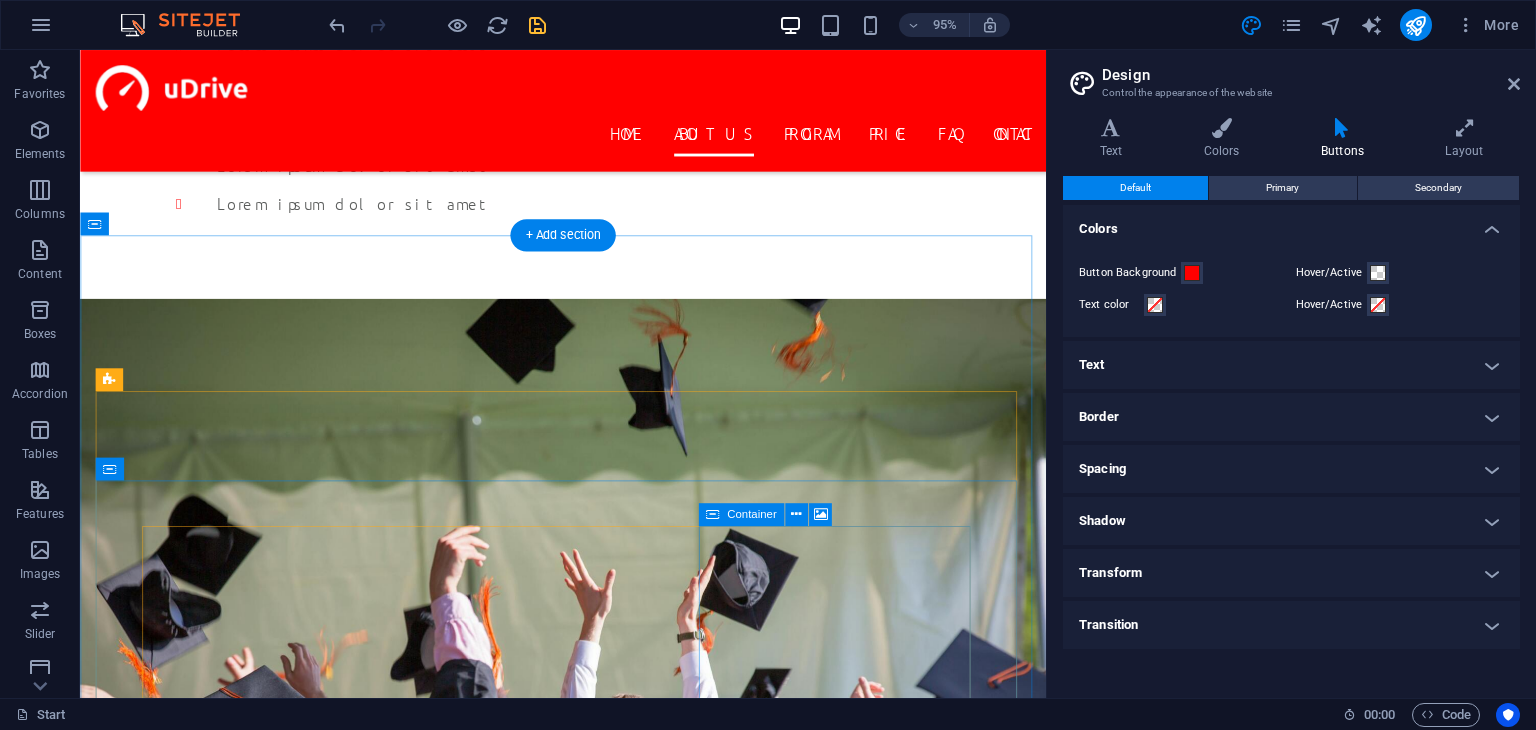scroll, scrollTop: 1918, scrollLeft: 0, axis: vertical 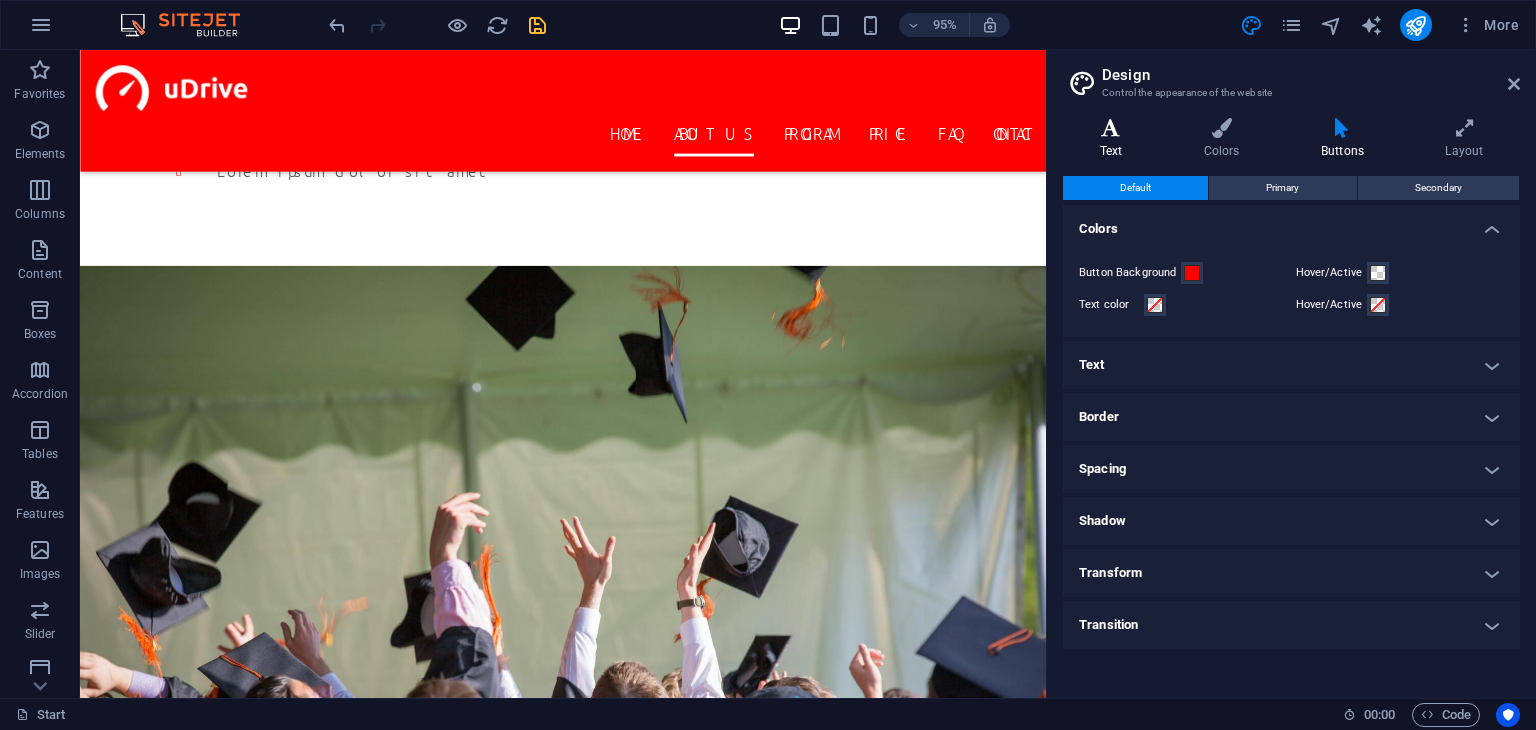 click at bounding box center [1111, 128] 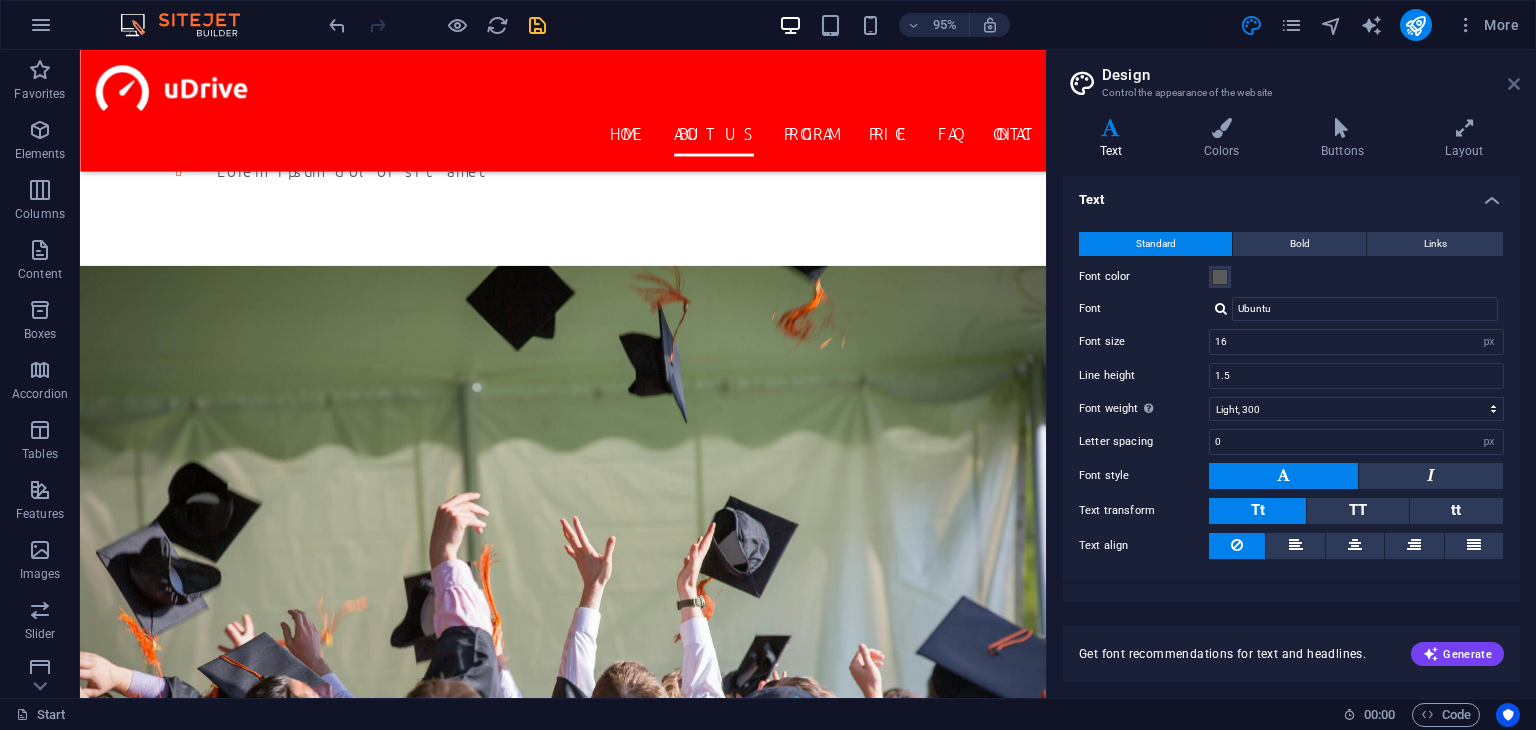 click at bounding box center [1514, 84] 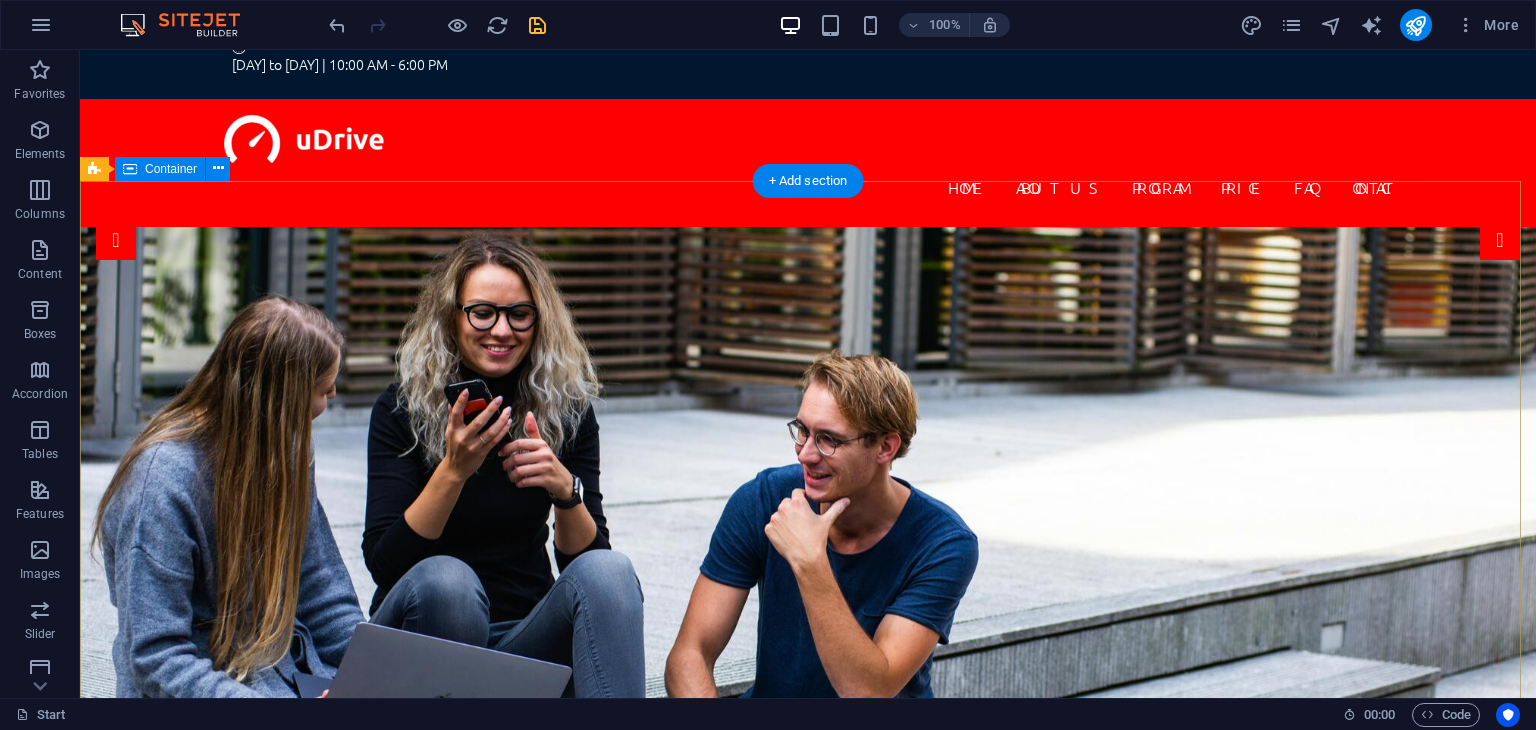 scroll, scrollTop: 0, scrollLeft: 0, axis: both 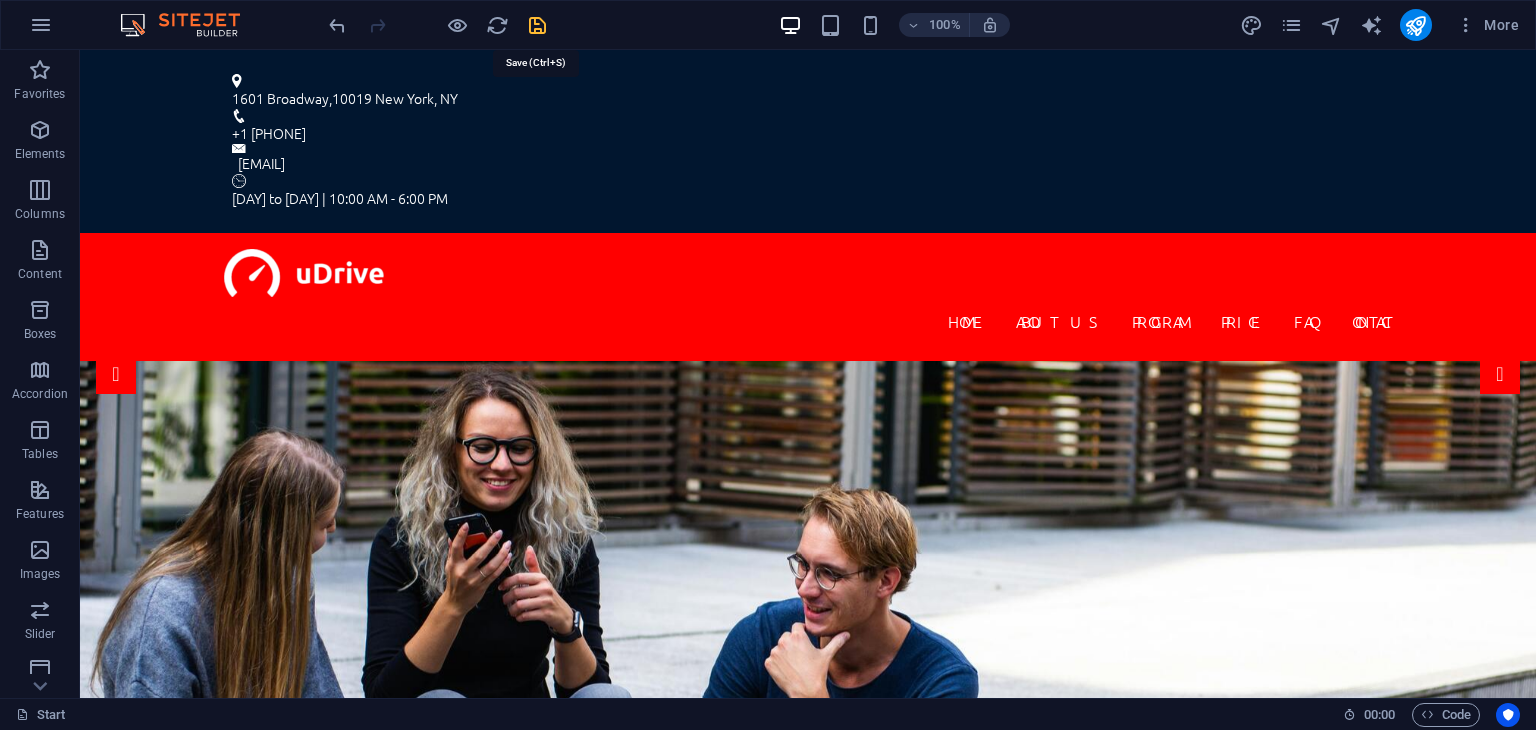 click at bounding box center (537, 25) 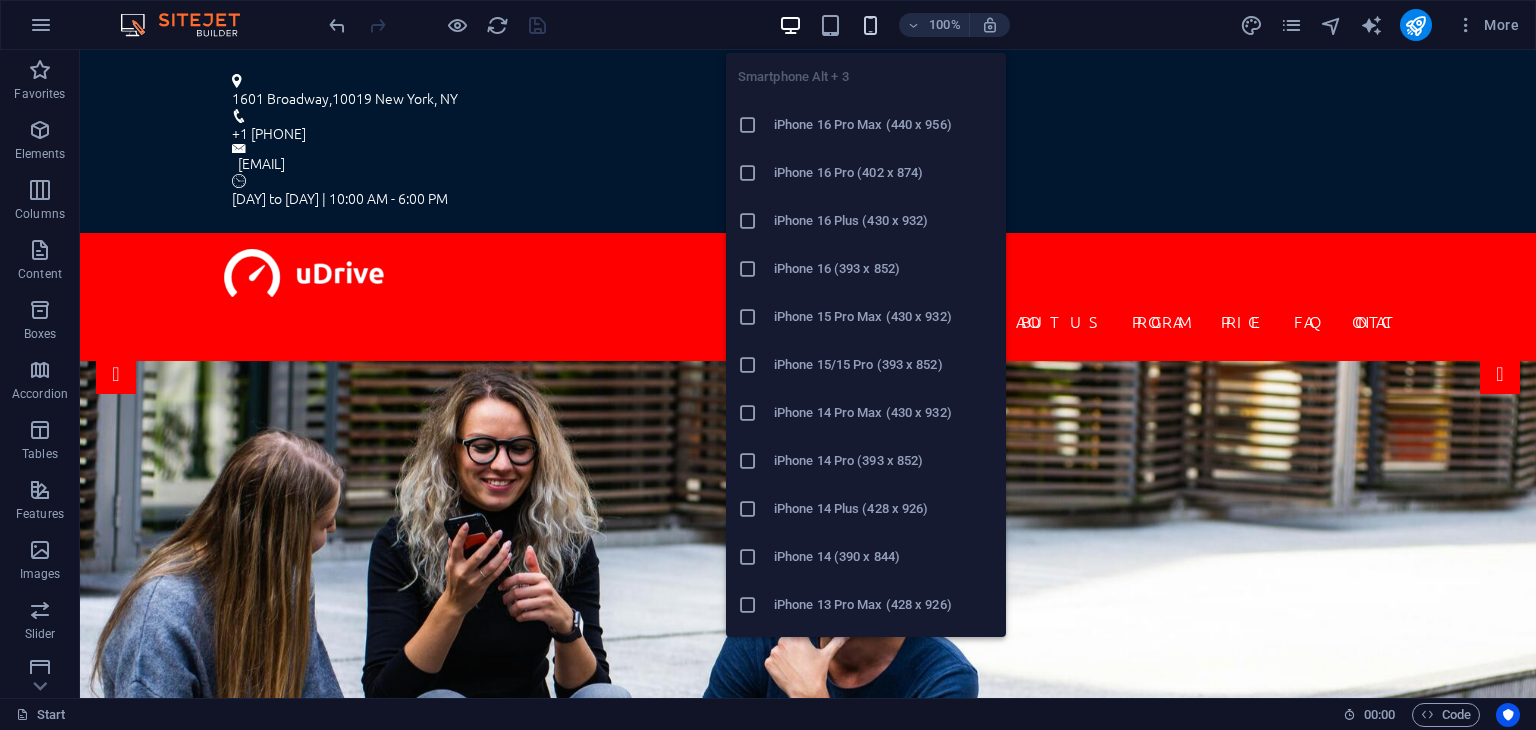 click at bounding box center [870, 25] 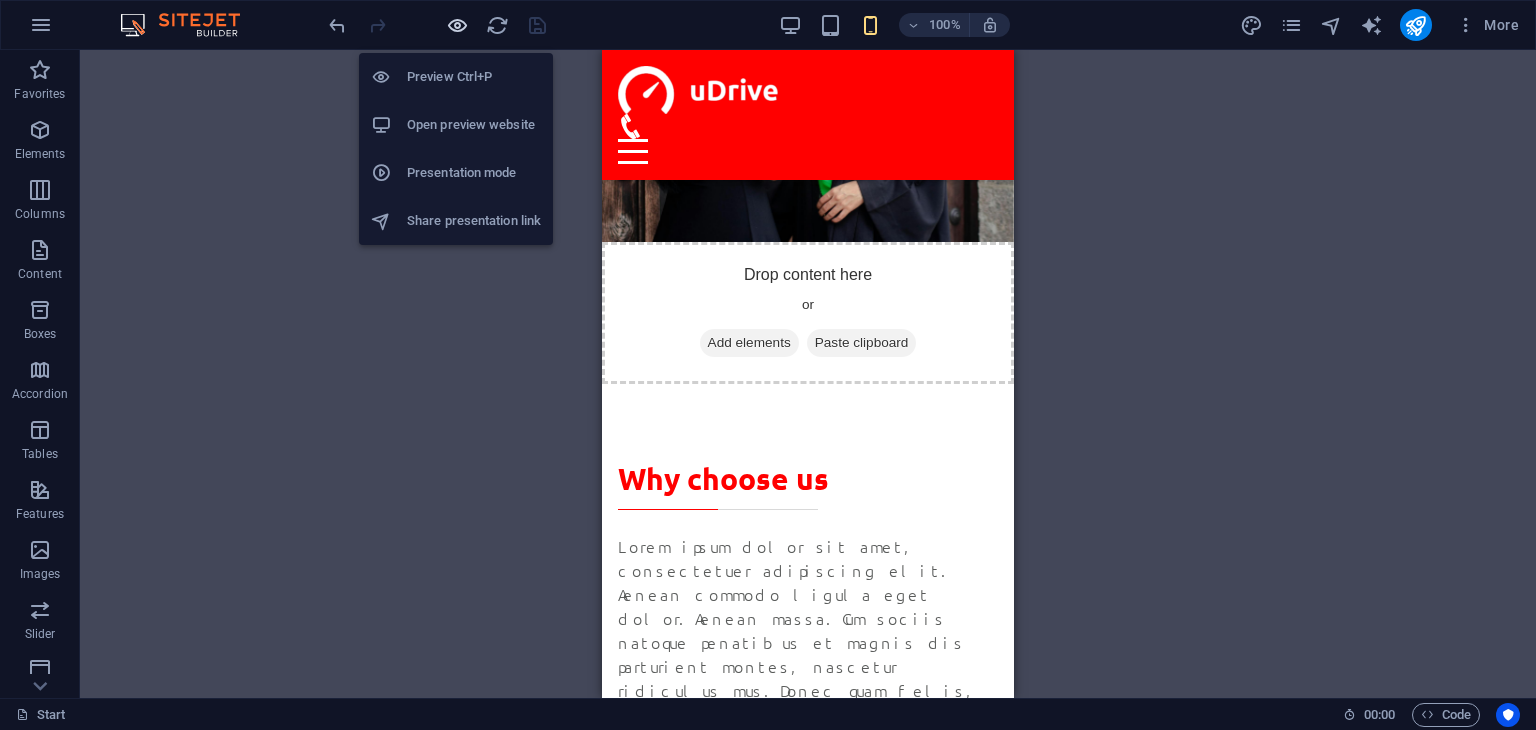 click at bounding box center (457, 25) 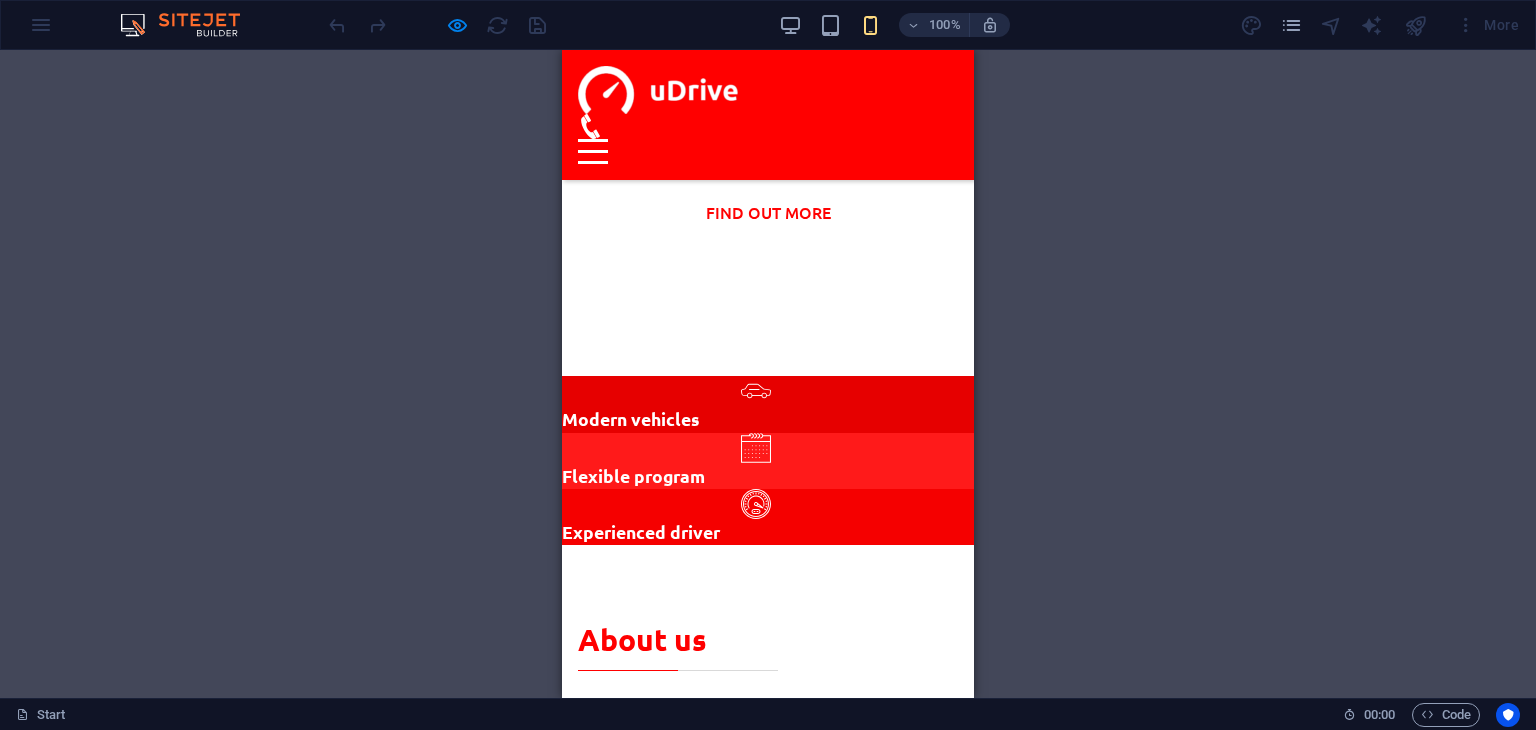 scroll, scrollTop: 0, scrollLeft: 0, axis: both 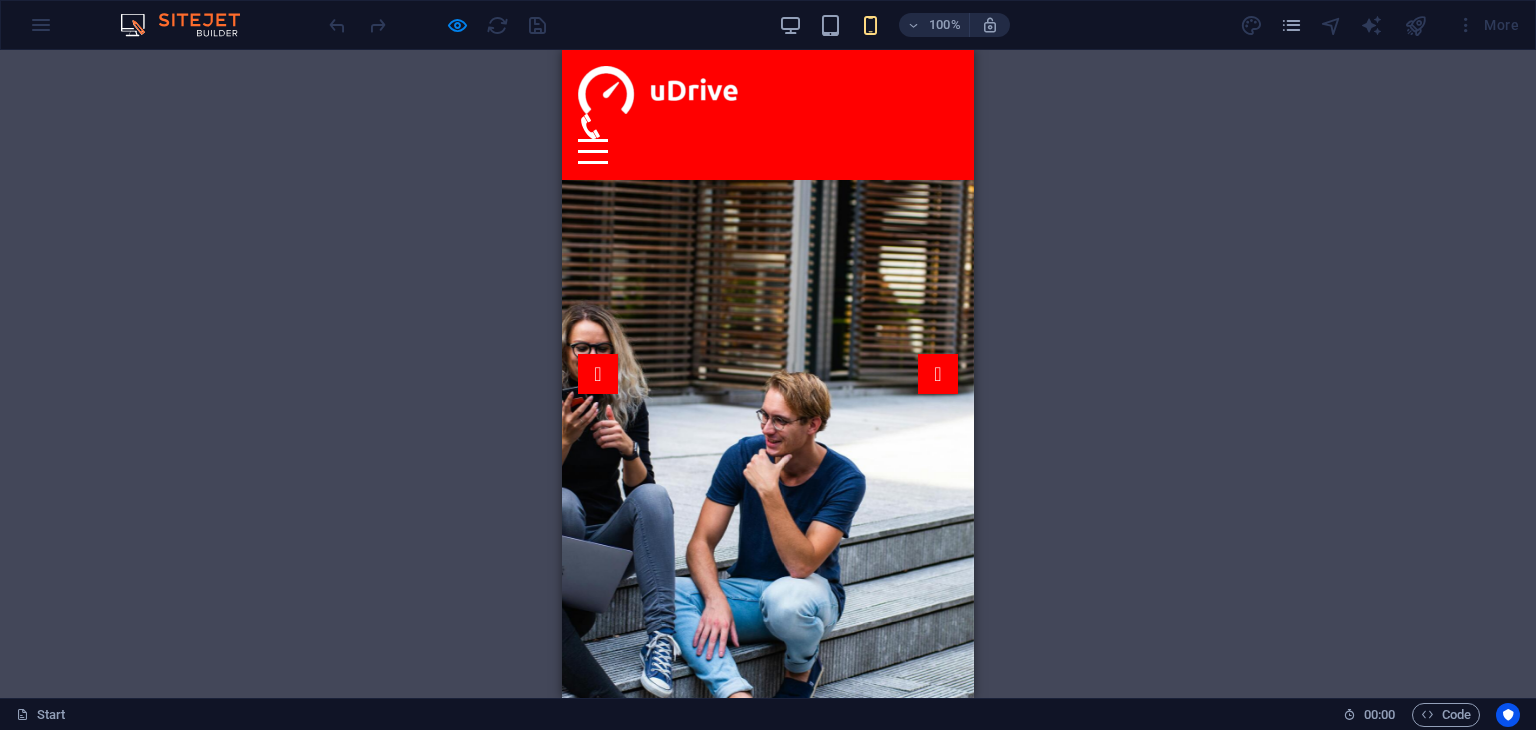 click at bounding box center [593, 151] 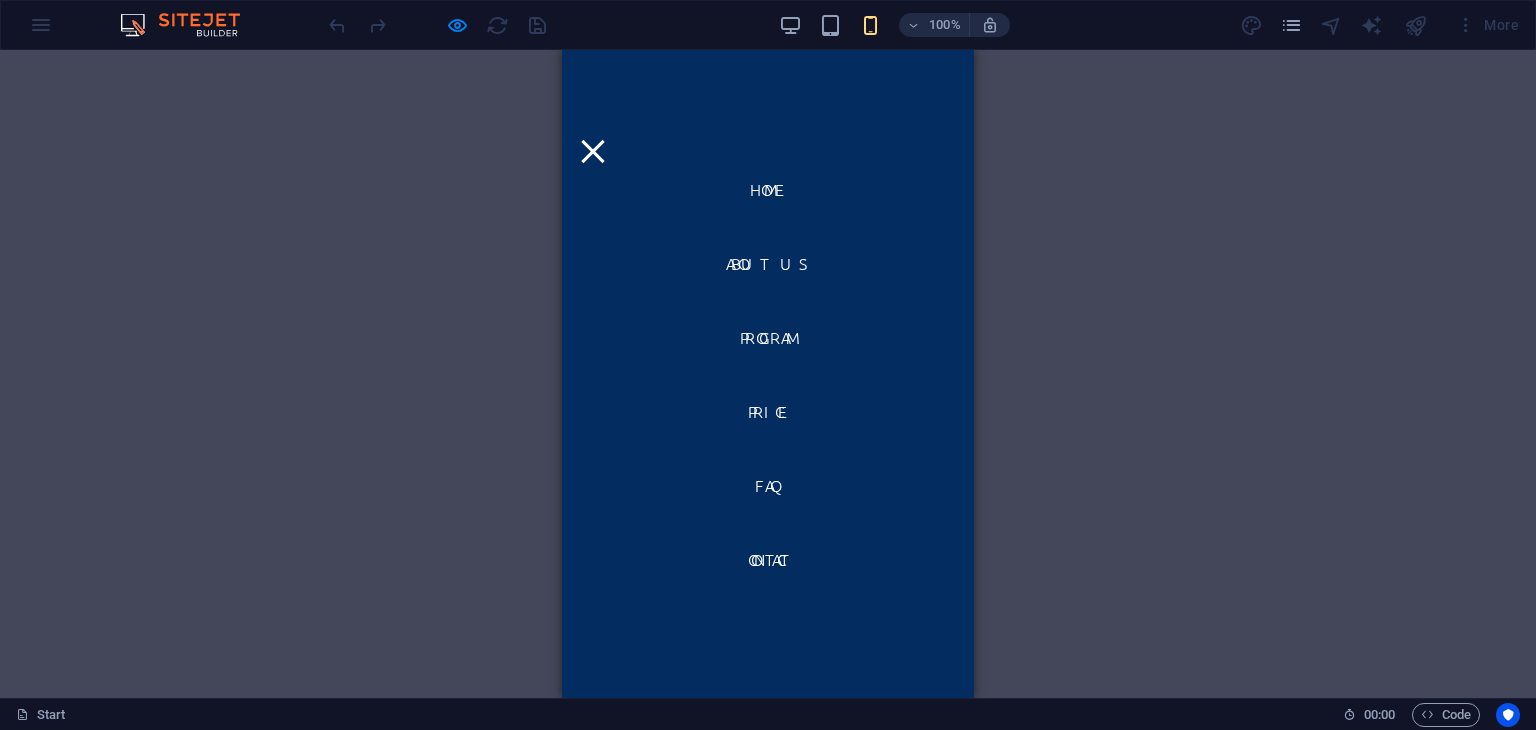 click at bounding box center (593, 151) 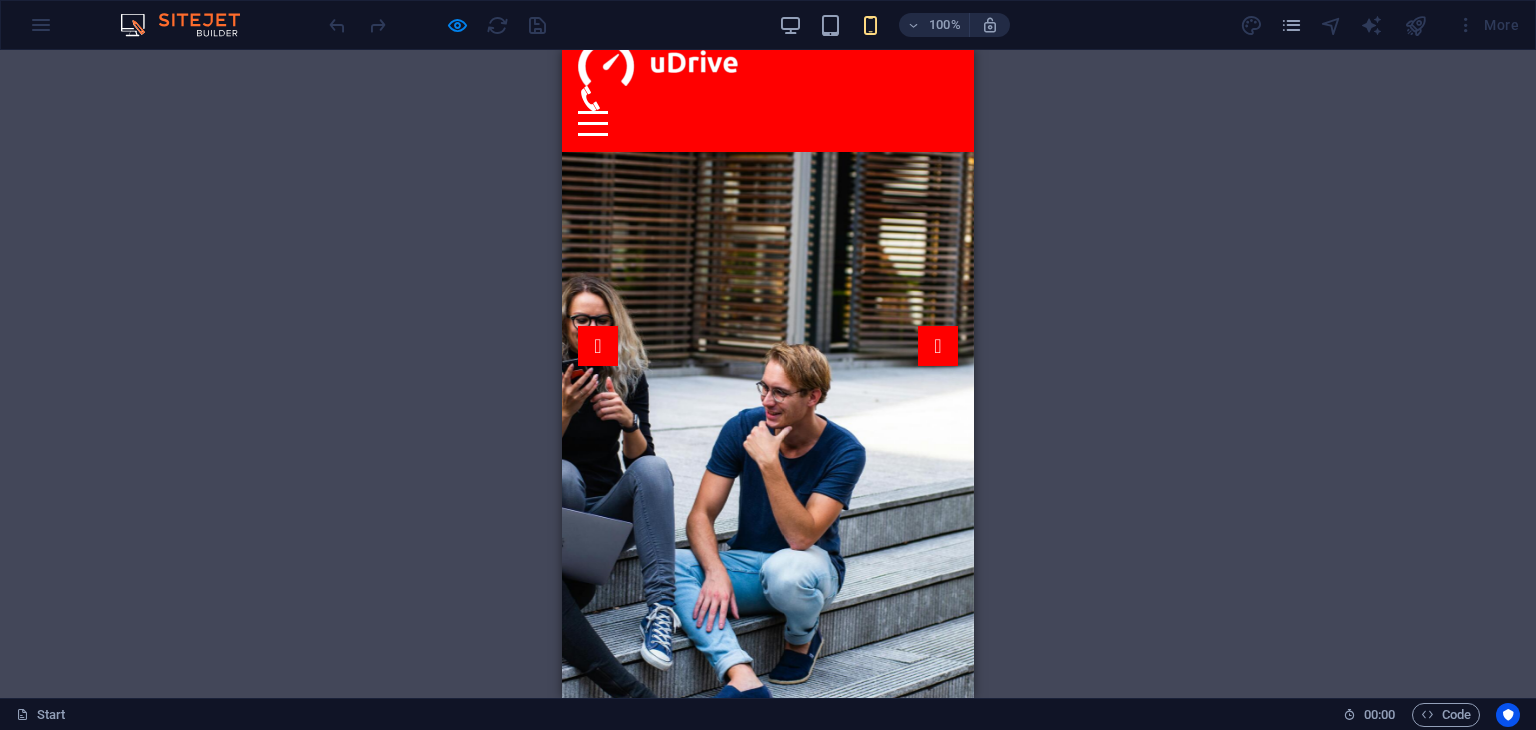 scroll, scrollTop: 0, scrollLeft: 0, axis: both 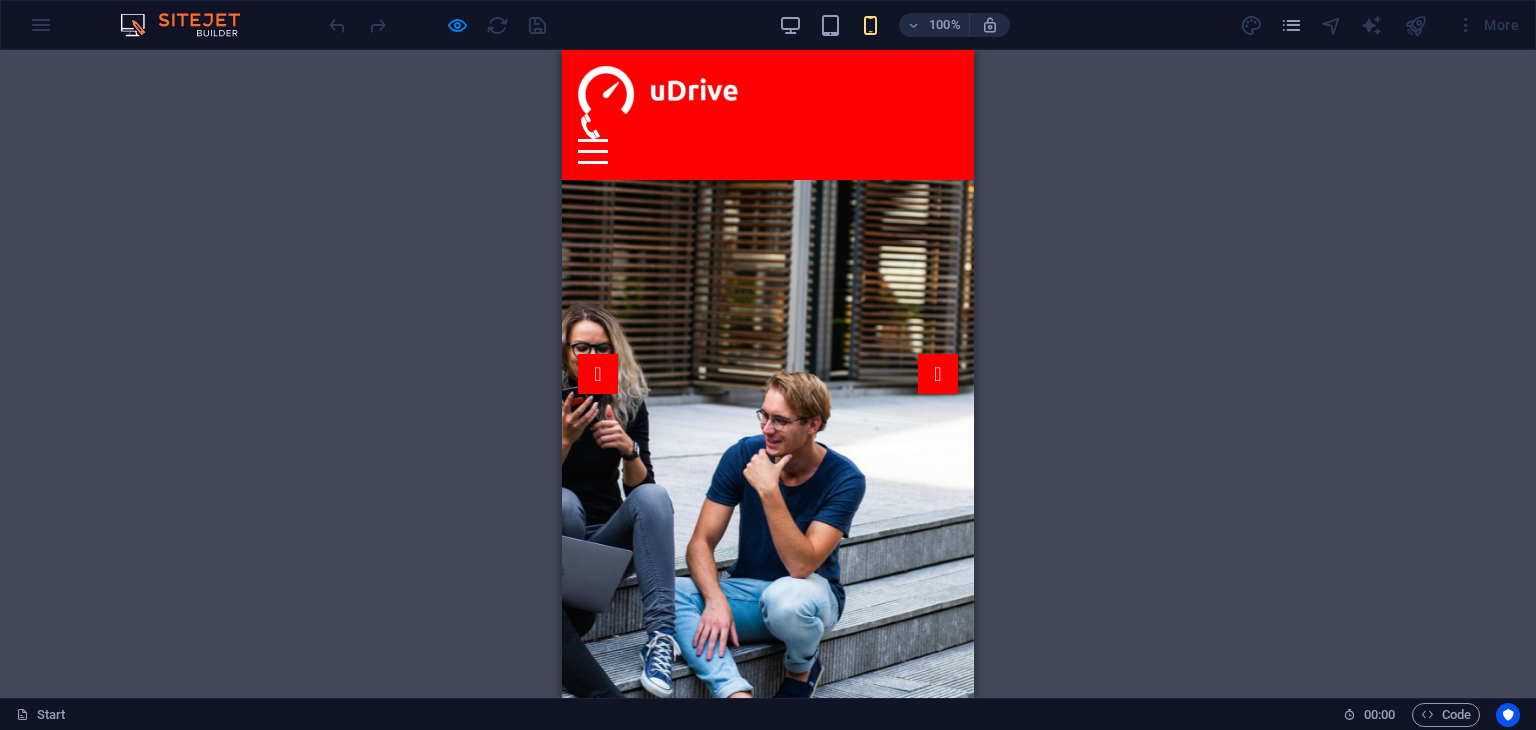 click on "educlick.my" at bounding box center (792, 839) 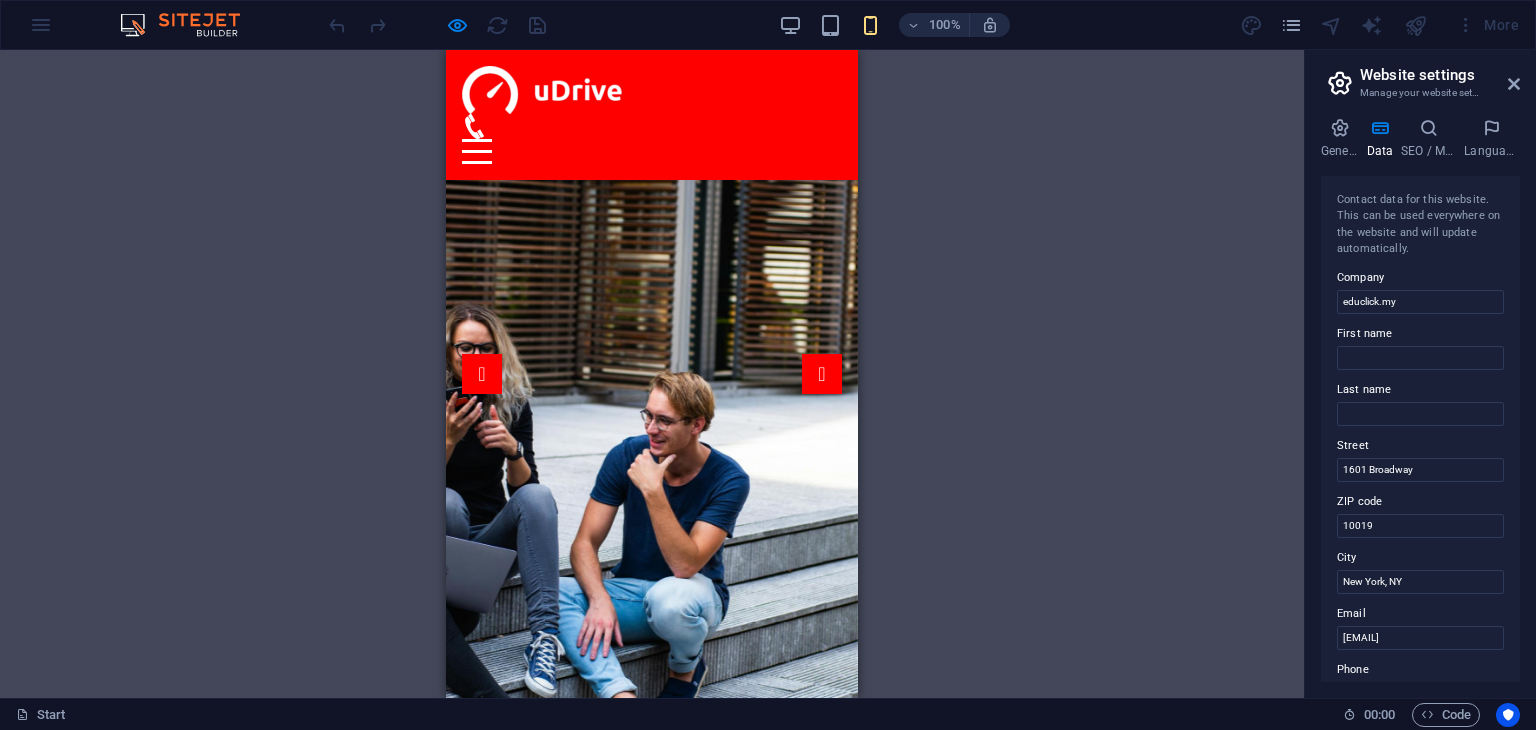 click on "educlick.my" at bounding box center (676, 839) 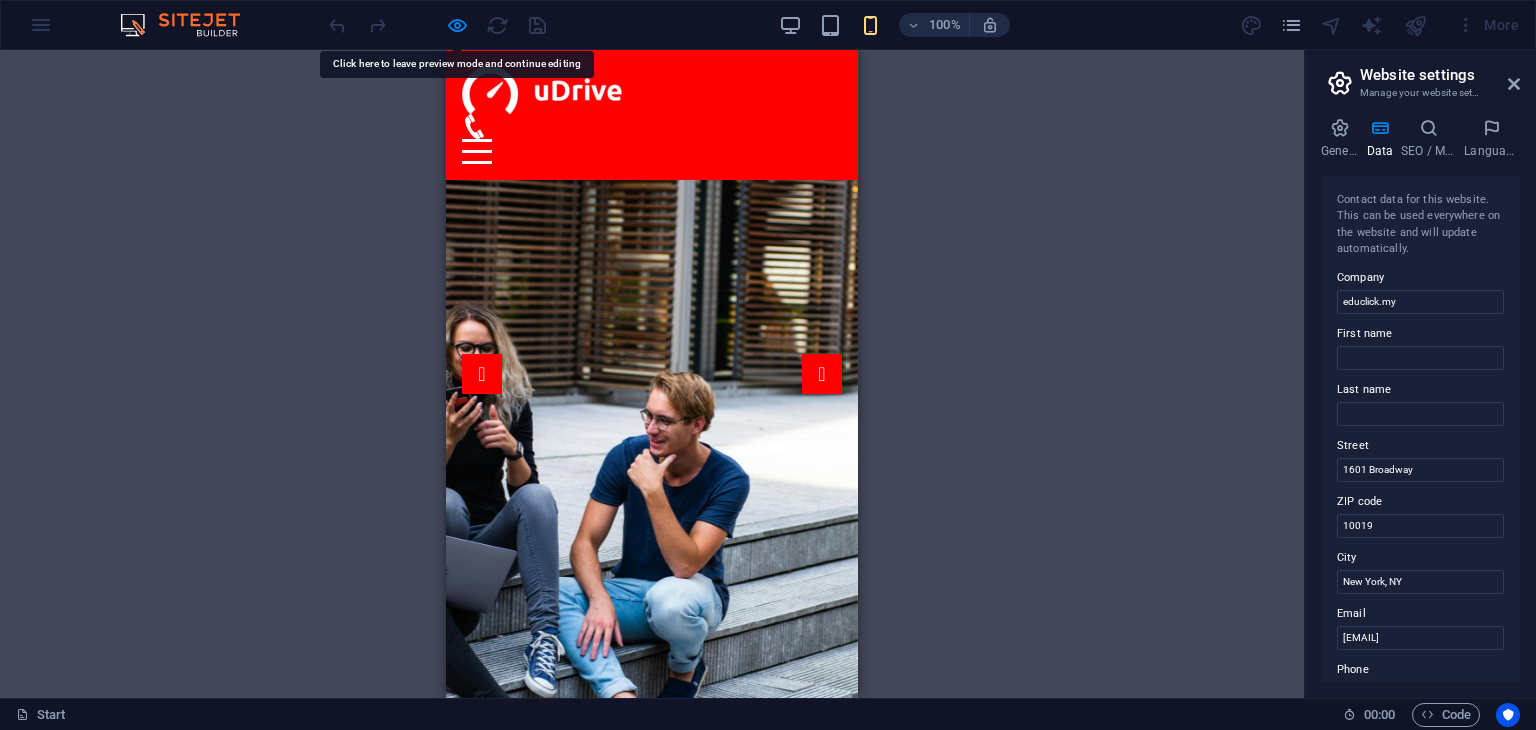 click on "H1   Banner   Banner   Container   Menu Bar   Info Bar   H2   Button   Spacer   Spacer   Container   HTML   Container   Container   Preset   Preset   Container   Container   Preset   Container   Container   Container   Preset   H2   Placeholder   Preset   Container   Logo   Menu   Container   Text   Container   Container   Icon   Container   Text   Container   Text   Text   Spacer   H3   Preset   H3   Placeholder   Container   Preset   Container   Preset   Container   Preset   Container   Preset   Text   H4   Text   Container   Preset   Text   Preset   Container   Preset   Text   H4   Container   H3   Container   Preset   Container   Preset   Preset   Container   Preset   Text   H4   Text   Text   Preset   Preset   Container   Container   H3   H4   Preset   Container   Container   Preset   Text   Text   H4   Text   Text   H3   Container   Container   Text   Container   Preset   HTML   Preset   H3   H3   H3   H3   Preset   H3" at bounding box center [652, 374] 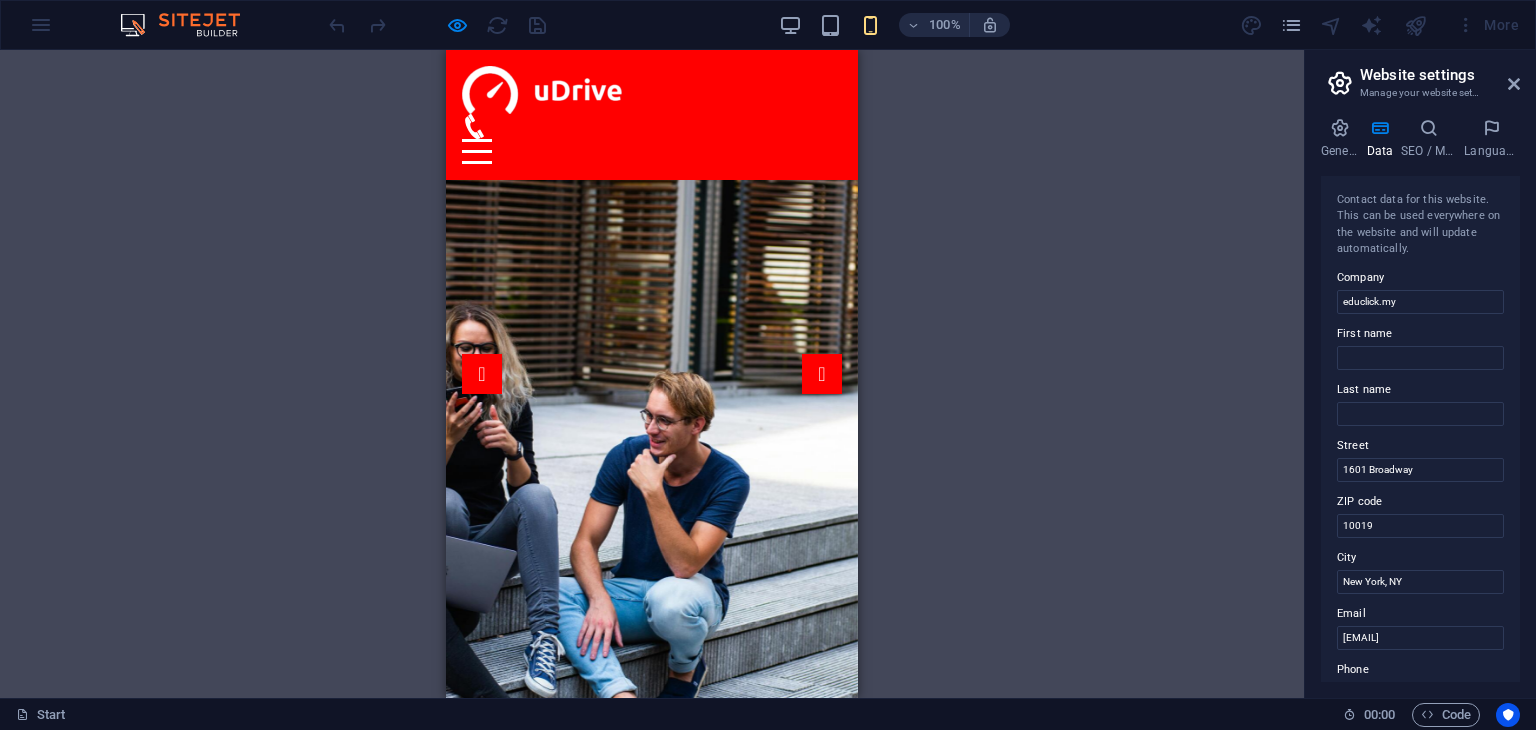 click on "H1   Banner   Banner   Container   Menu Bar   Info Bar   H2   Button   Spacer   Spacer   Container   HTML   Container   Container   Preset   Preset   Container   Container   Preset   Container   Container   Container   Preset   H2   Placeholder   Preset   Container   Logo   Menu   Container   Text   Container   Container   Icon   Container   Text   Container   Text   Text   Spacer   H3   Preset   H3   Placeholder   Container   Preset   Container   Preset   Container   Preset   Container   Preset   Text   H4   Text   Container   Preset   Text   Preset   Container   Preset   Text   H4   Container   H3   Container   Preset   Container   Preset   Preset   Container   Preset   Text   H4   Text   Text   Preset   Preset   Container   Container   H3   H4   Preset   Container   Container   Preset   Text   Text   H4   Text   Text   H3   Container   Container   Text   Container   Preset   HTML   Preset   H3   H3   H3   H3   Preset   H3" at bounding box center [652, 374] 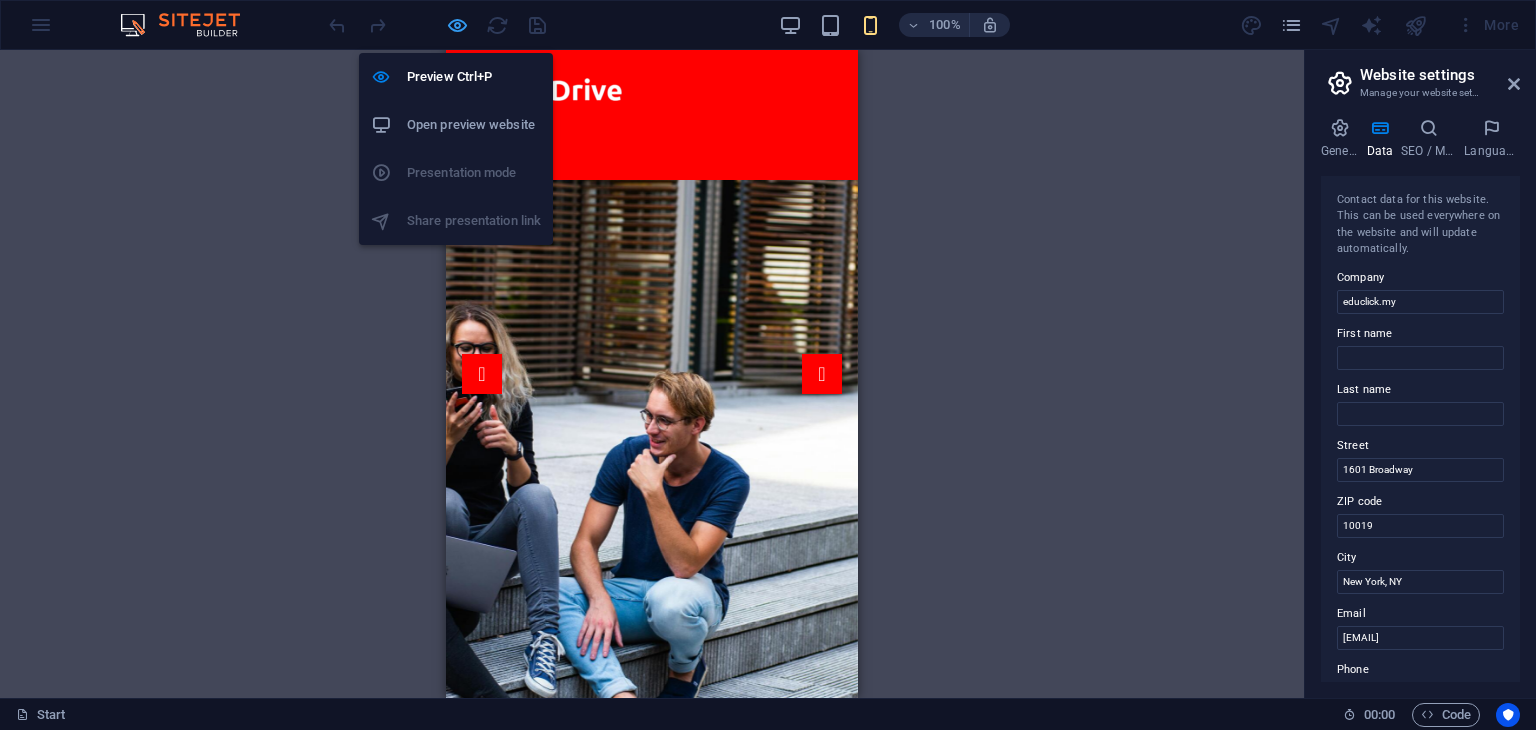 click at bounding box center (457, 25) 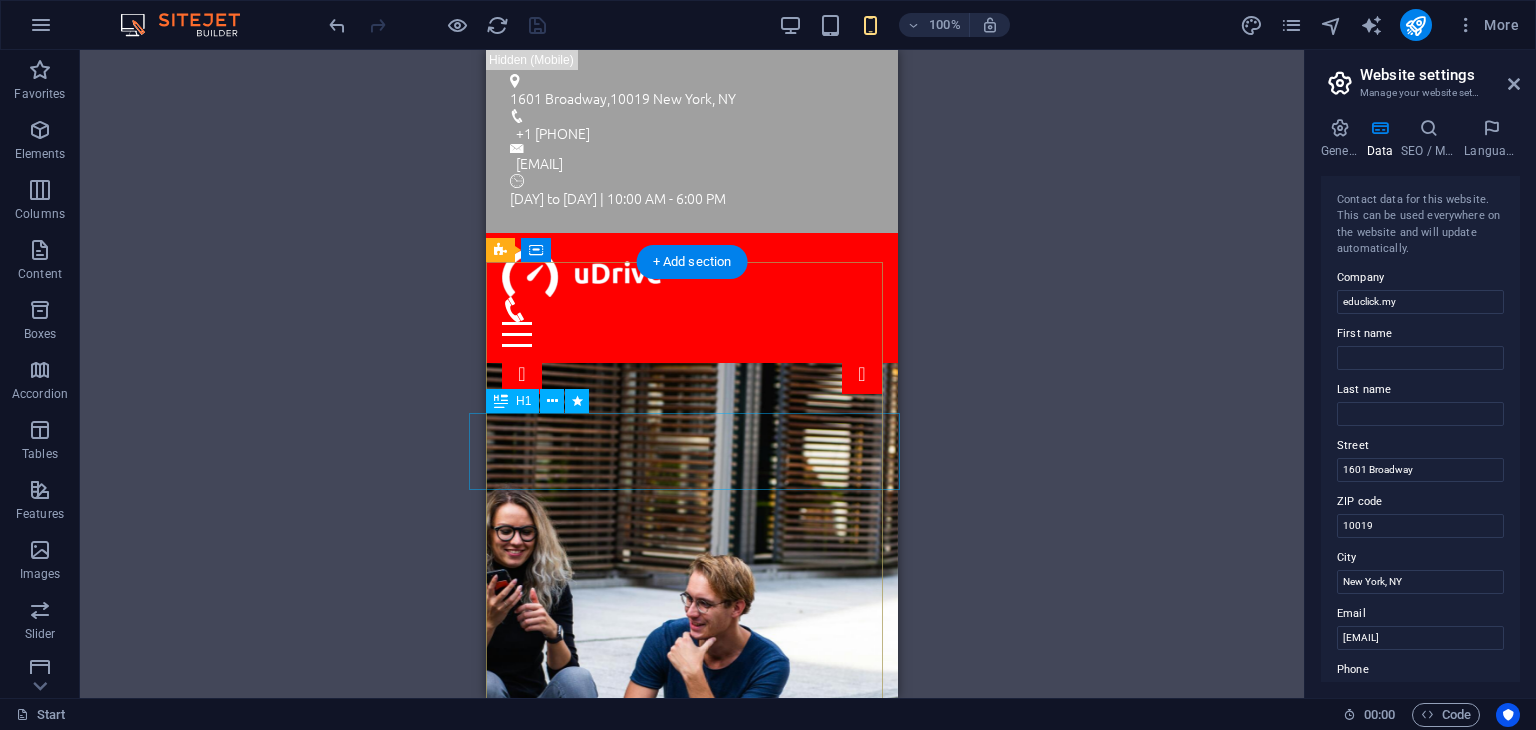 click on "educlick.my" at bounding box center (692, 1022) 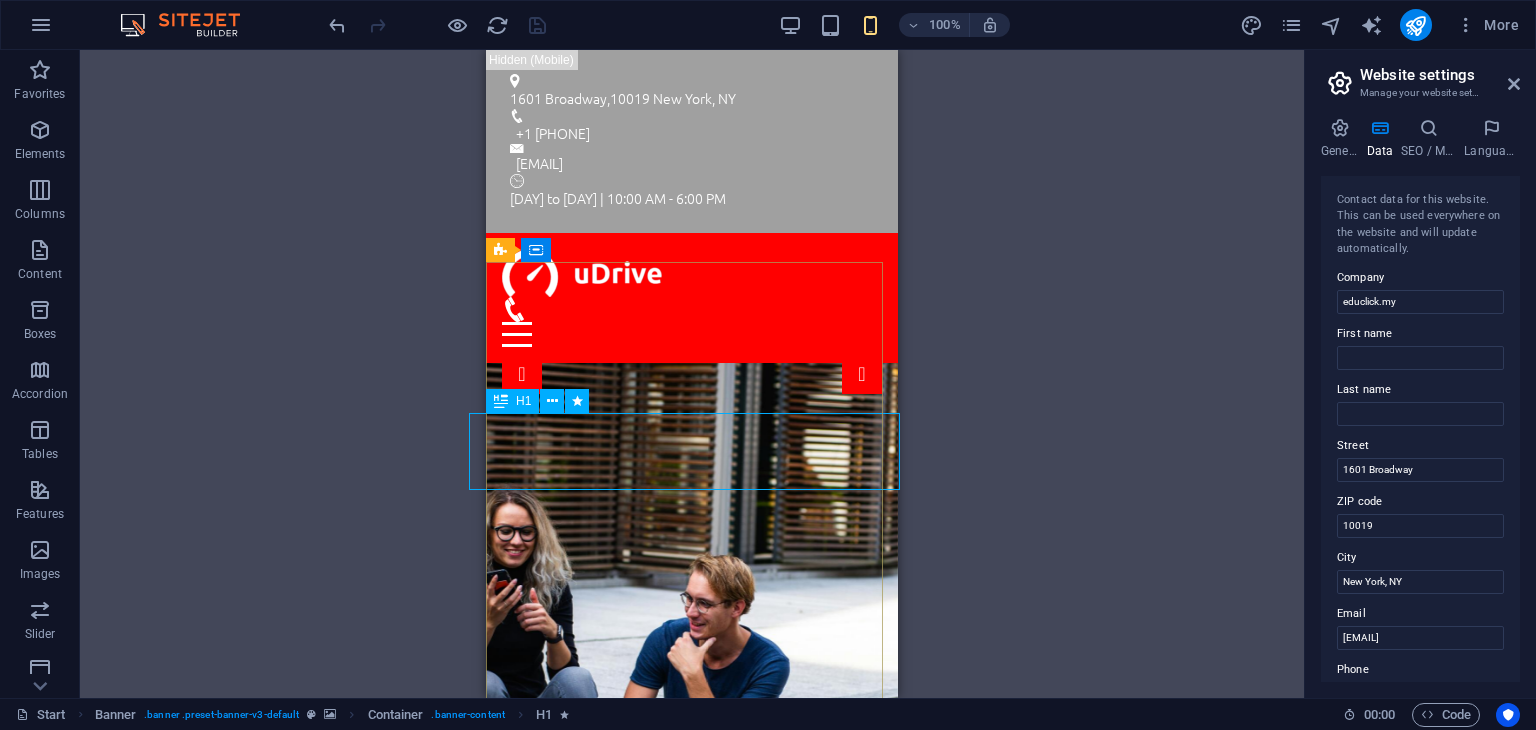 click on "H1" at bounding box center [523, 401] 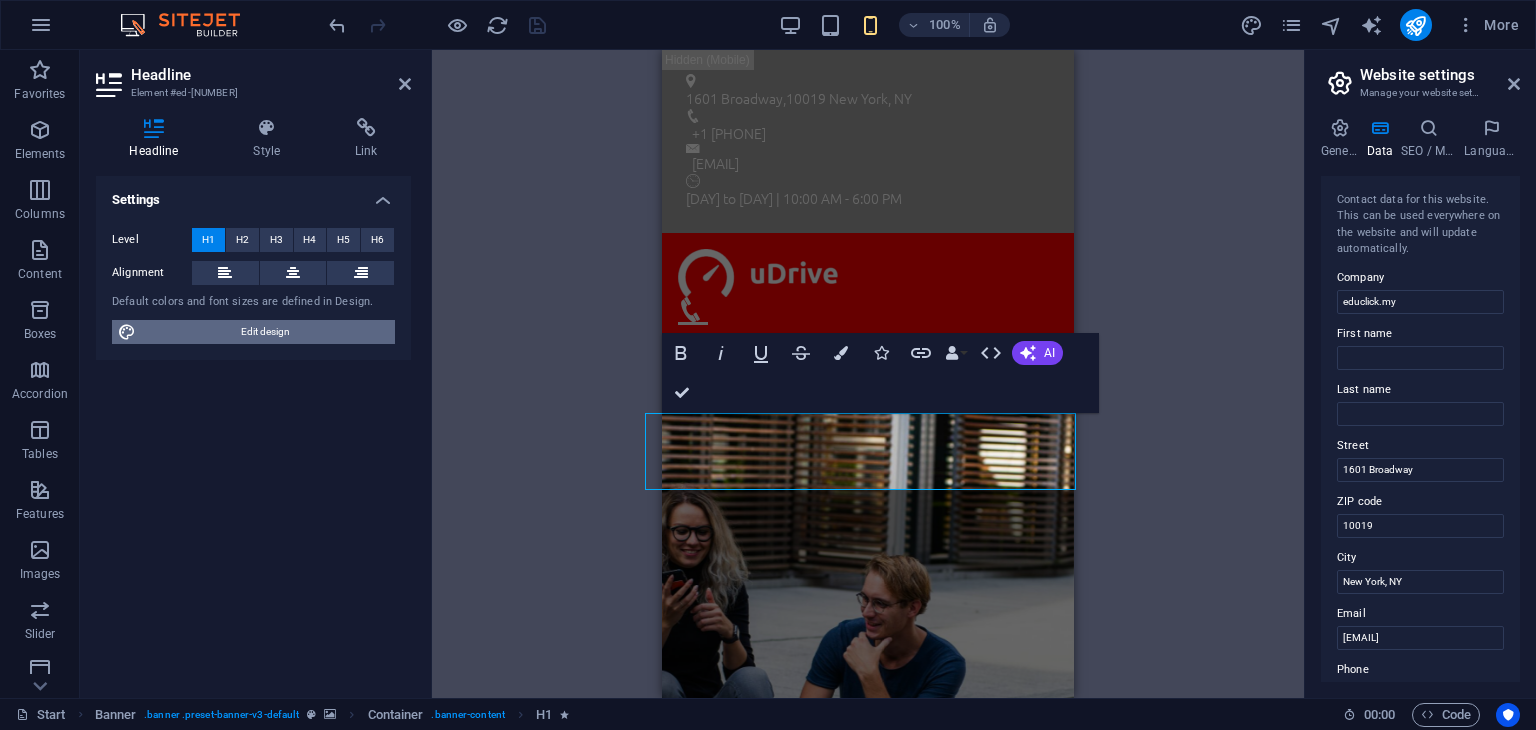 click on "Edit design" at bounding box center [265, 332] 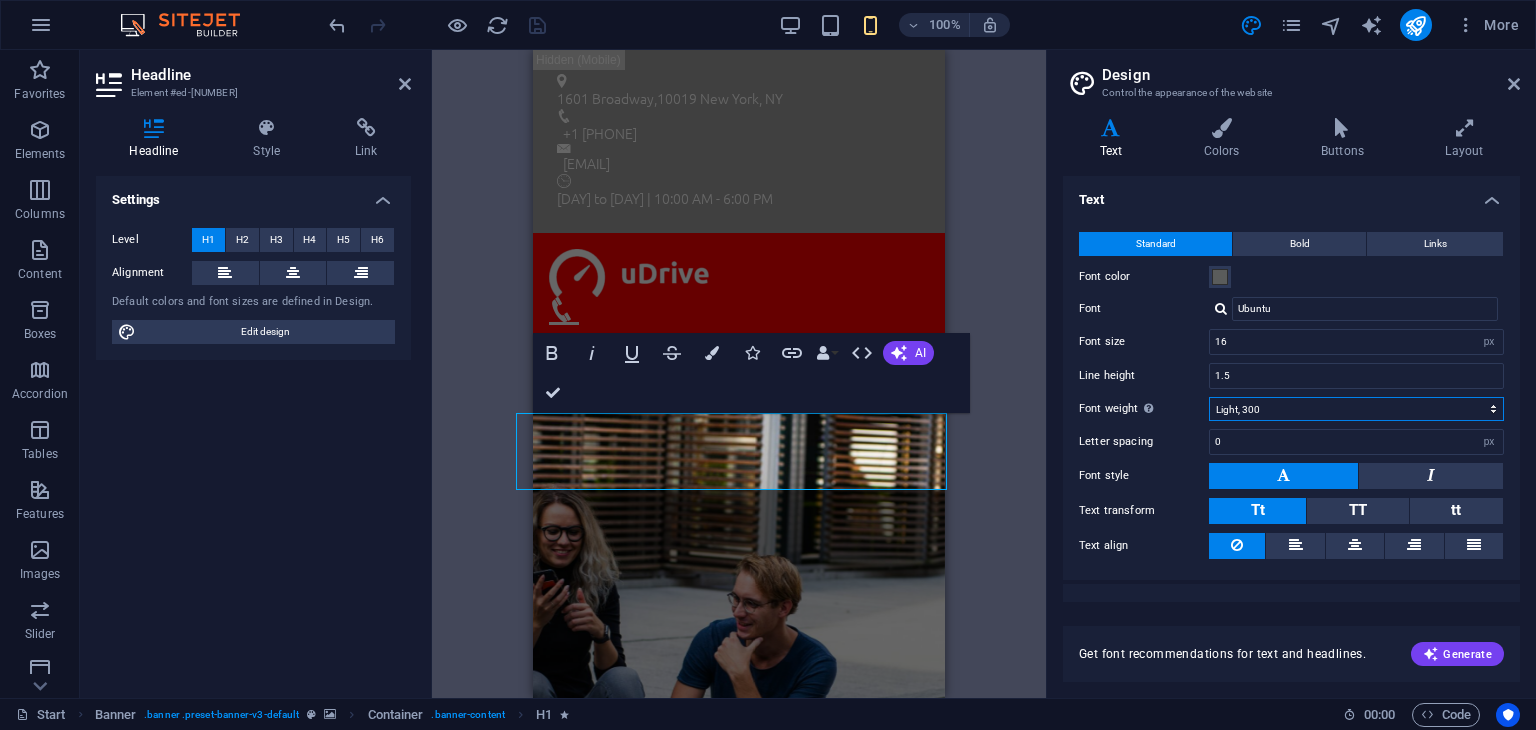 click on "Thin, 100 Extra-light, 200 Light, 300 Regular, 400 Medium, 500 Semi-bold, 600 Bold, 700 Extra-bold, 800 Black, 900" at bounding box center (1356, 409) 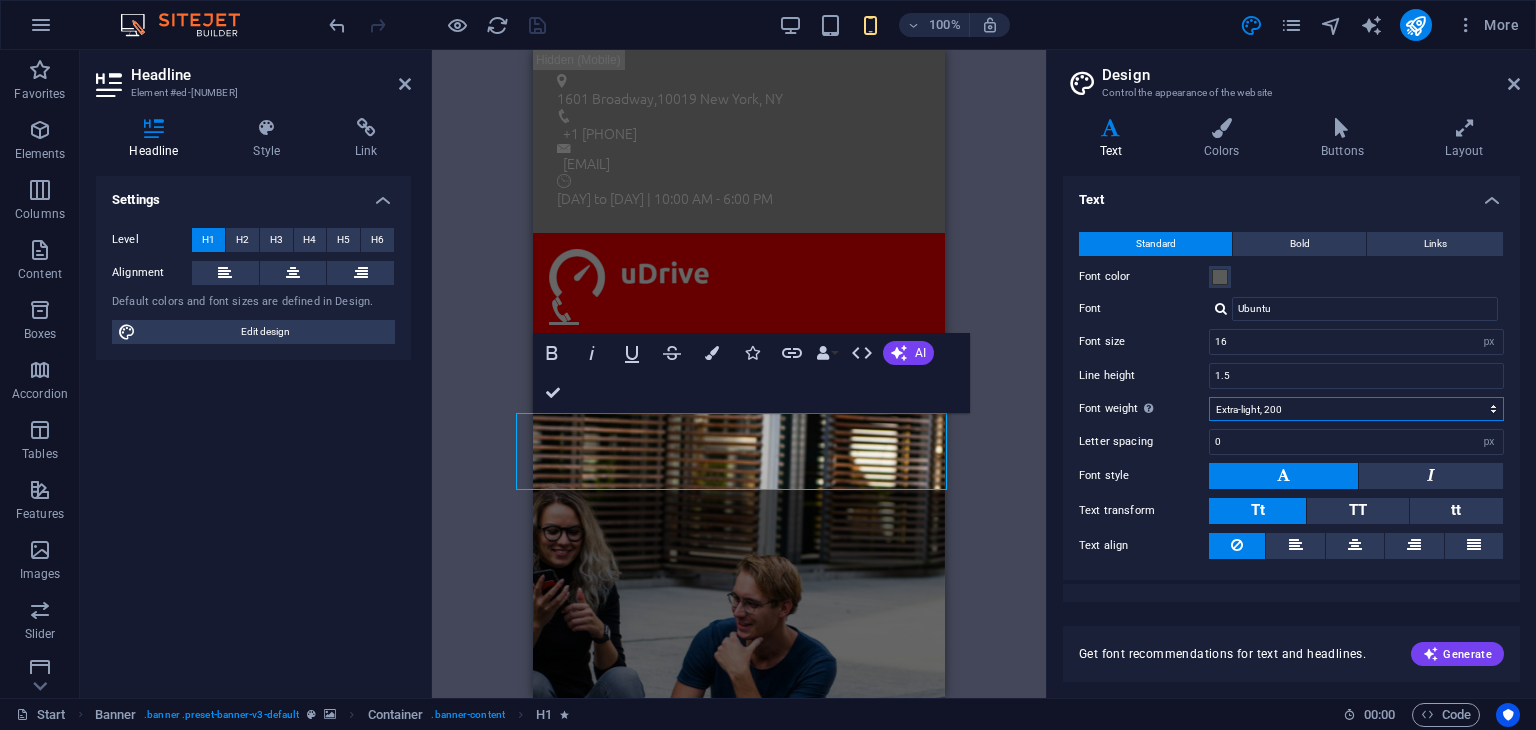 click on "Thin, 100 Extra-light, 200 Light, 300 Regular, 400 Medium, 500 Semi-bold, 600 Bold, 700 Extra-bold, 800 Black, 900" at bounding box center (1356, 409) 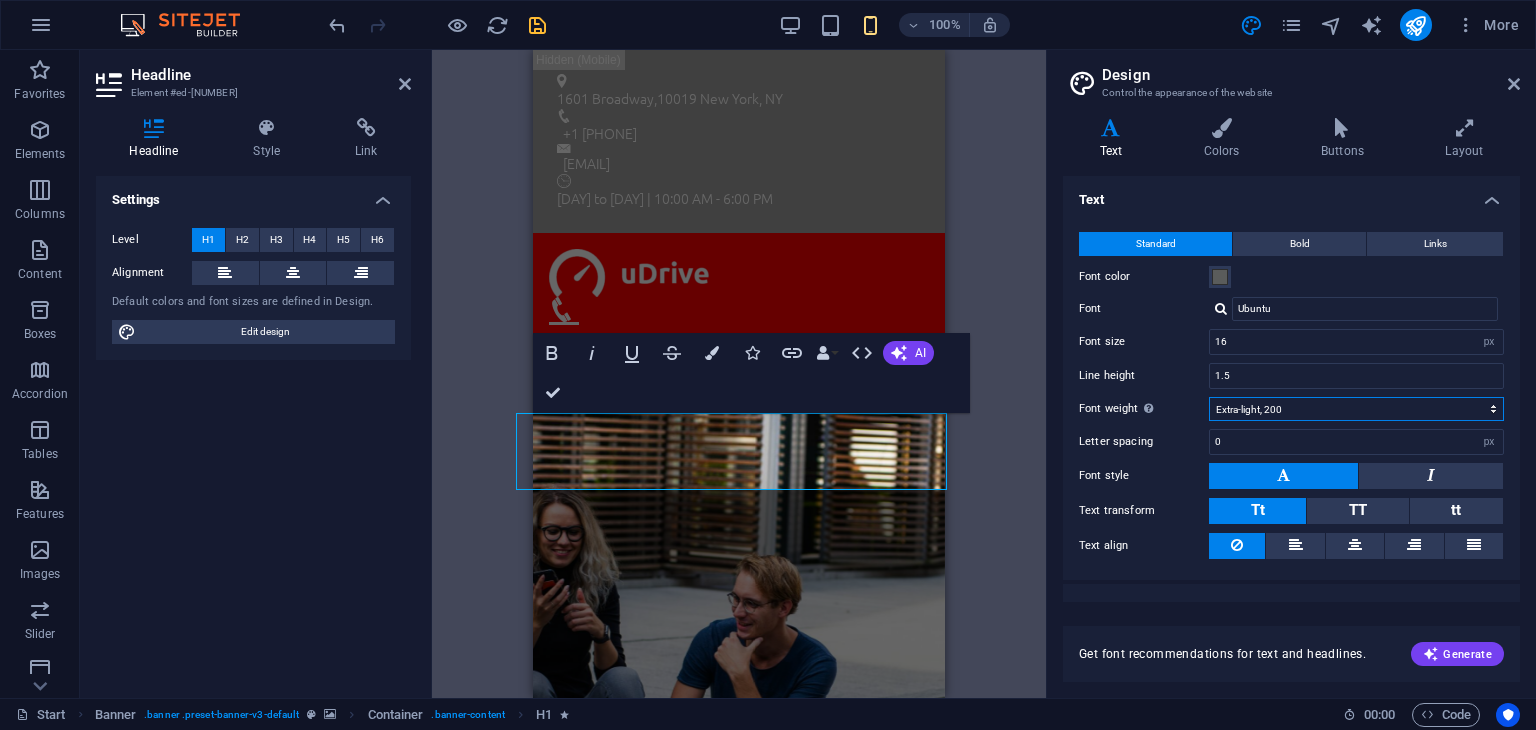 click on "Thin, 100 Extra-light, 200 Light, 300 Regular, 400 Medium, 500 Semi-bold, 600 Bold, 700 Extra-bold, 800 Black, 900" at bounding box center [1356, 409] 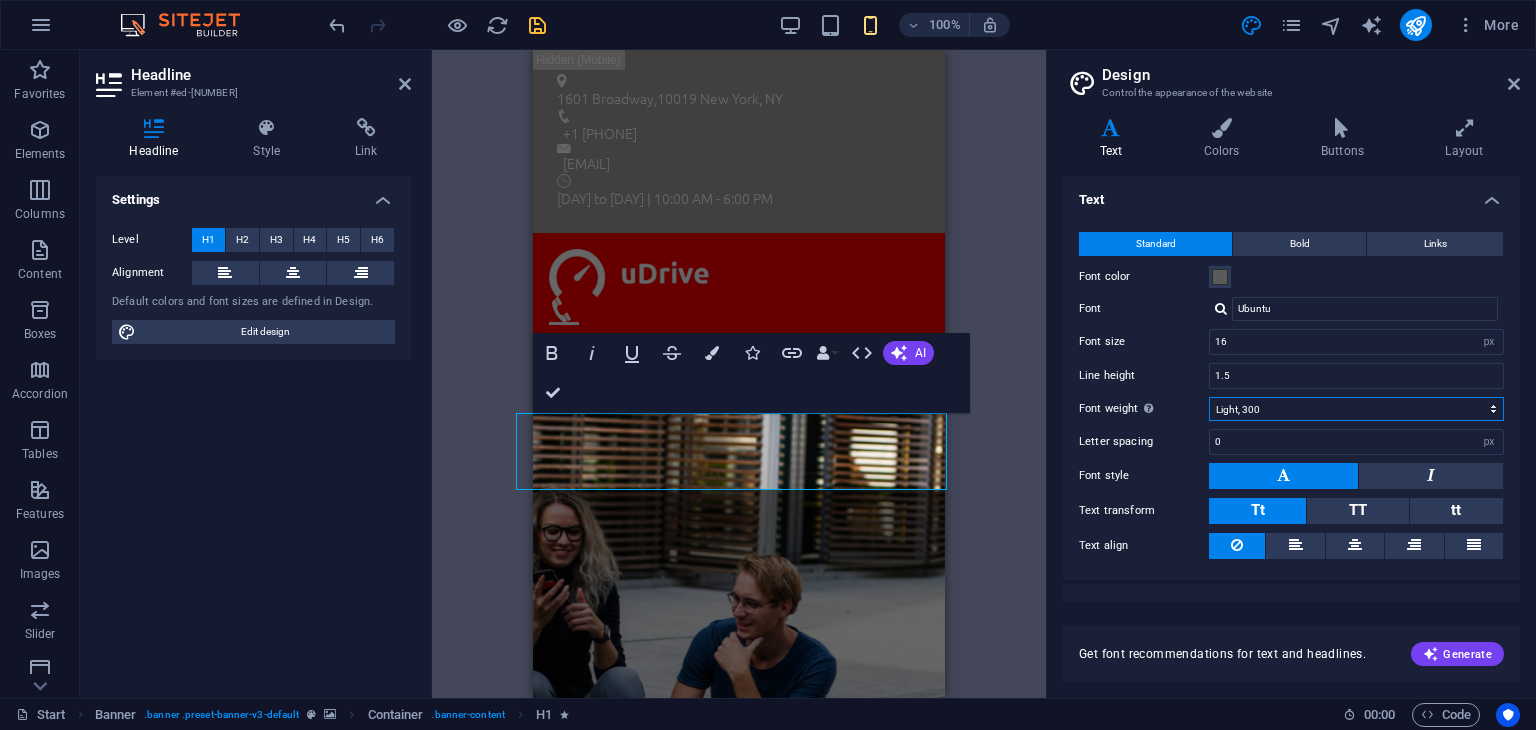 click on "Thin, 100 Extra-light, 200 Light, 300 Regular, 400 Medium, 500 Semi-bold, 600 Bold, 700 Extra-bold, 800 Black, 900" at bounding box center [1356, 409] 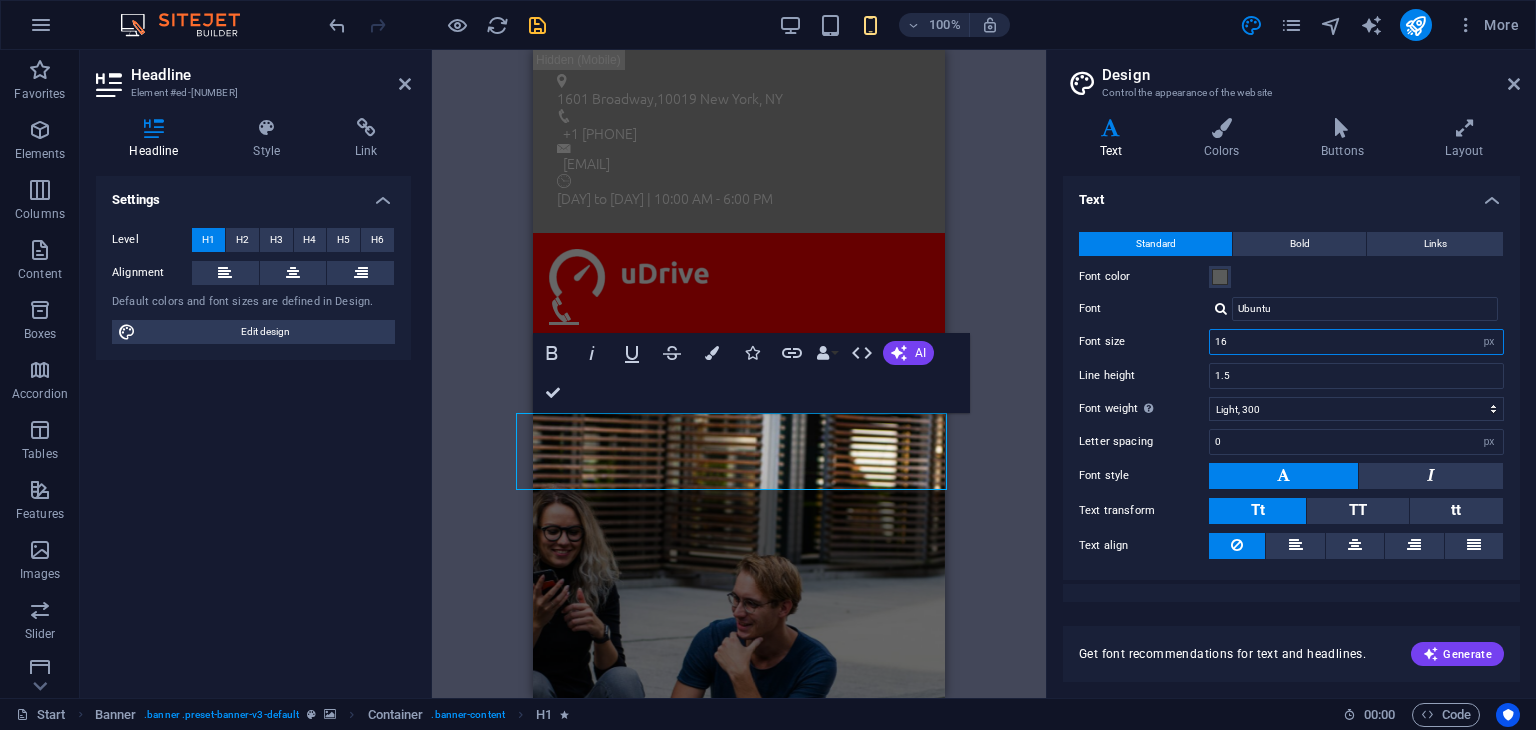 click on "16" at bounding box center (1356, 342) 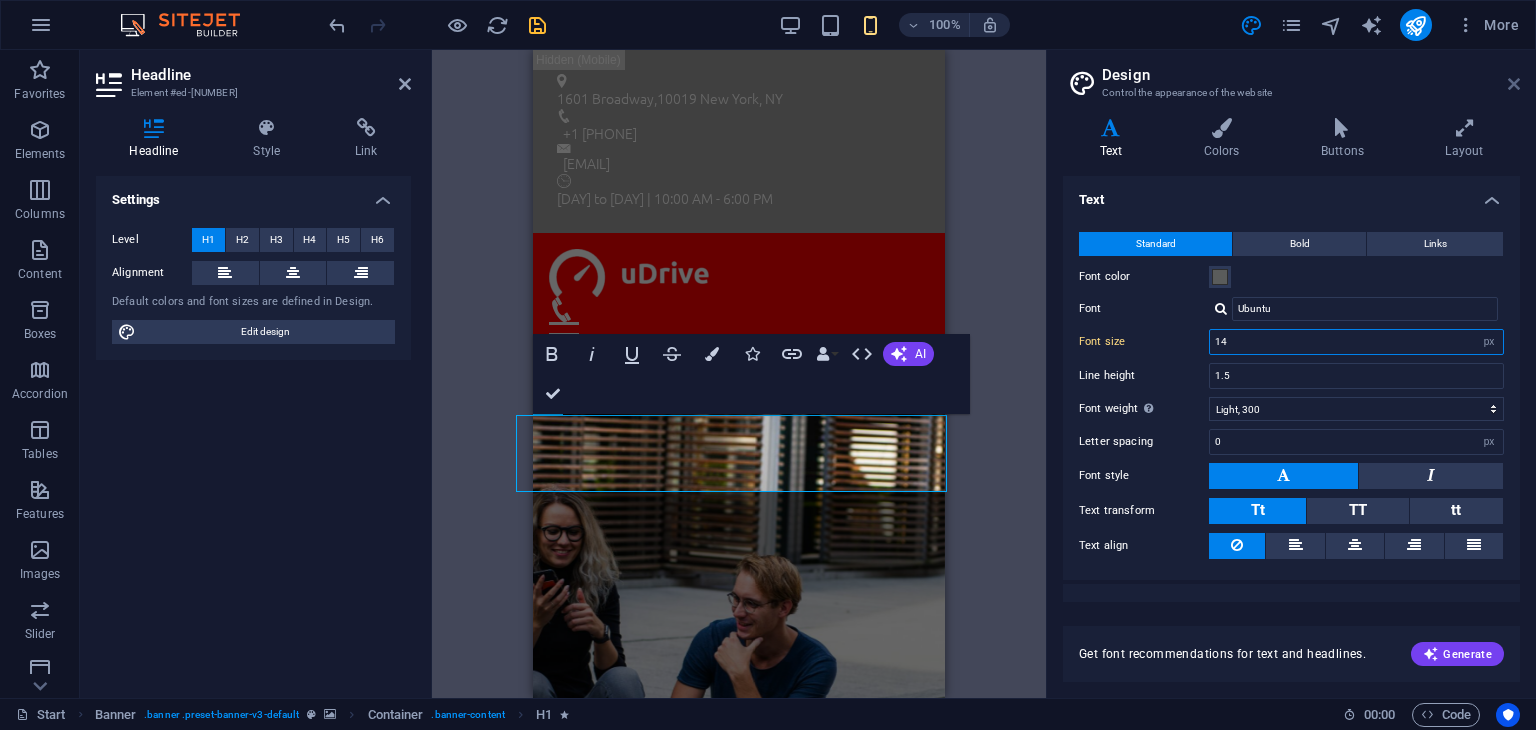 type on "14" 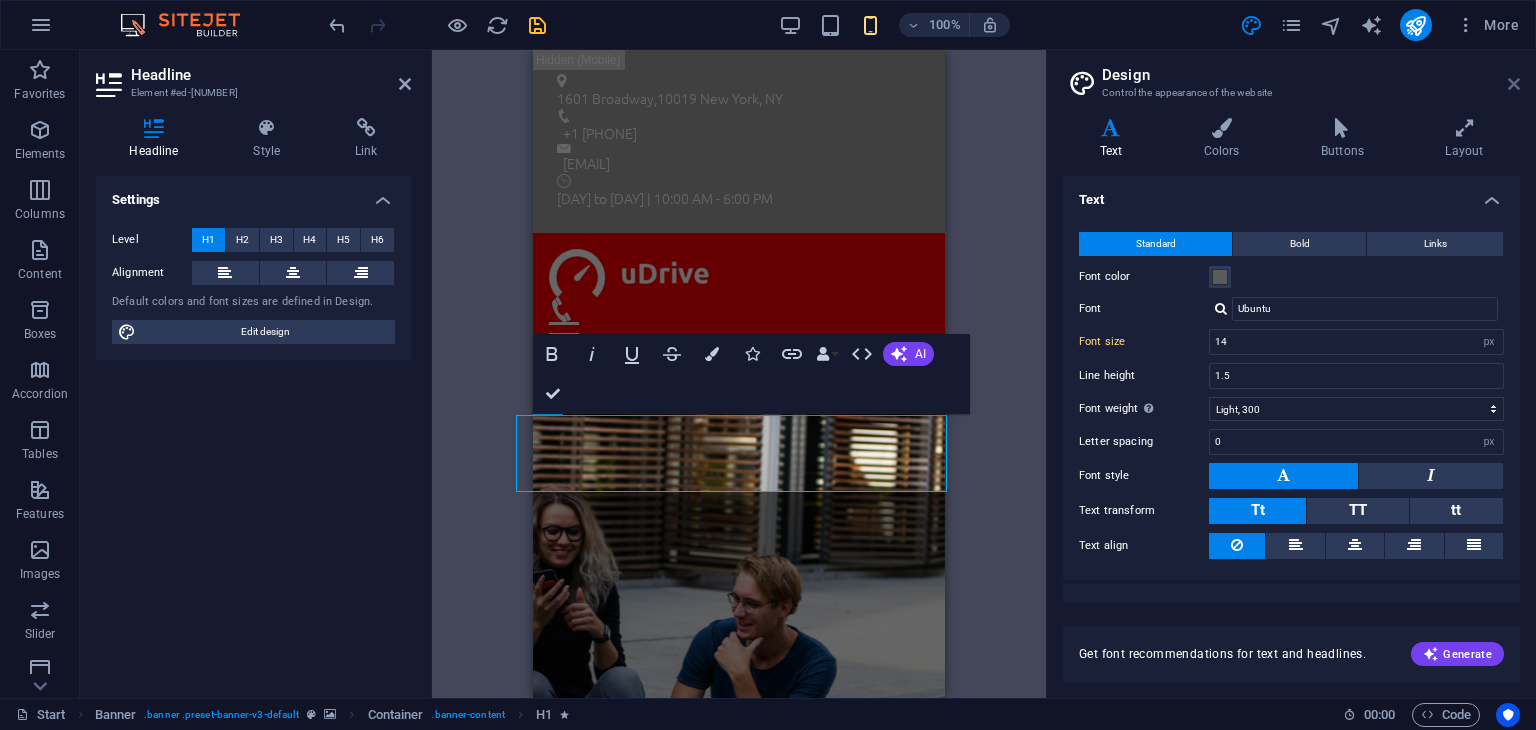 click at bounding box center (1514, 84) 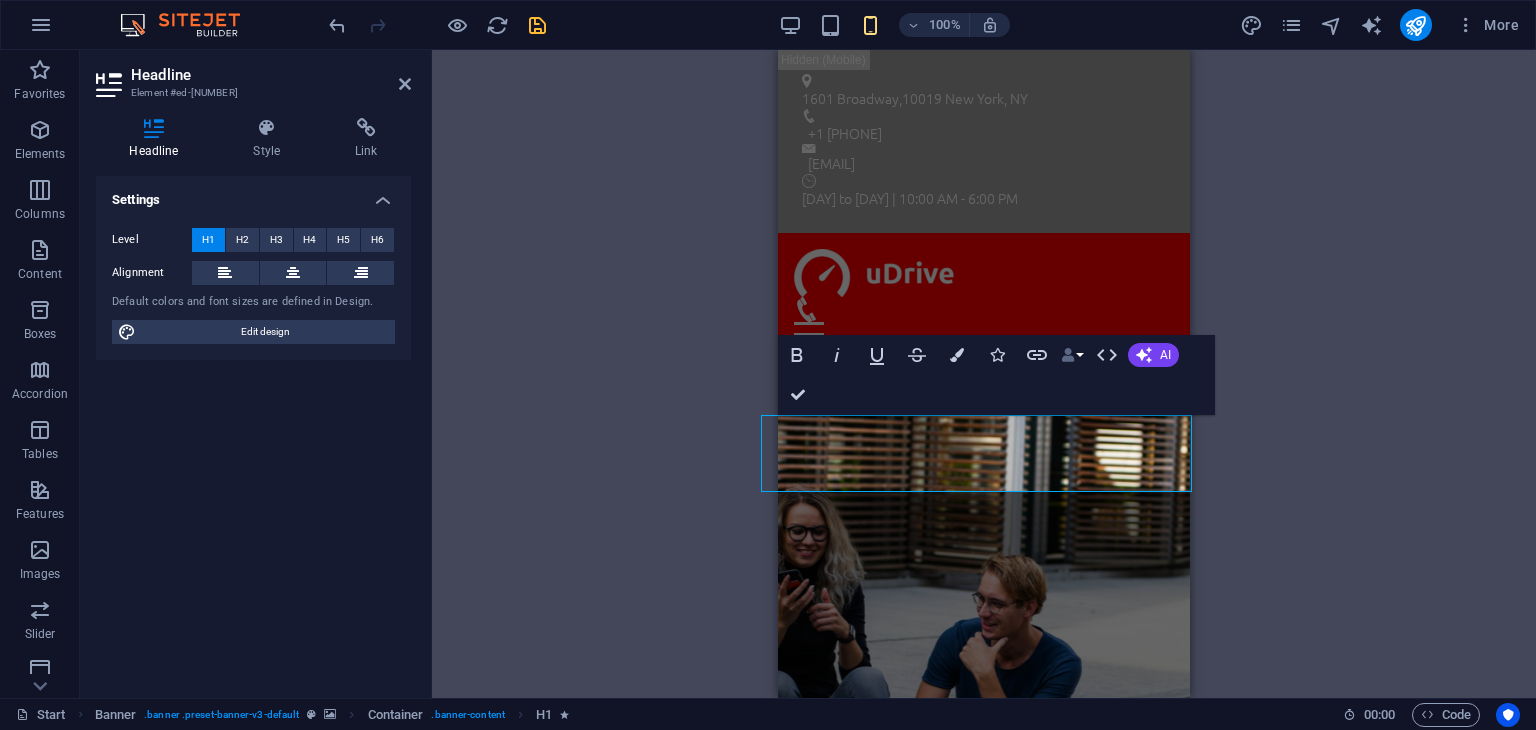 click on "Data Bindings" at bounding box center (1072, 355) 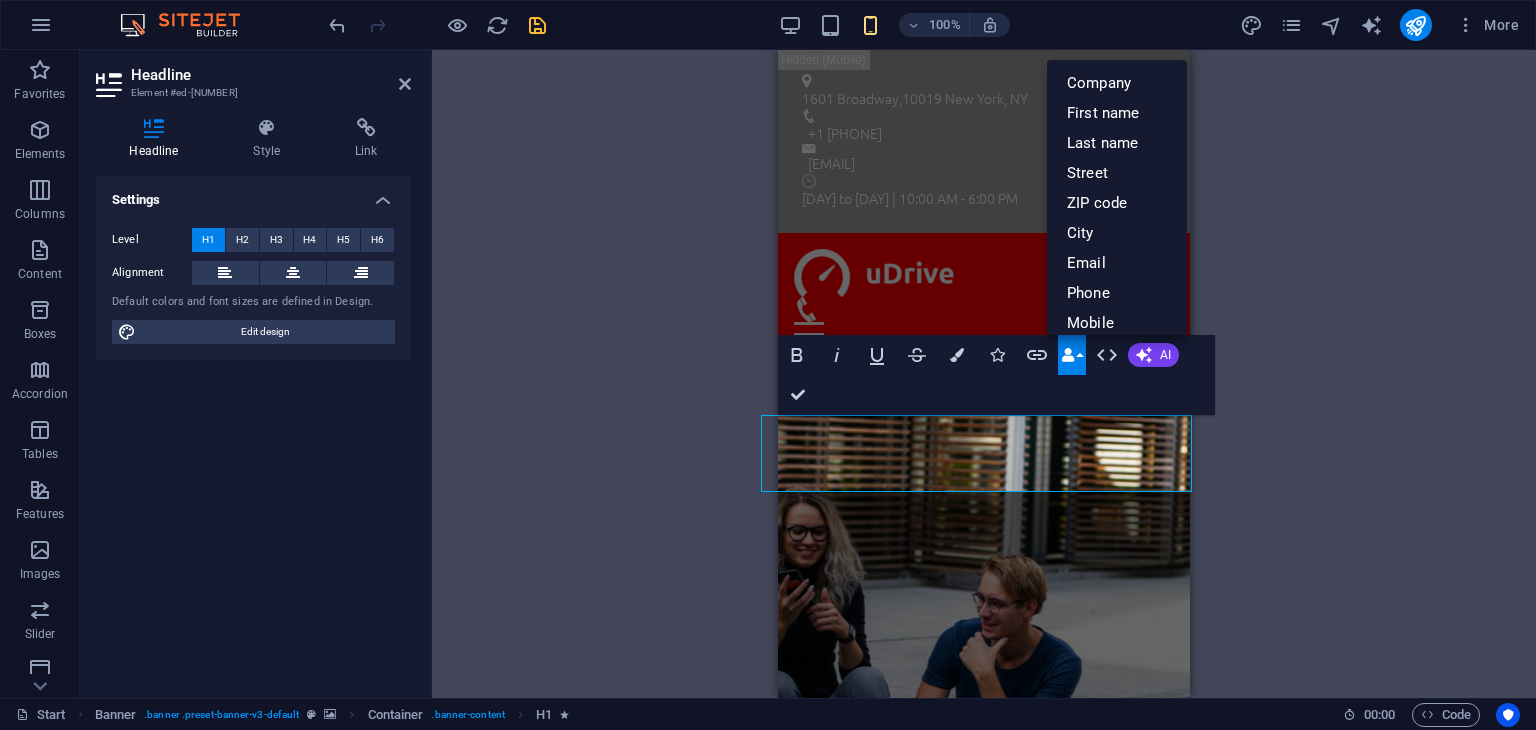 click on "Data Bindings" at bounding box center (1072, 355) 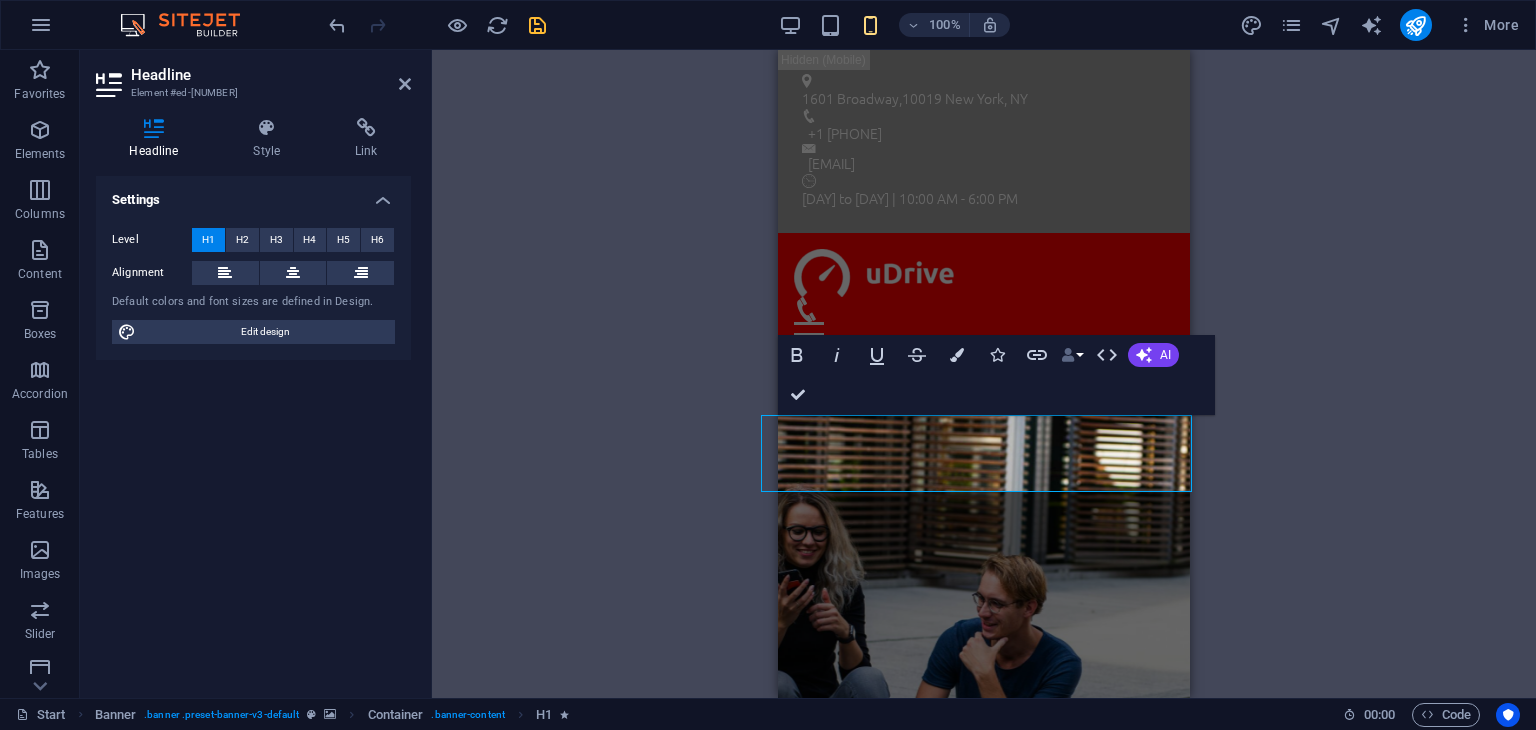 click on "Data Bindings" at bounding box center [1072, 355] 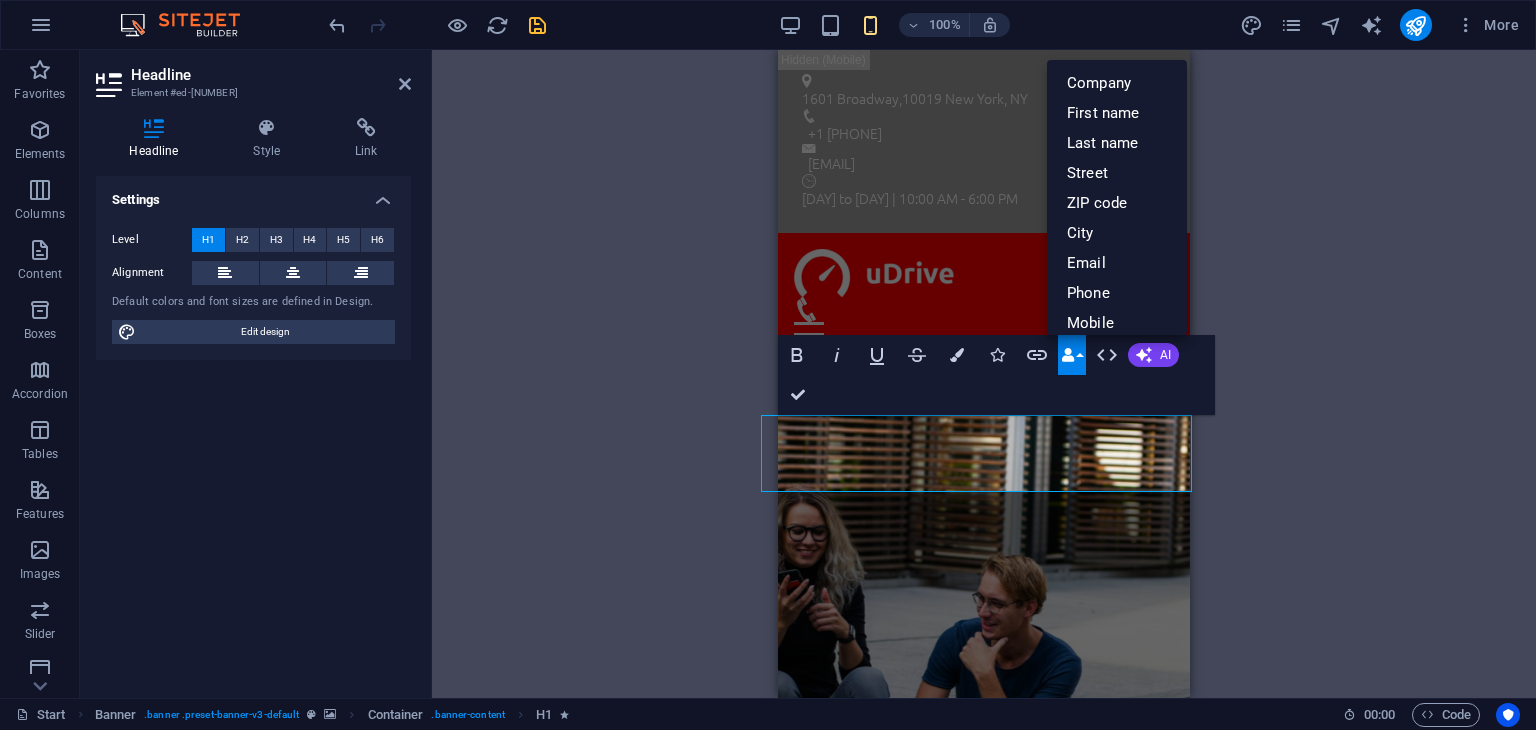 click on "Data Bindings" at bounding box center [1072, 355] 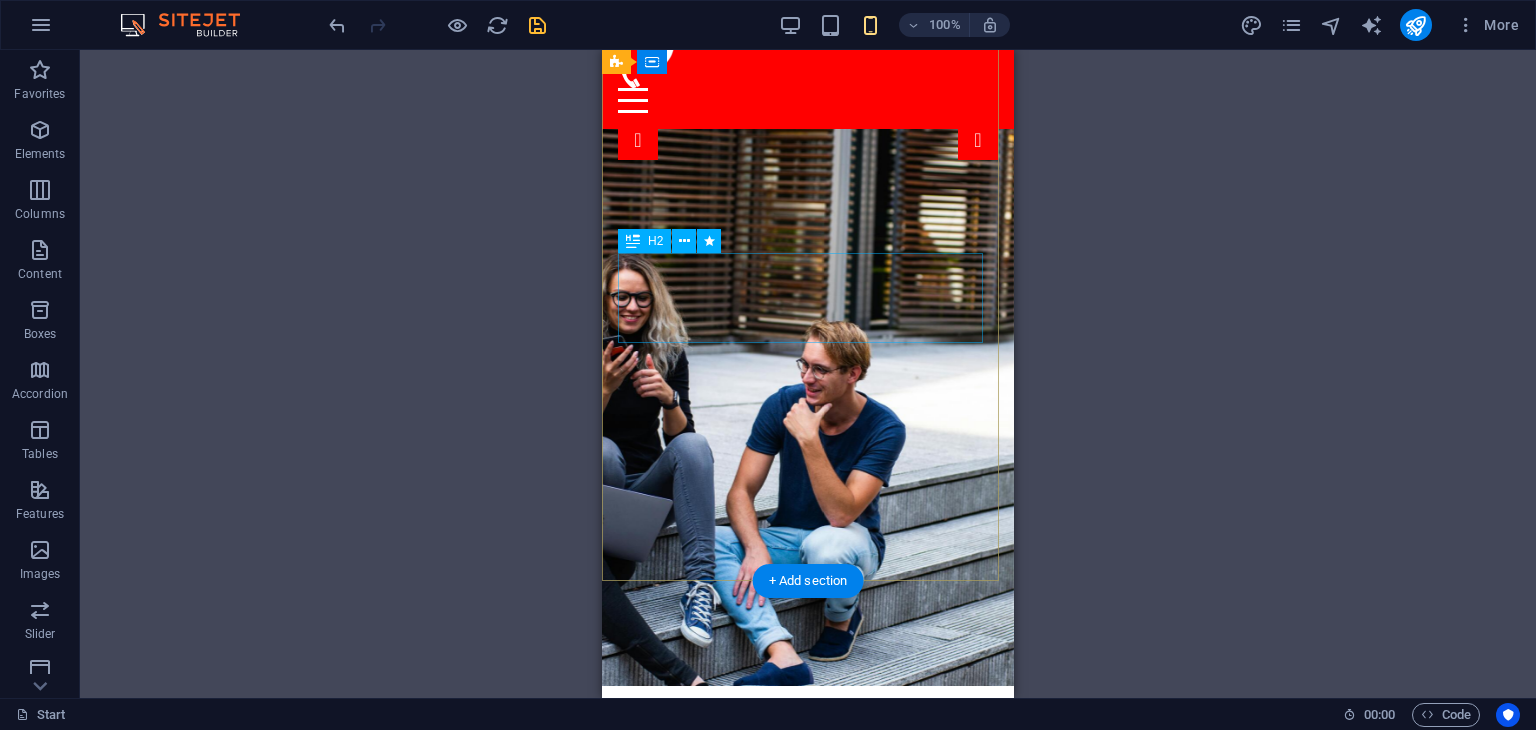 scroll, scrollTop: 210, scrollLeft: 0, axis: vertical 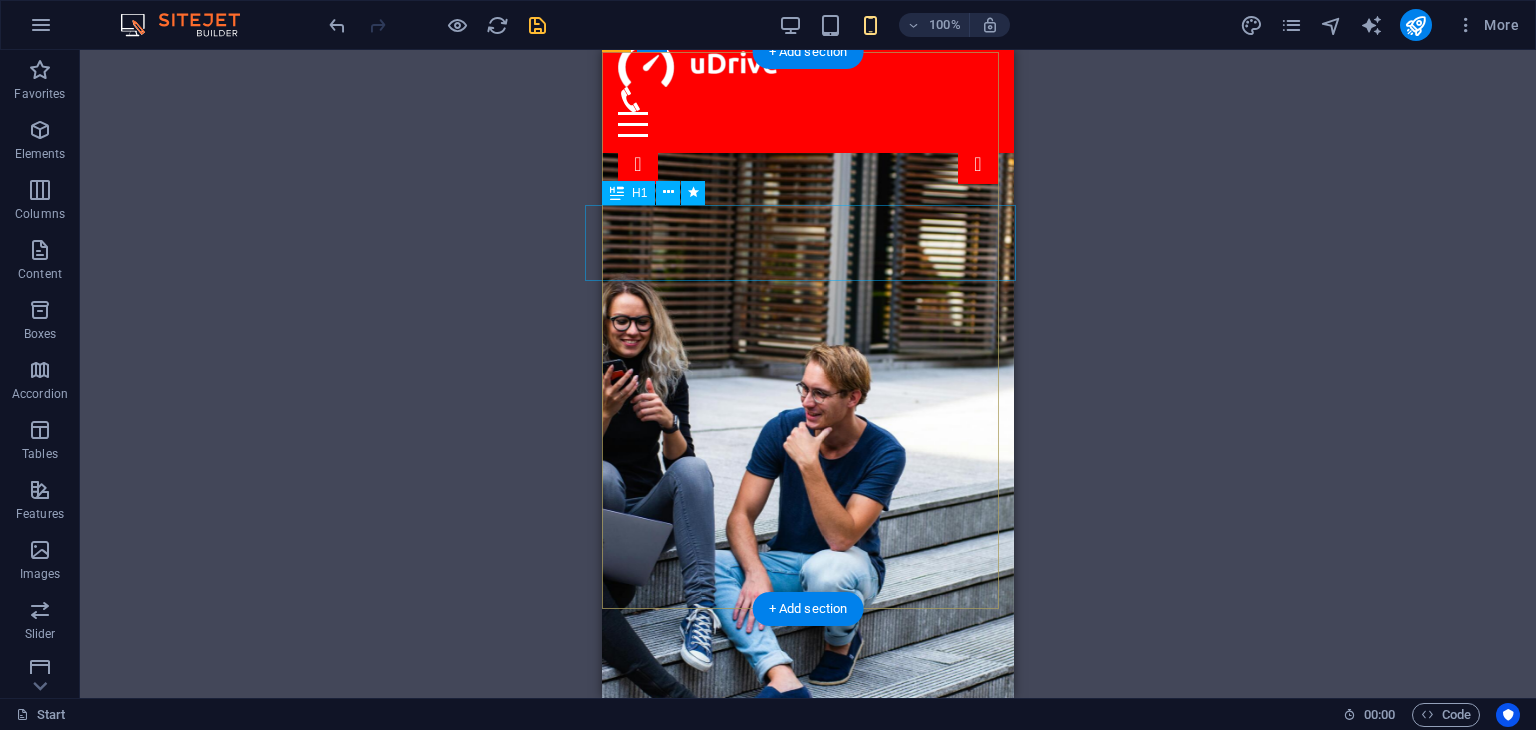 click on "educlick.my" at bounding box center (808, 812) 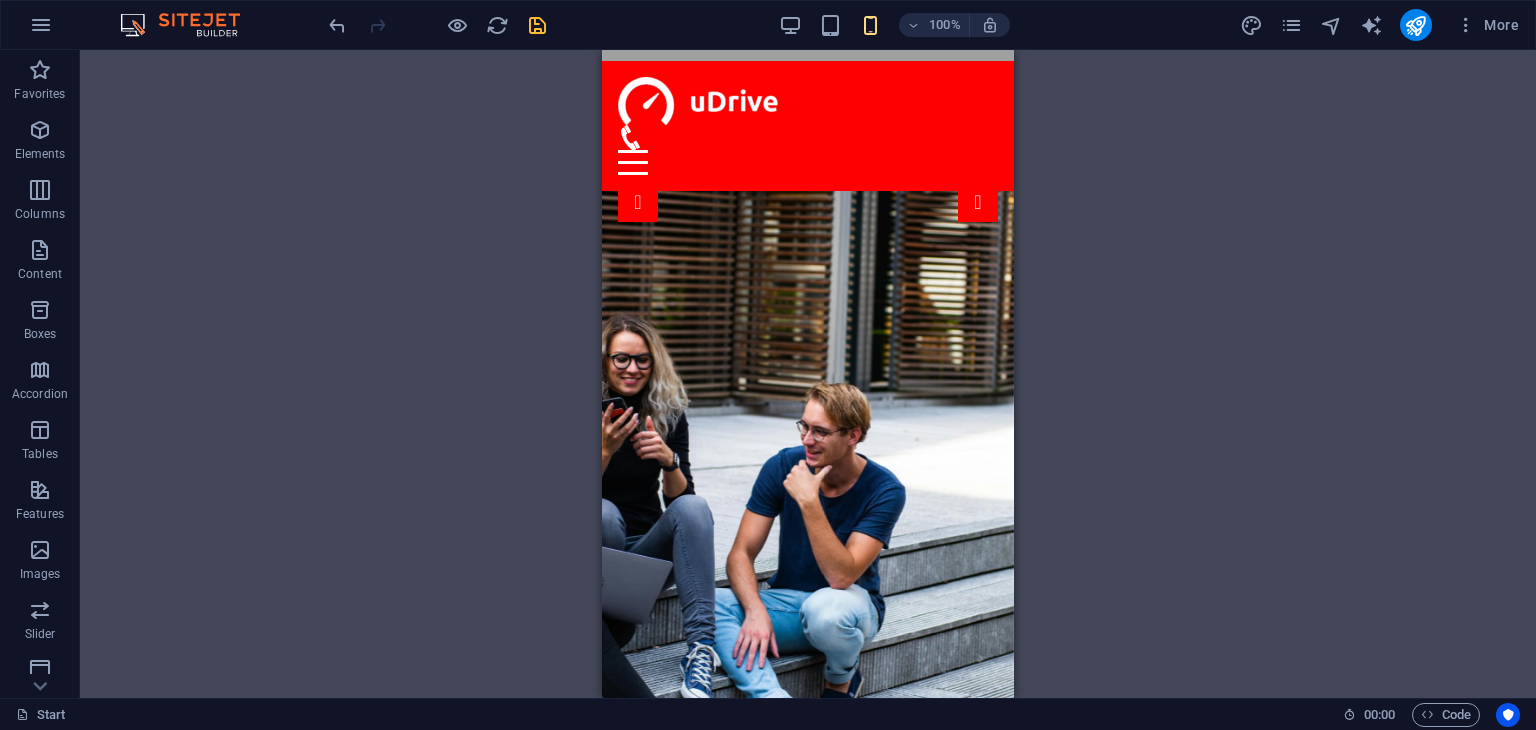 scroll, scrollTop: 0, scrollLeft: 0, axis: both 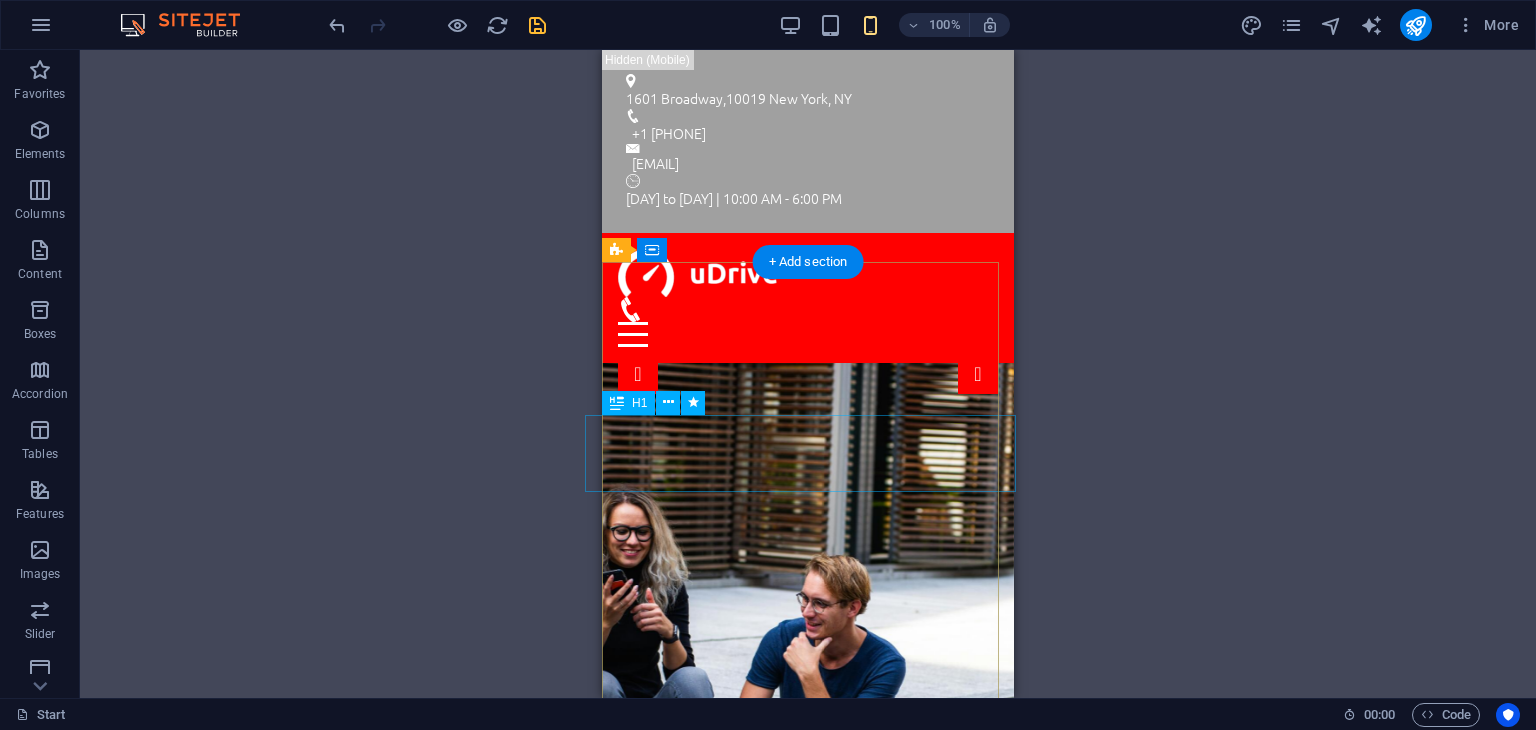 click on "educlick.my" at bounding box center (808, 1022) 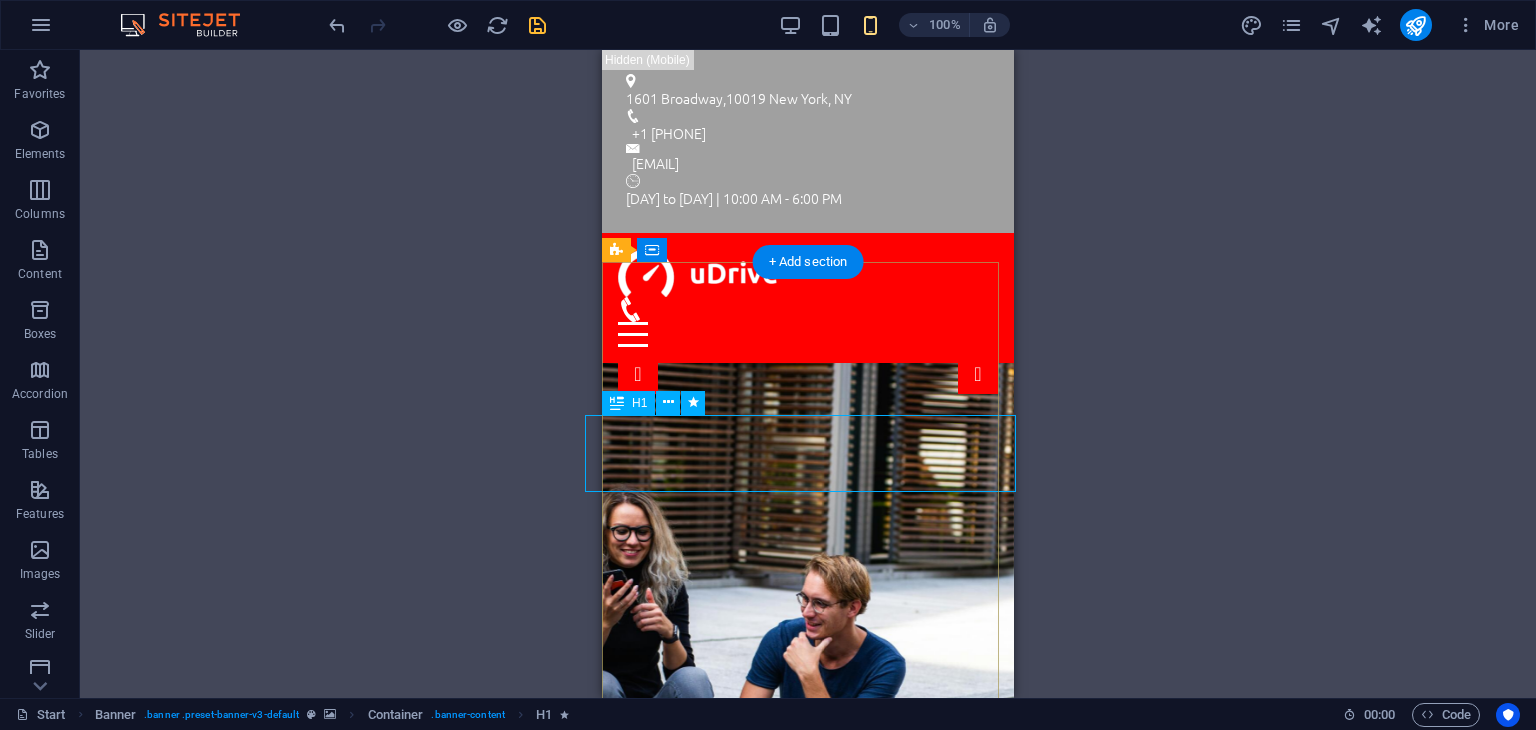 click on "educlick.my" at bounding box center [808, 1022] 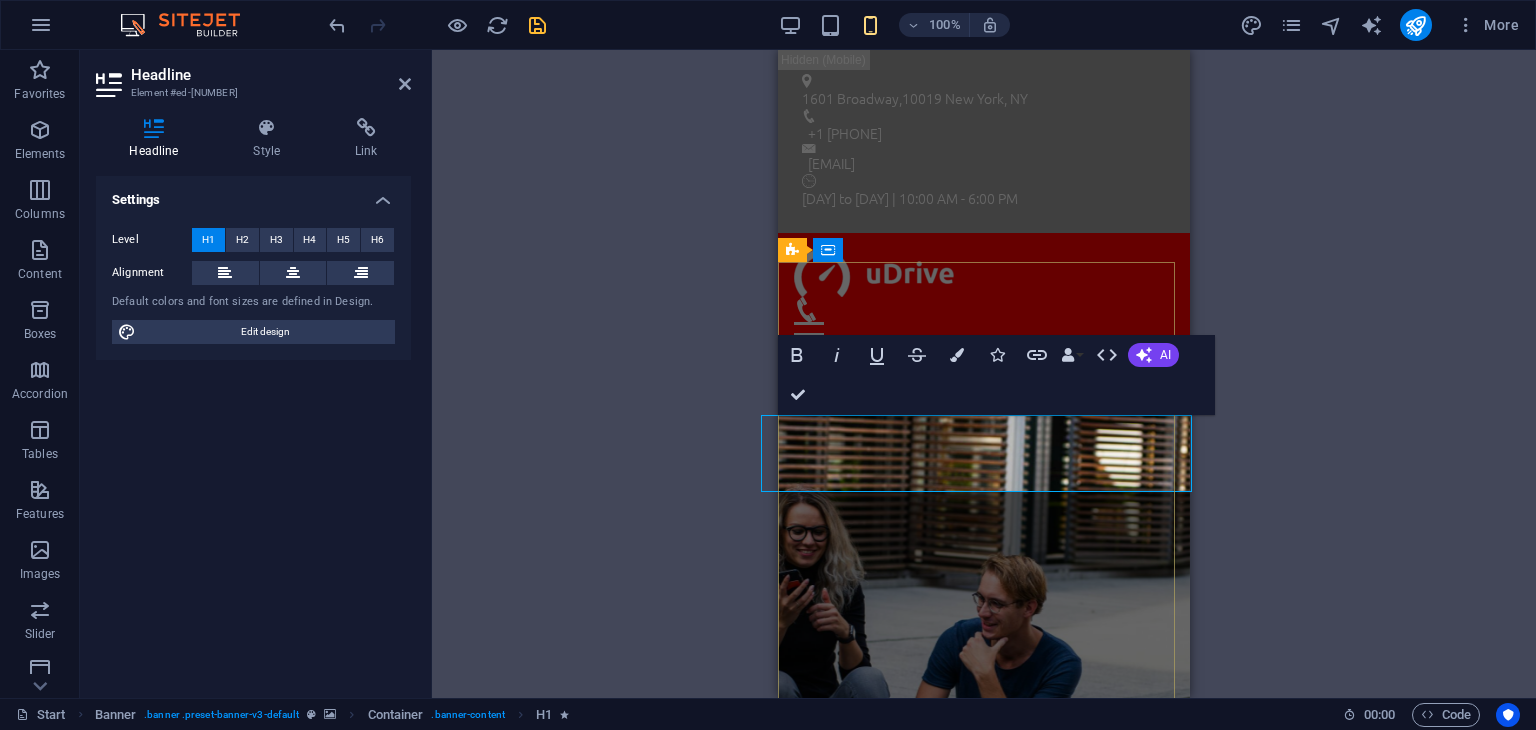 click on "educlick.my" at bounding box center (984, 1060) 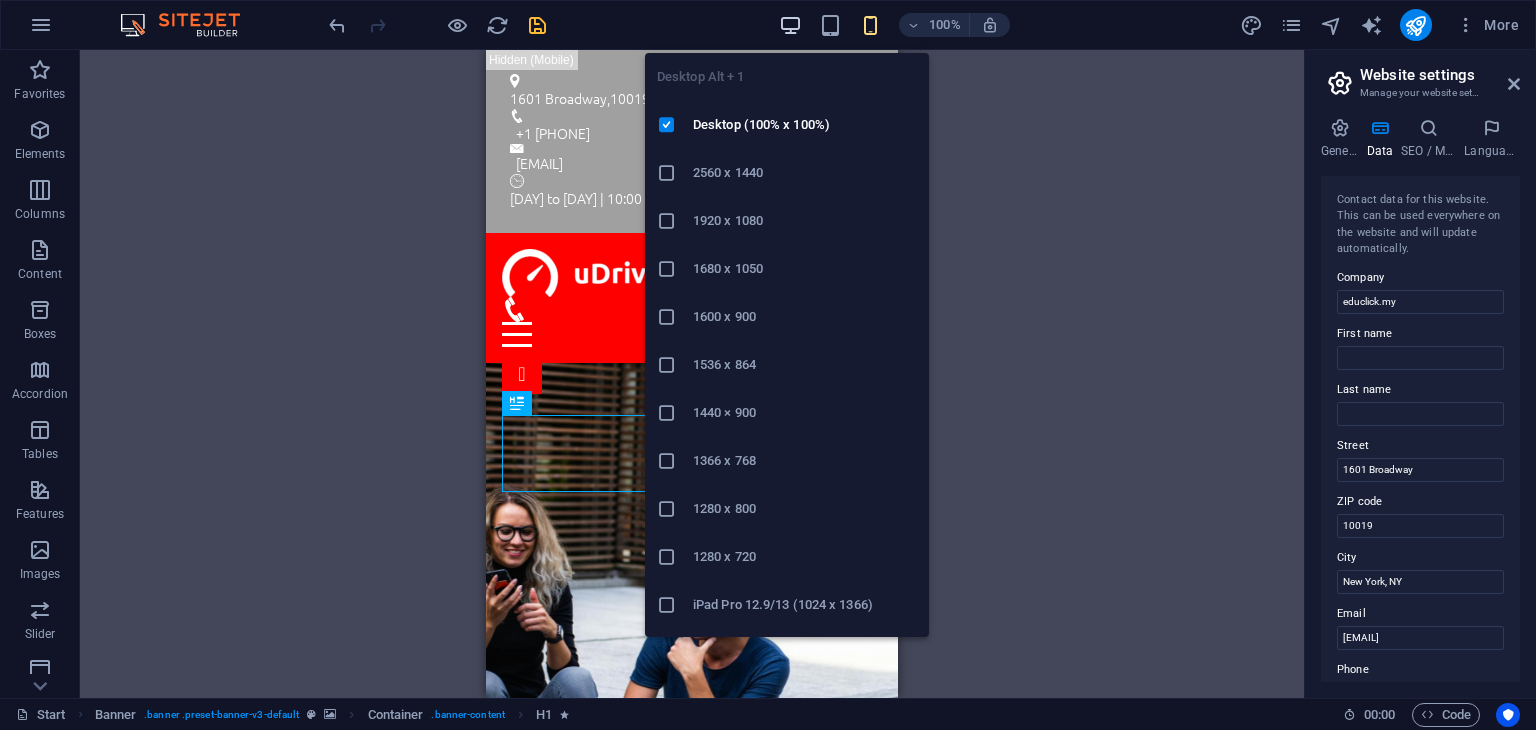 click at bounding box center [790, 25] 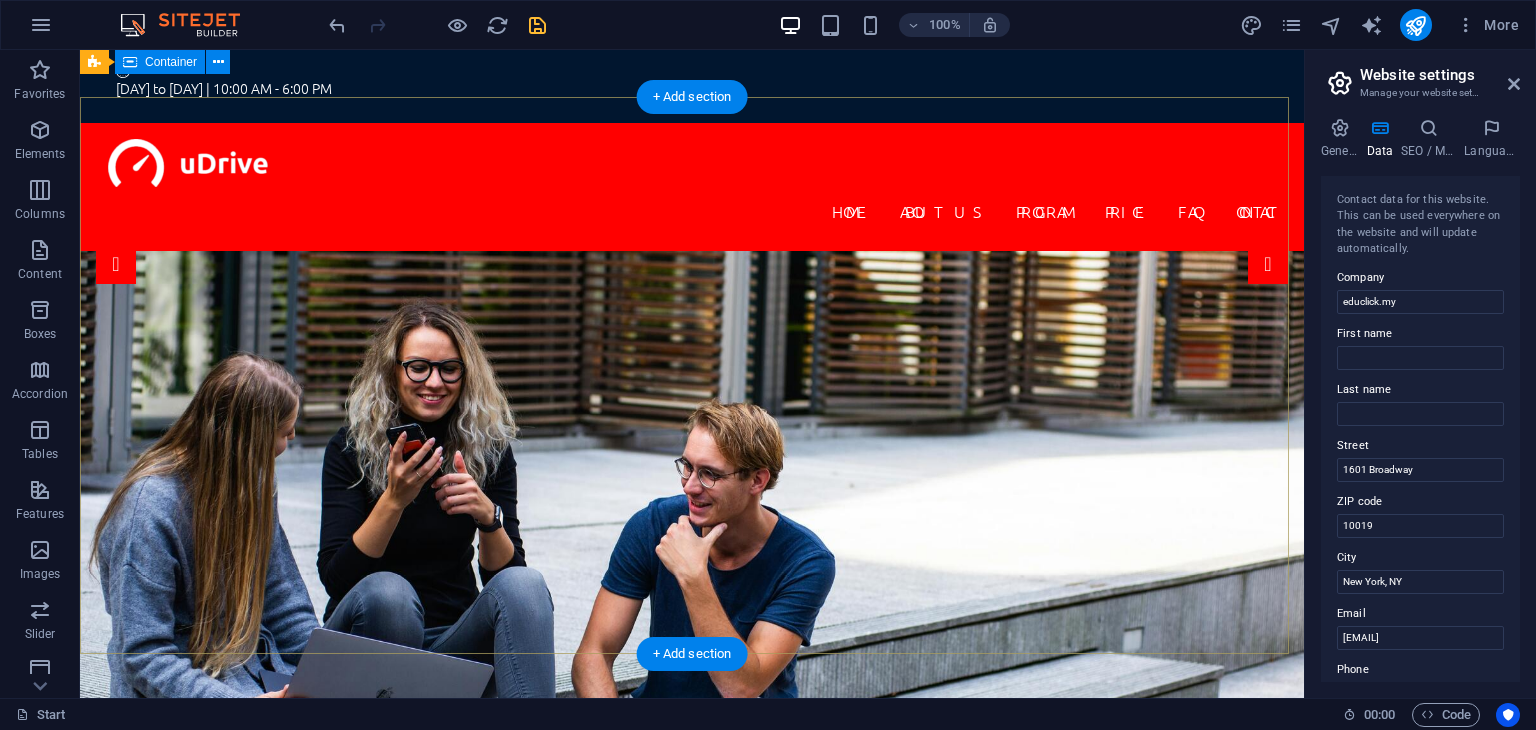 scroll, scrollTop: 0, scrollLeft: 0, axis: both 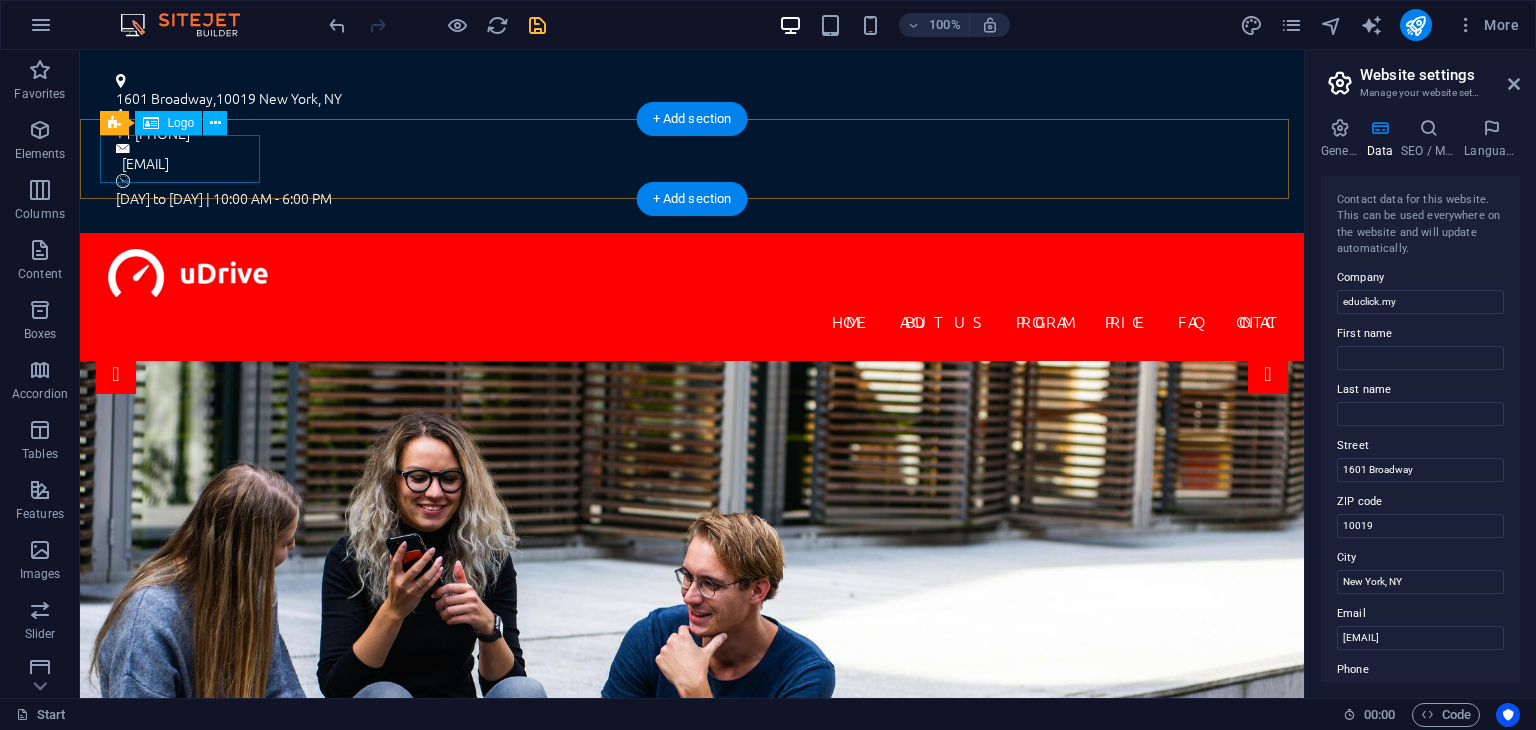 click at bounding box center [692, 273] 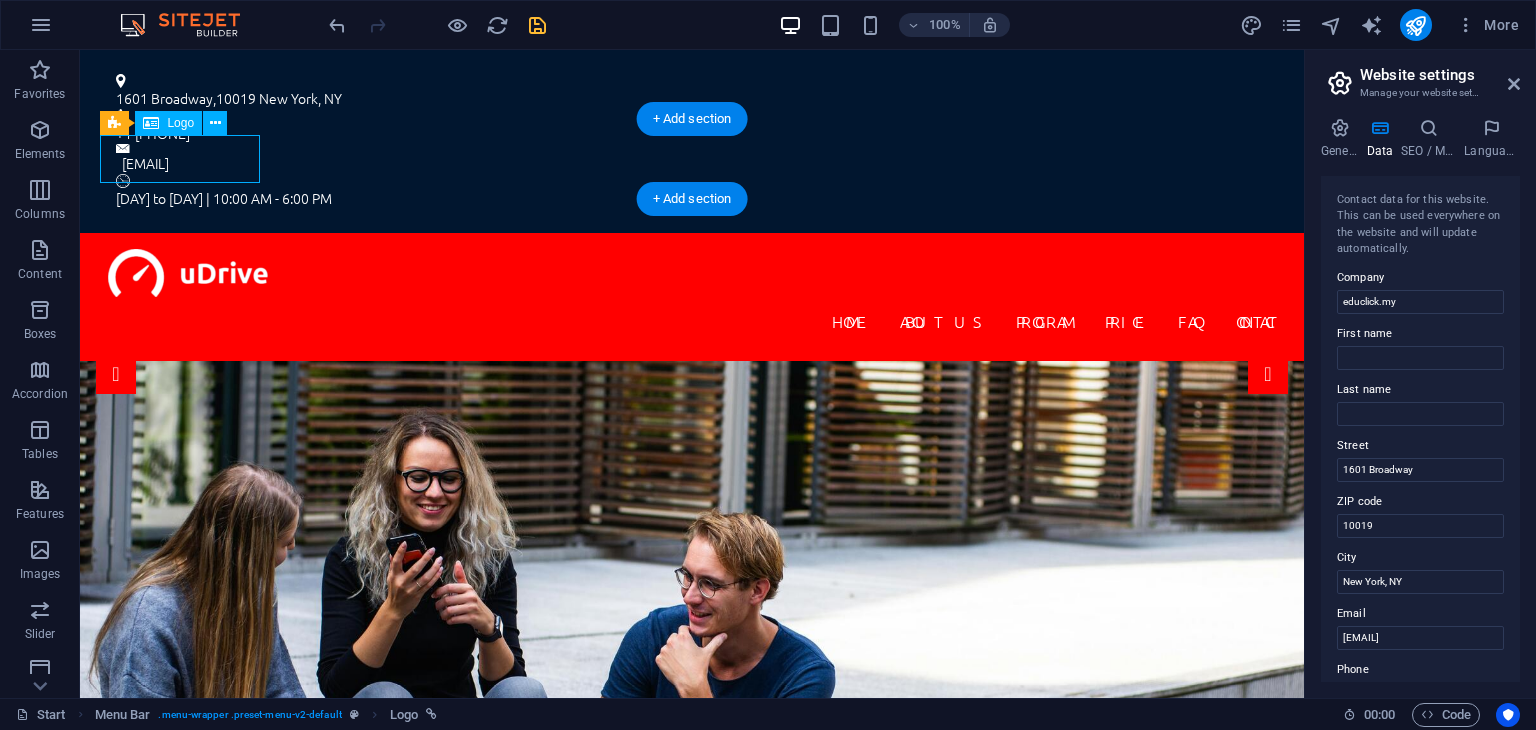 click at bounding box center [692, 273] 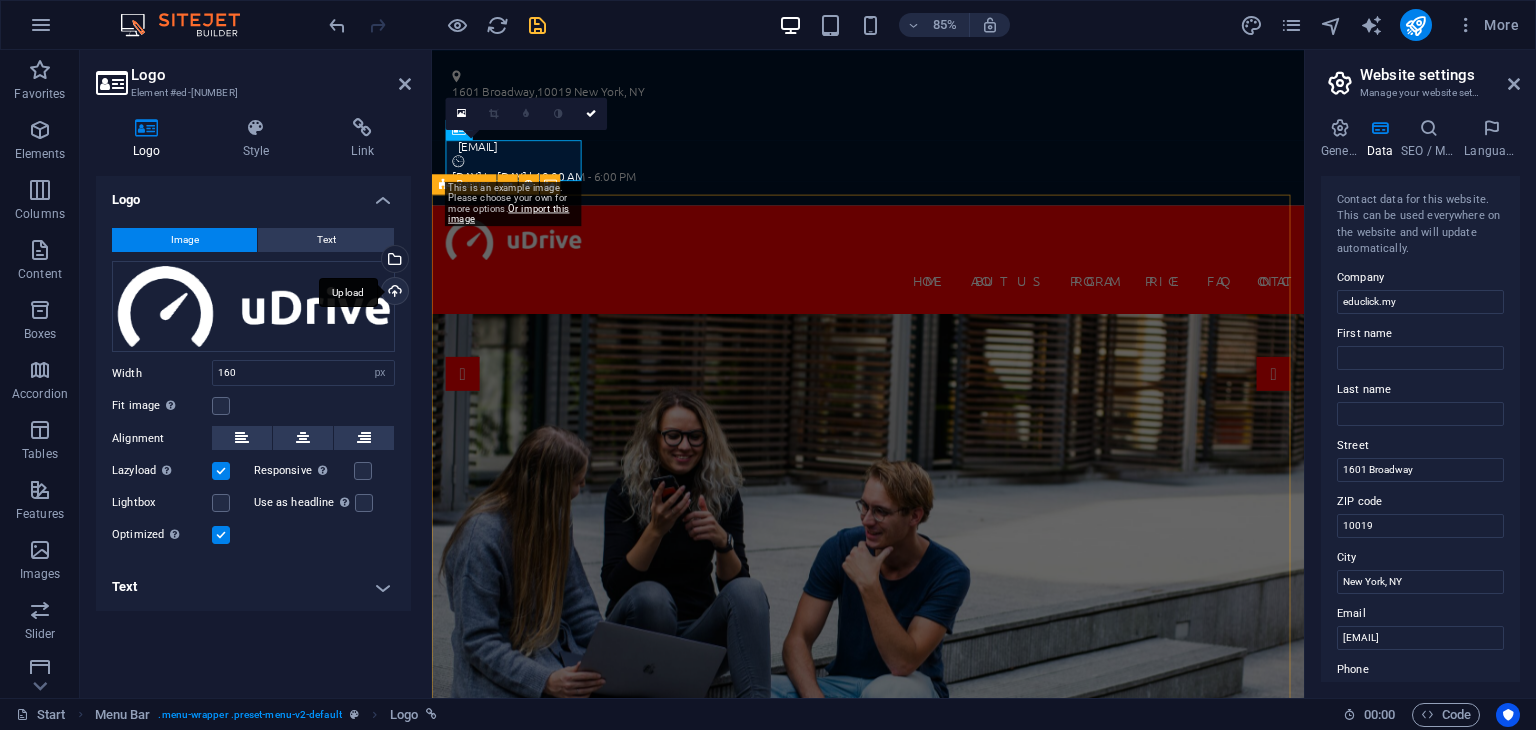 click on "Upload" at bounding box center [393, 293] 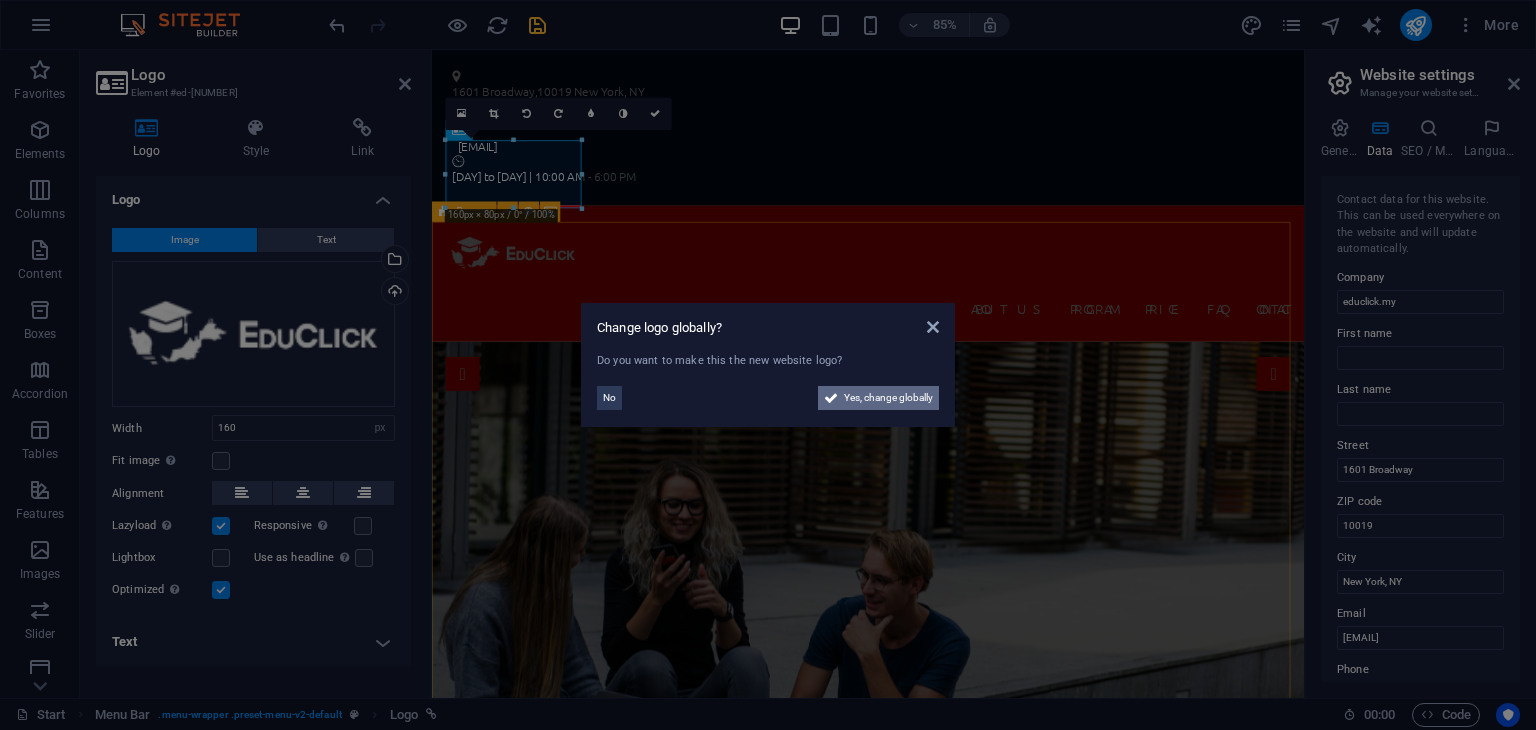 click on "Yes, change globally" at bounding box center [888, 398] 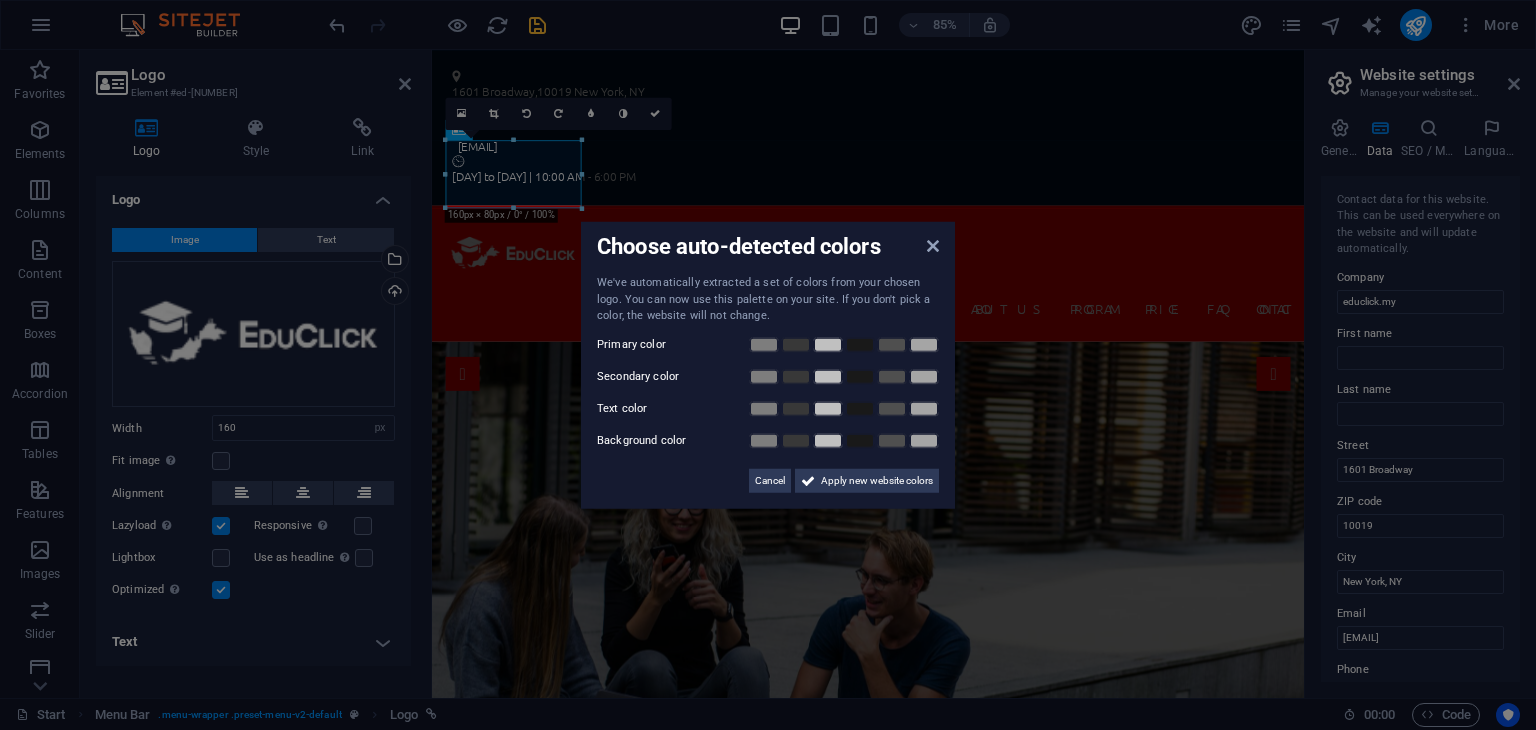 click on "Choose auto-detected colors We've automatically extracted a set of colors from your chosen logo. You can now use this palette on your site. If you don't pick a color, the website will not change.  Primary color Secondary color Text color Background color Cancel Apply new website colors" at bounding box center [768, 365] 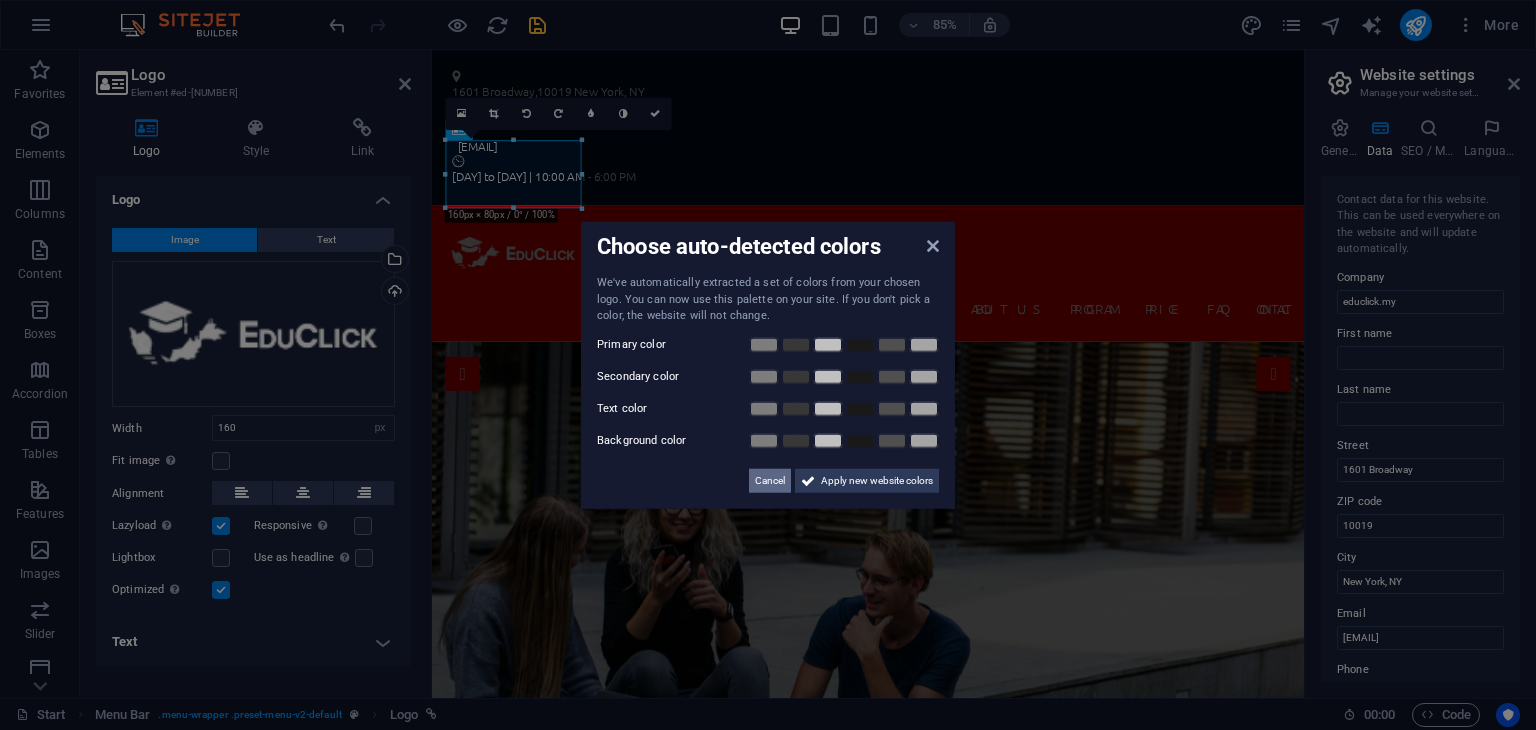 click on "Cancel" at bounding box center (770, 480) 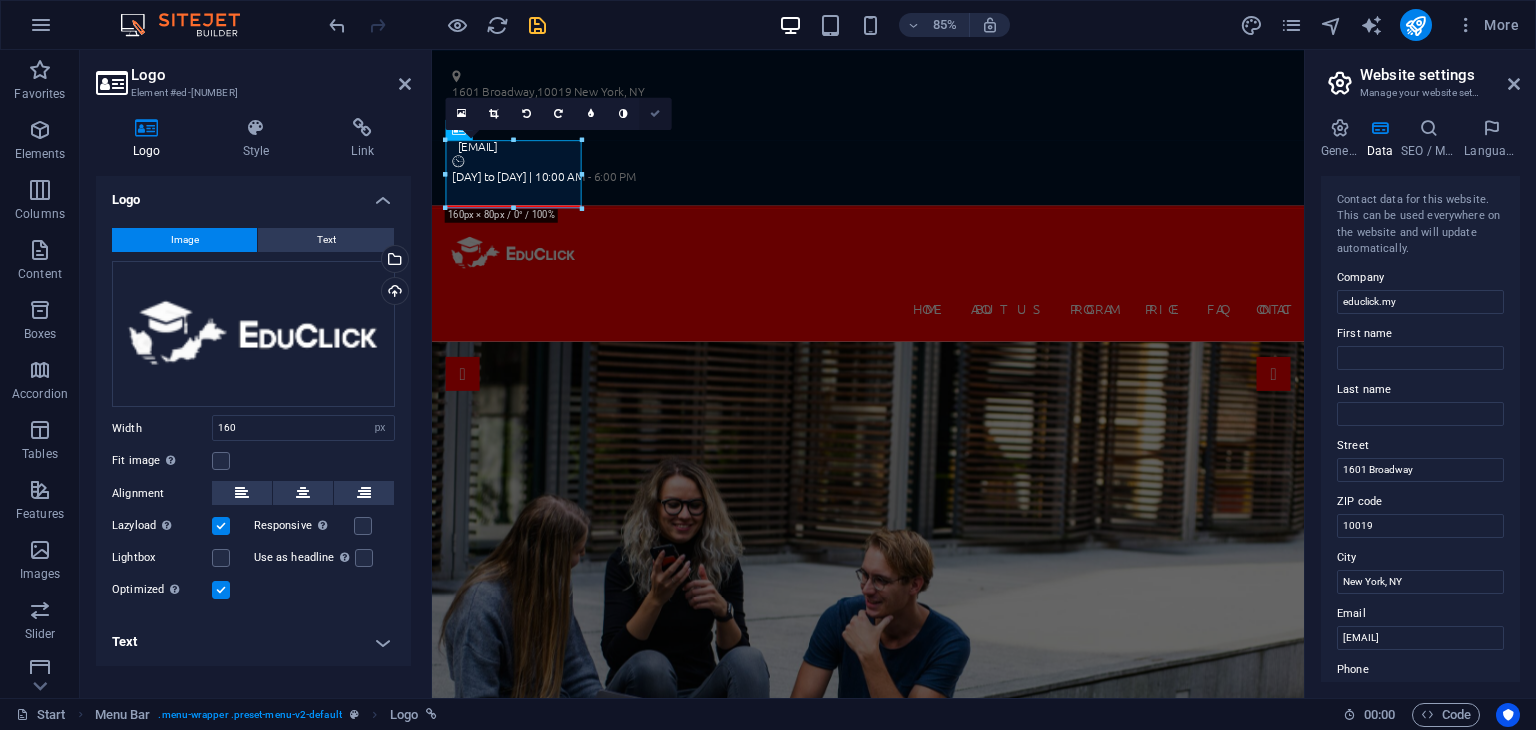 click at bounding box center (655, 114) 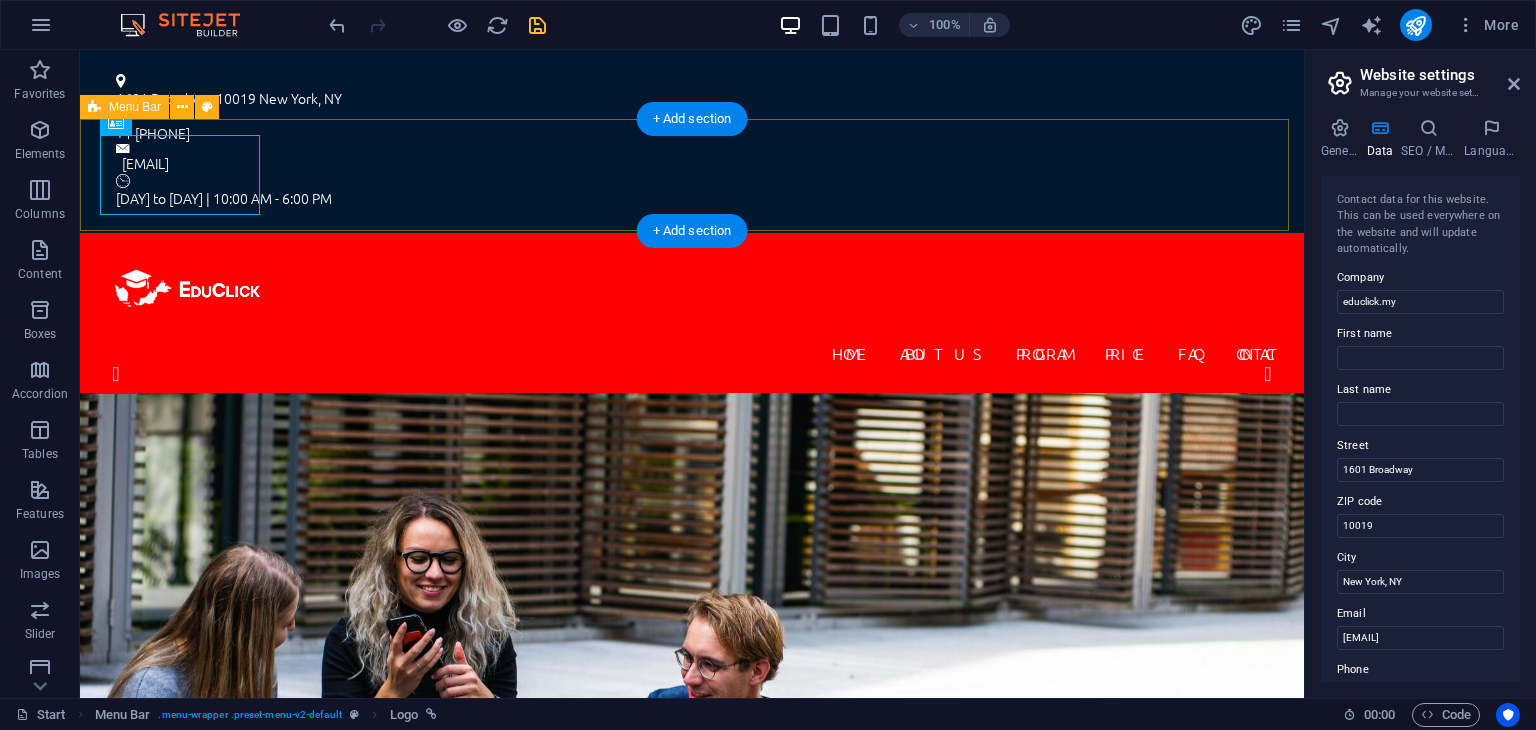 click on "Home About us Program Price FAQ Contact" at bounding box center [692, 313] 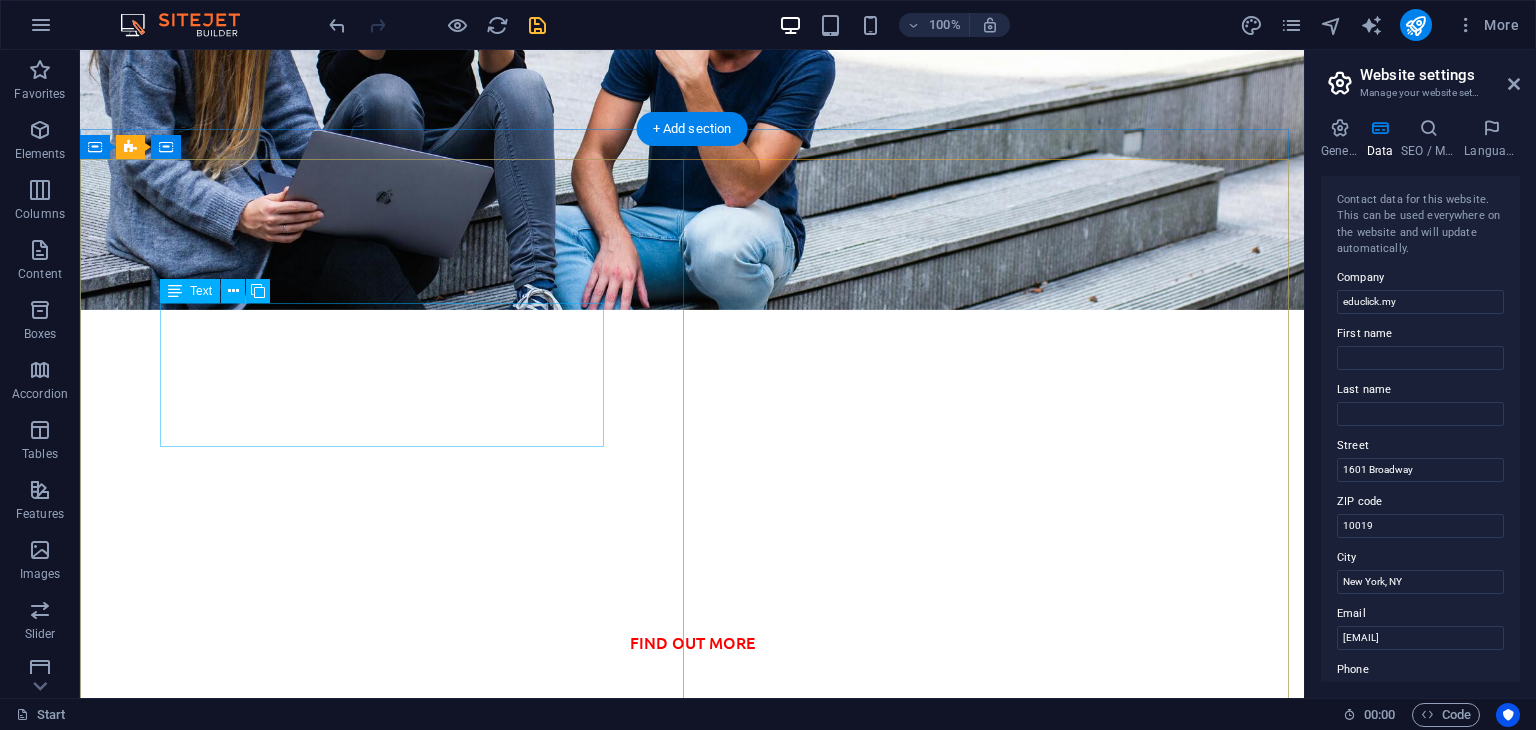 scroll, scrollTop: 687, scrollLeft: 0, axis: vertical 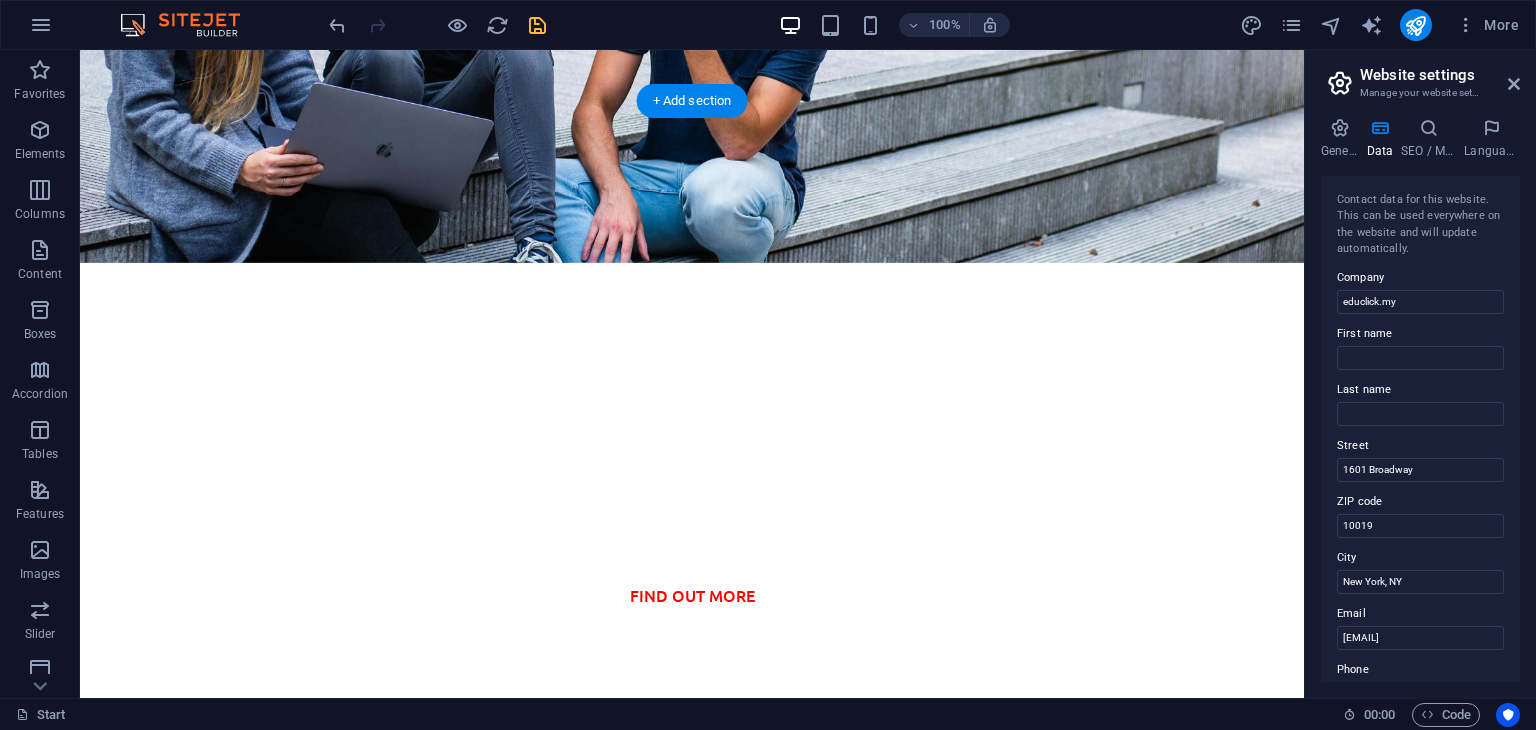 click at bounding box center [692, 1818] 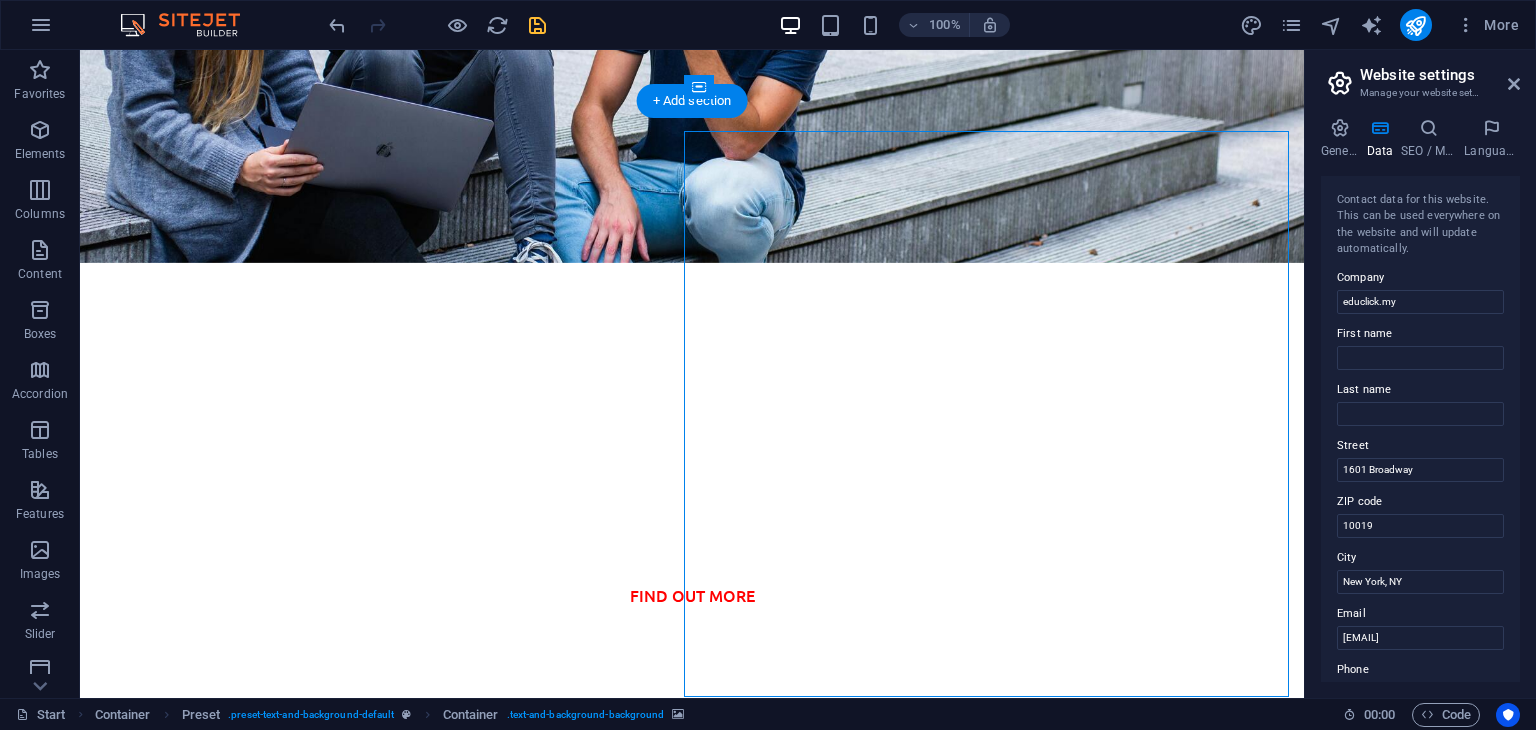 click at bounding box center (692, 1818) 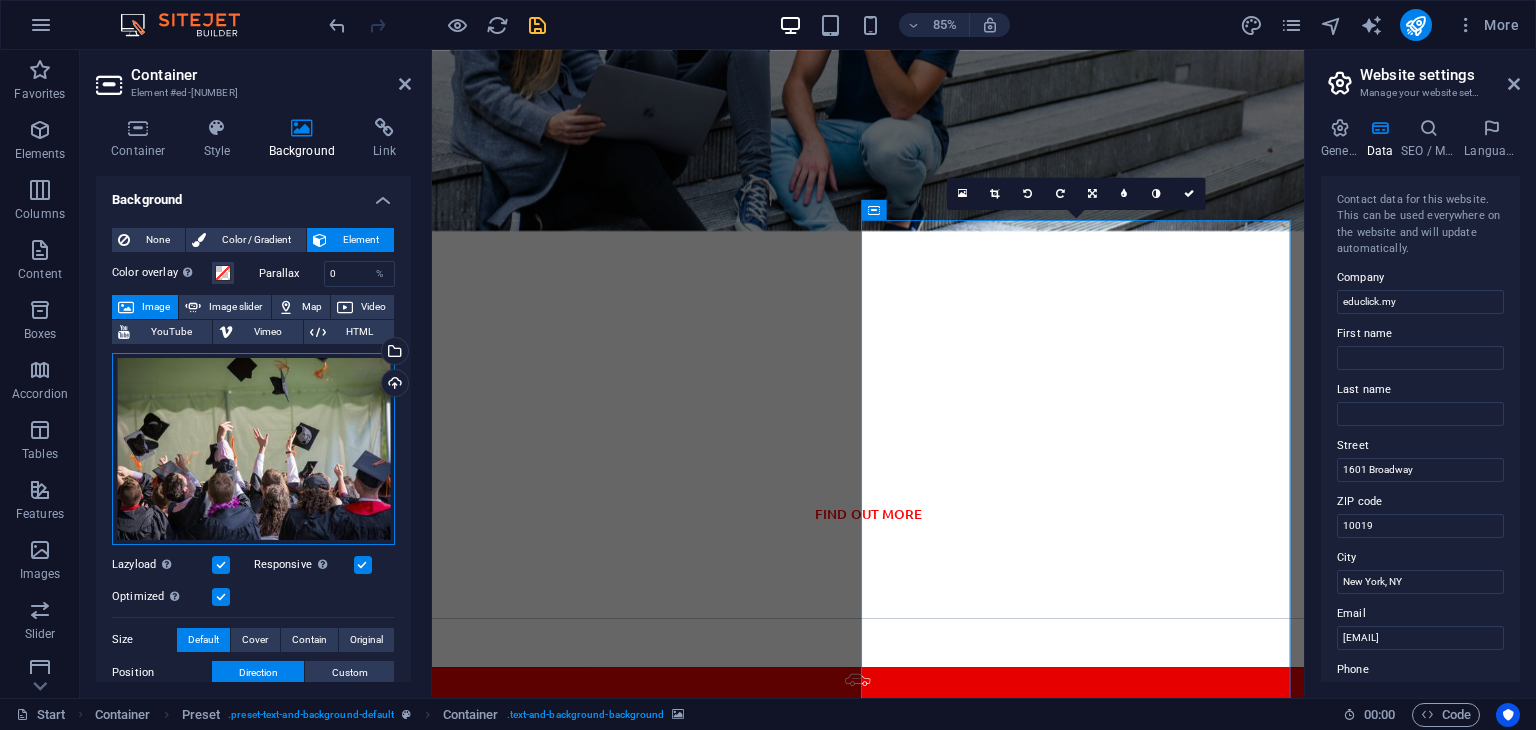 click on "Drag files here, click to choose files or select files from Files or our free stock photos & videos" at bounding box center (253, 449) 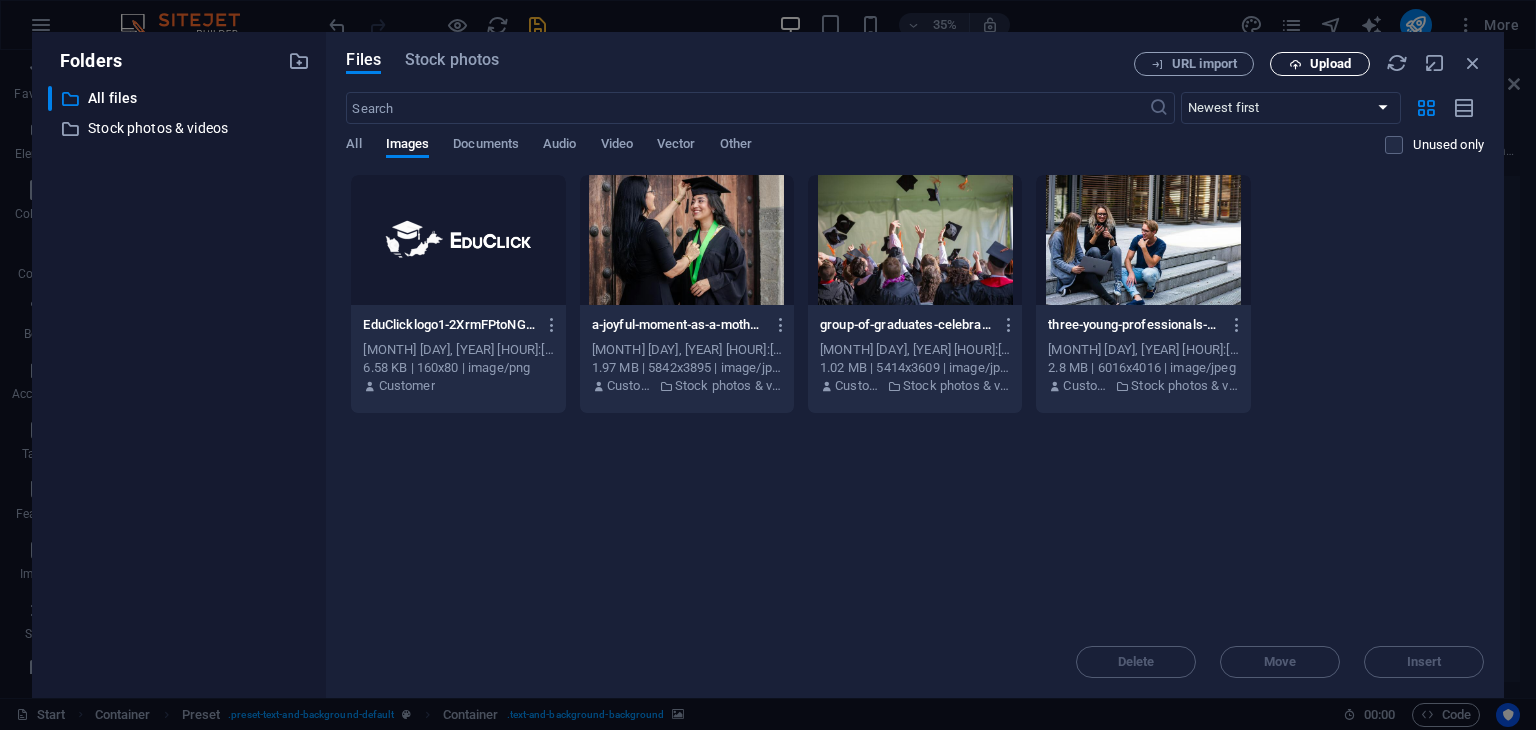 click on "Upload" at bounding box center (1330, 64) 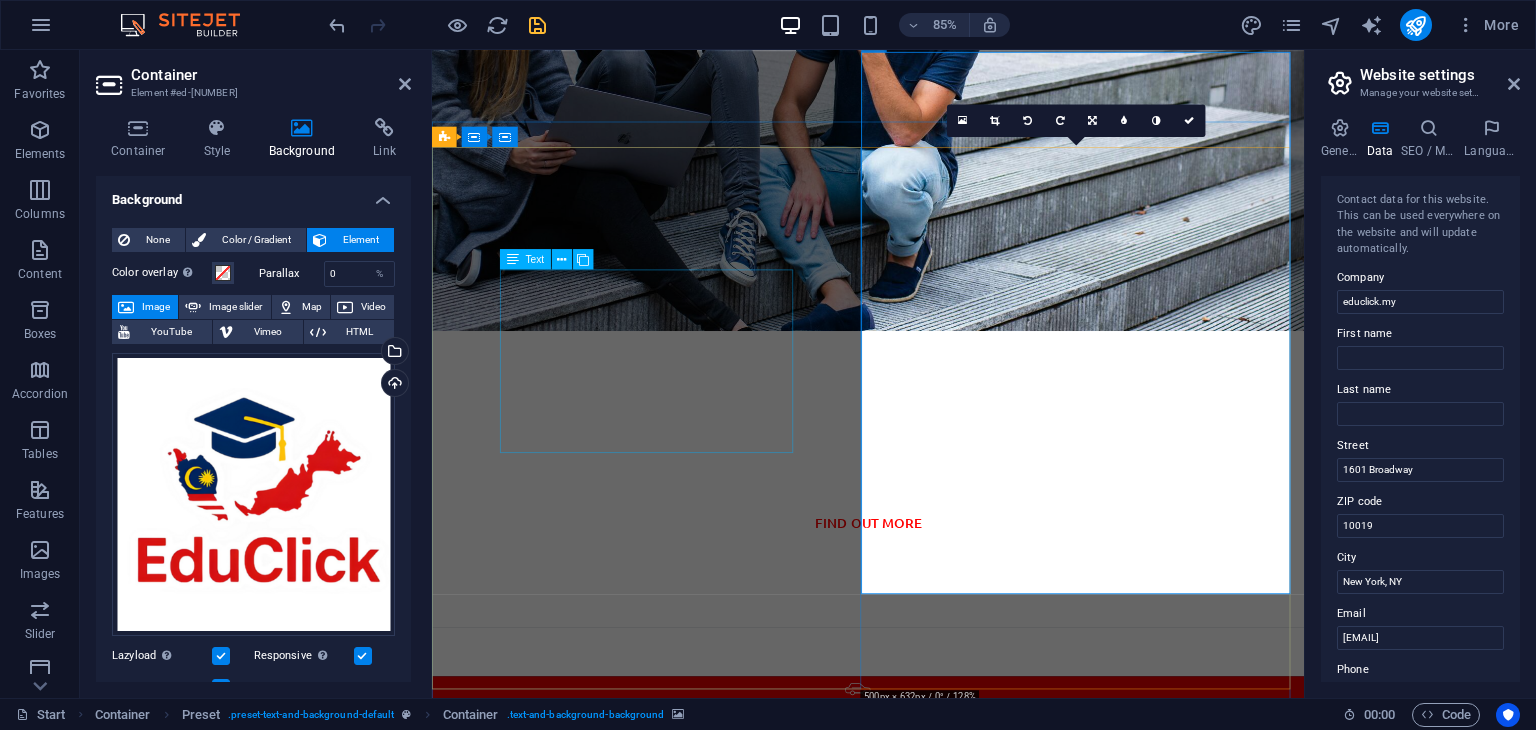 scroll, scrollTop: 772, scrollLeft: 0, axis: vertical 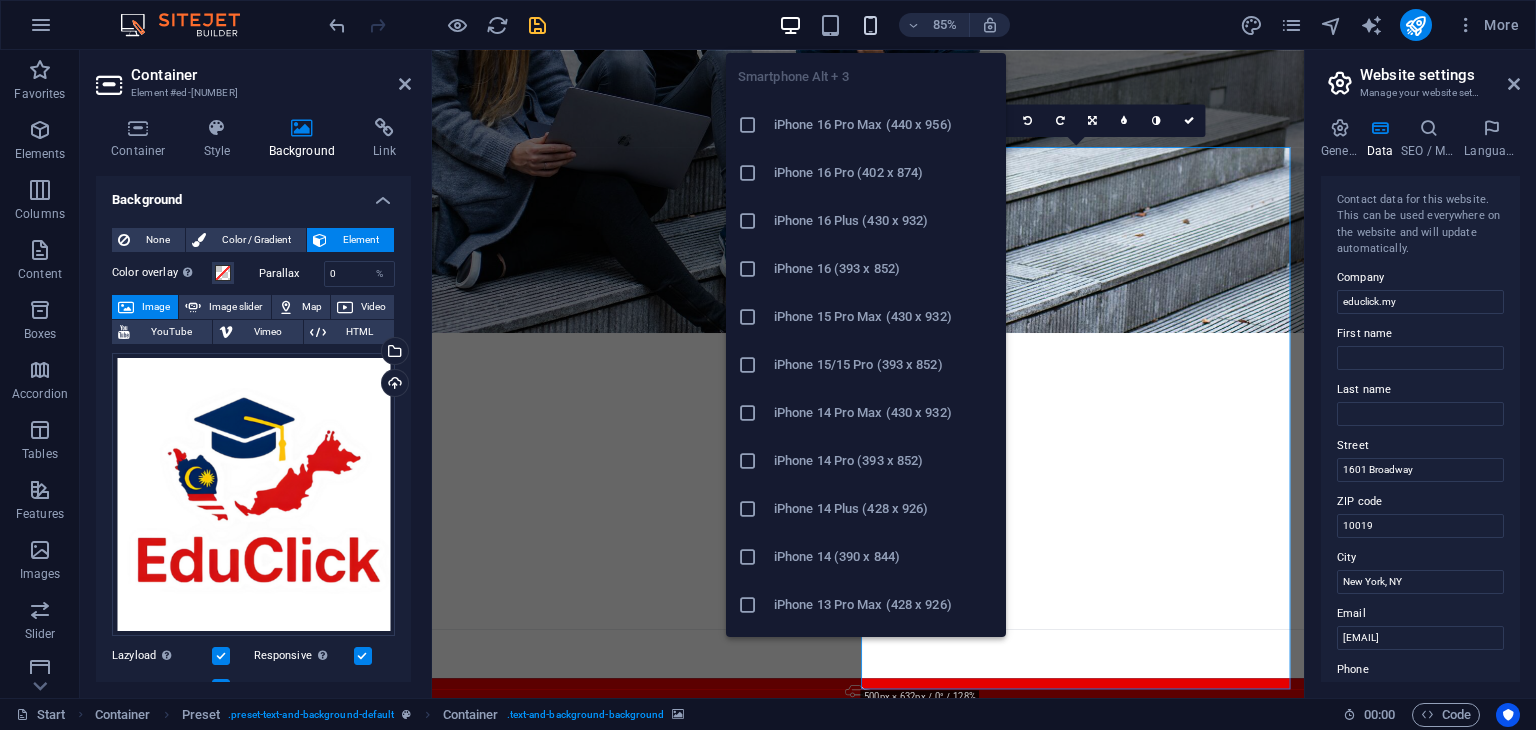 click at bounding box center (870, 25) 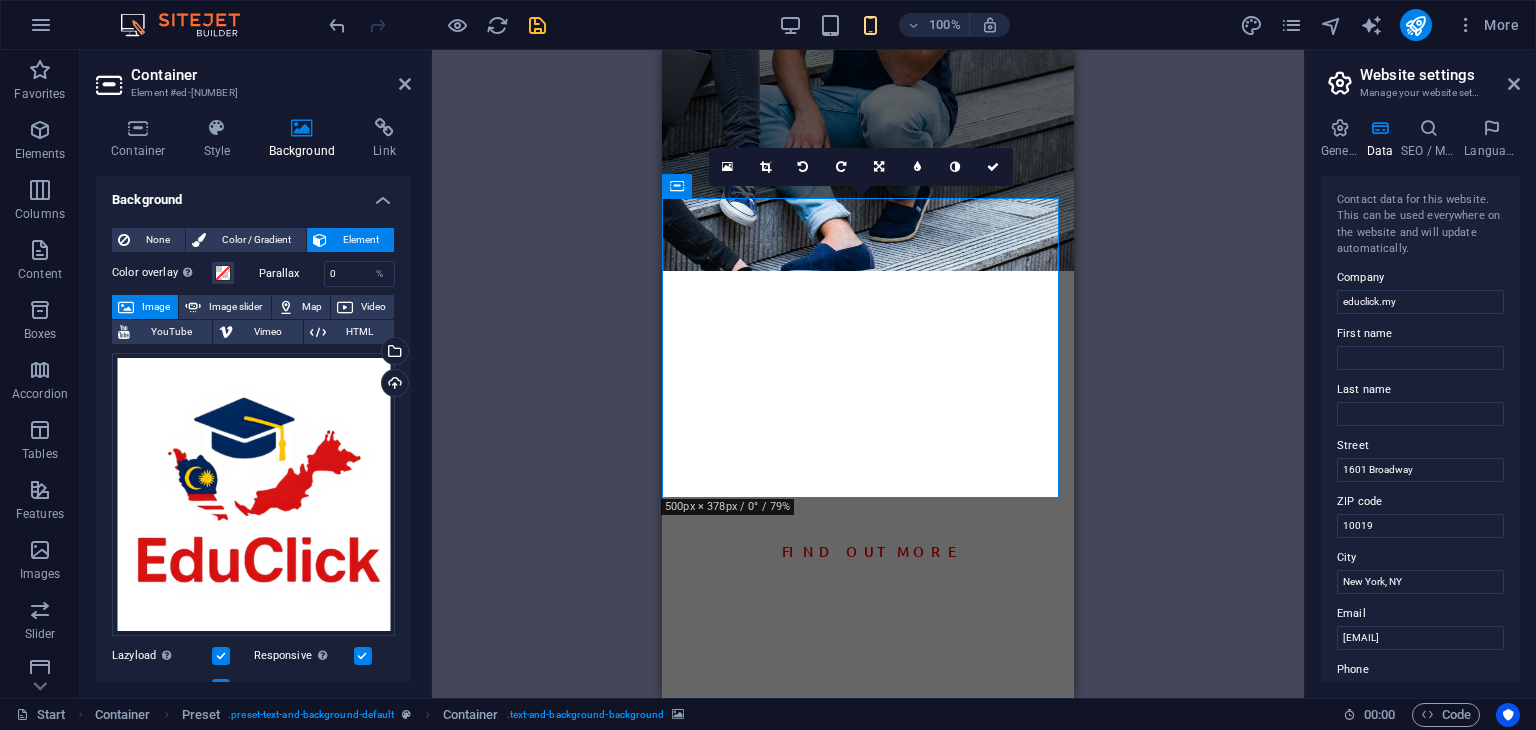 click on "Drag here to replace the existing content. Press “Ctrl” if you want to create a new element.
H1   Banner   Banner   Container   Menu Bar   Info Bar   H2   Button   Spacer   Spacer   Container   HTML   Container   Container   Preset   Container   Container   Preset   Container   Container   Preset   H2   Placeholder   Container   Logo   Menu   Container   Text   Container   Container   Icon   Container   Text   Container   Container   Text   Text   Spacer   H3   Preset   H3   Placeholder   Preset   Preset   Container   H2   Container   Preset   Container   Preset   Container   Preset   Container   Preset   Text   H4   Text   Container   Preset   Text   Preset   Container   Preset   Text   H4   Container   H3   Container   Preset   Container   Preset   Preset   Container   Preset   Text   H4   Text   Text   Preset   Preset   Container   Container   H3   H4   Preset   Container   Container   Preset   Text   Text   H4   Text   Text   H3   Container   Container   Text   Container   Preset" at bounding box center (868, 374) 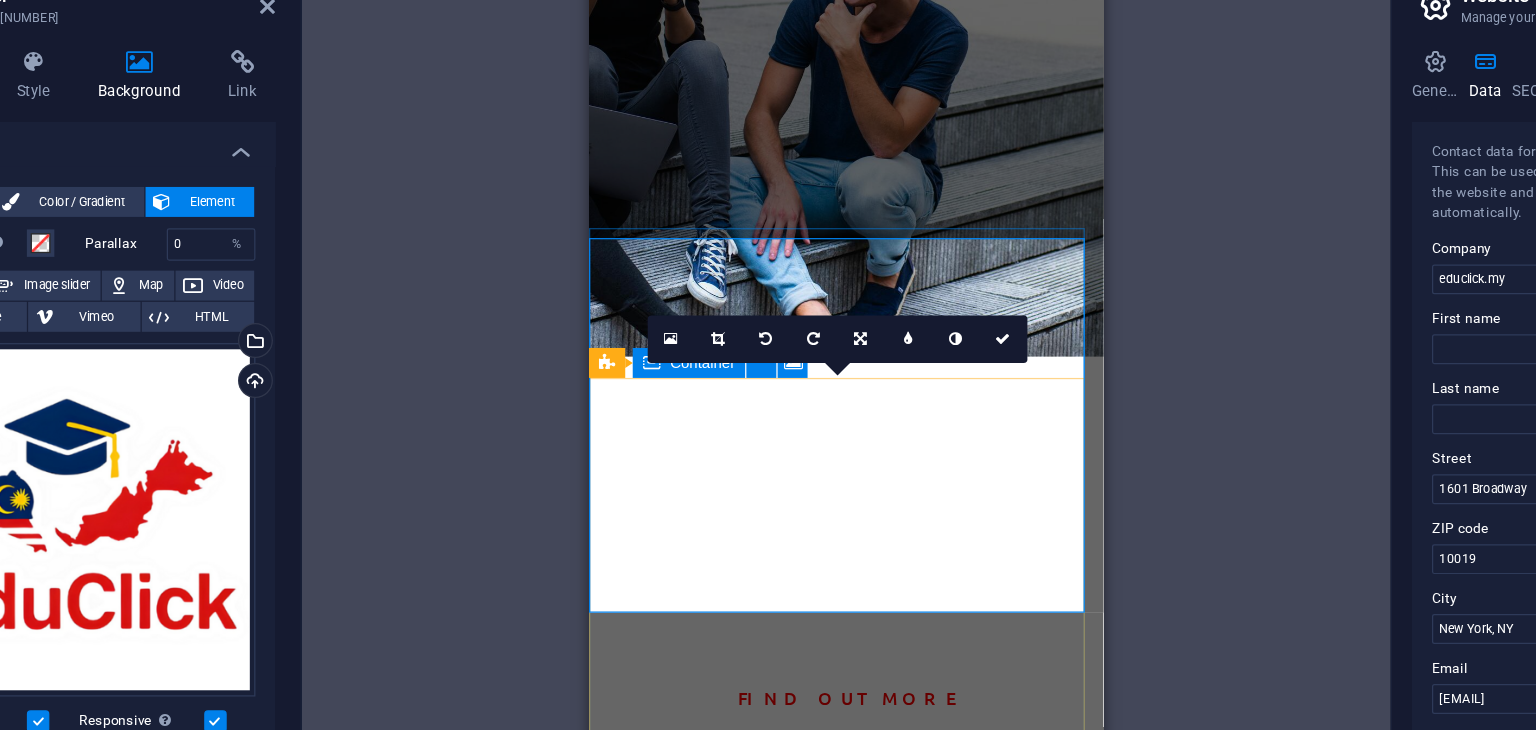 scroll, scrollTop: 585, scrollLeft: 0, axis: vertical 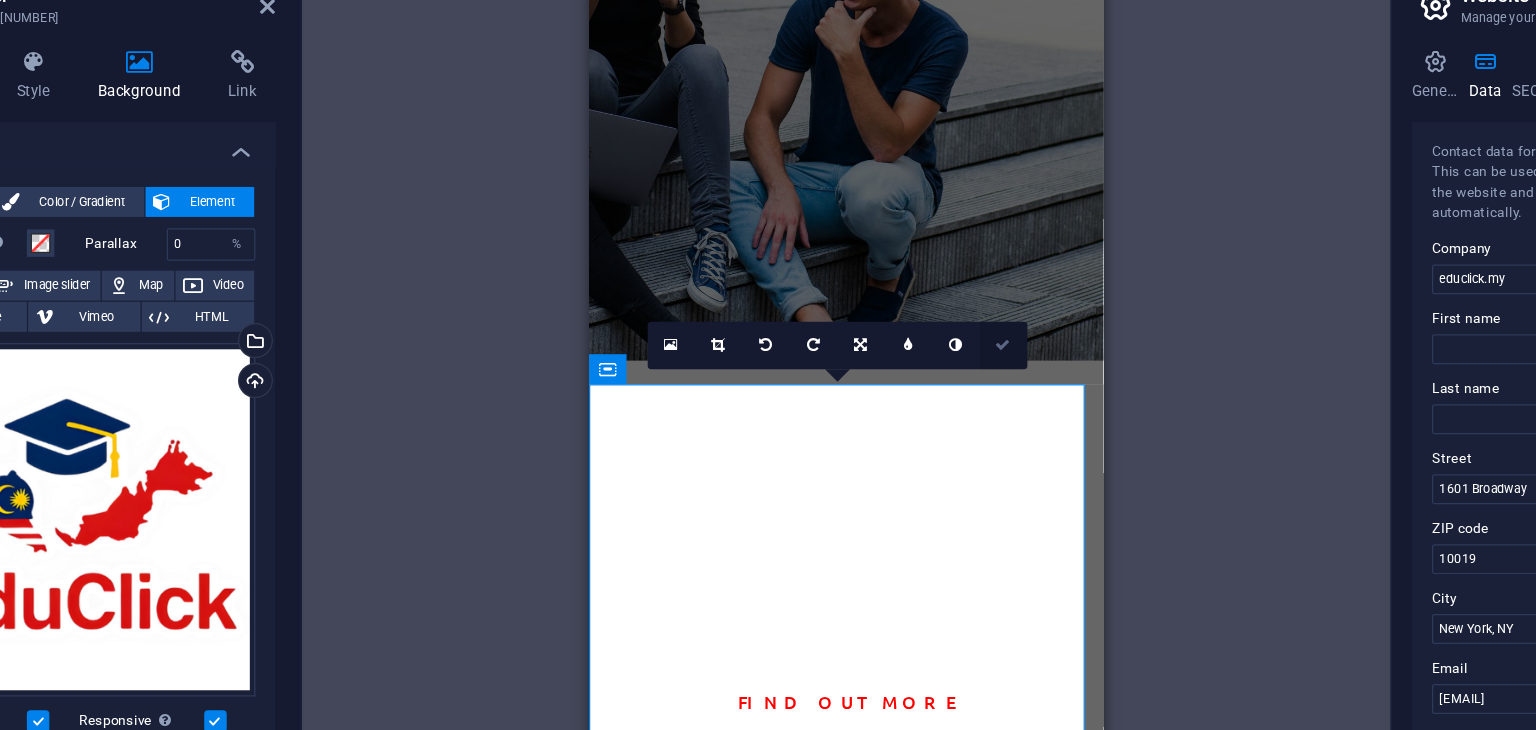 click at bounding box center [994, 355] 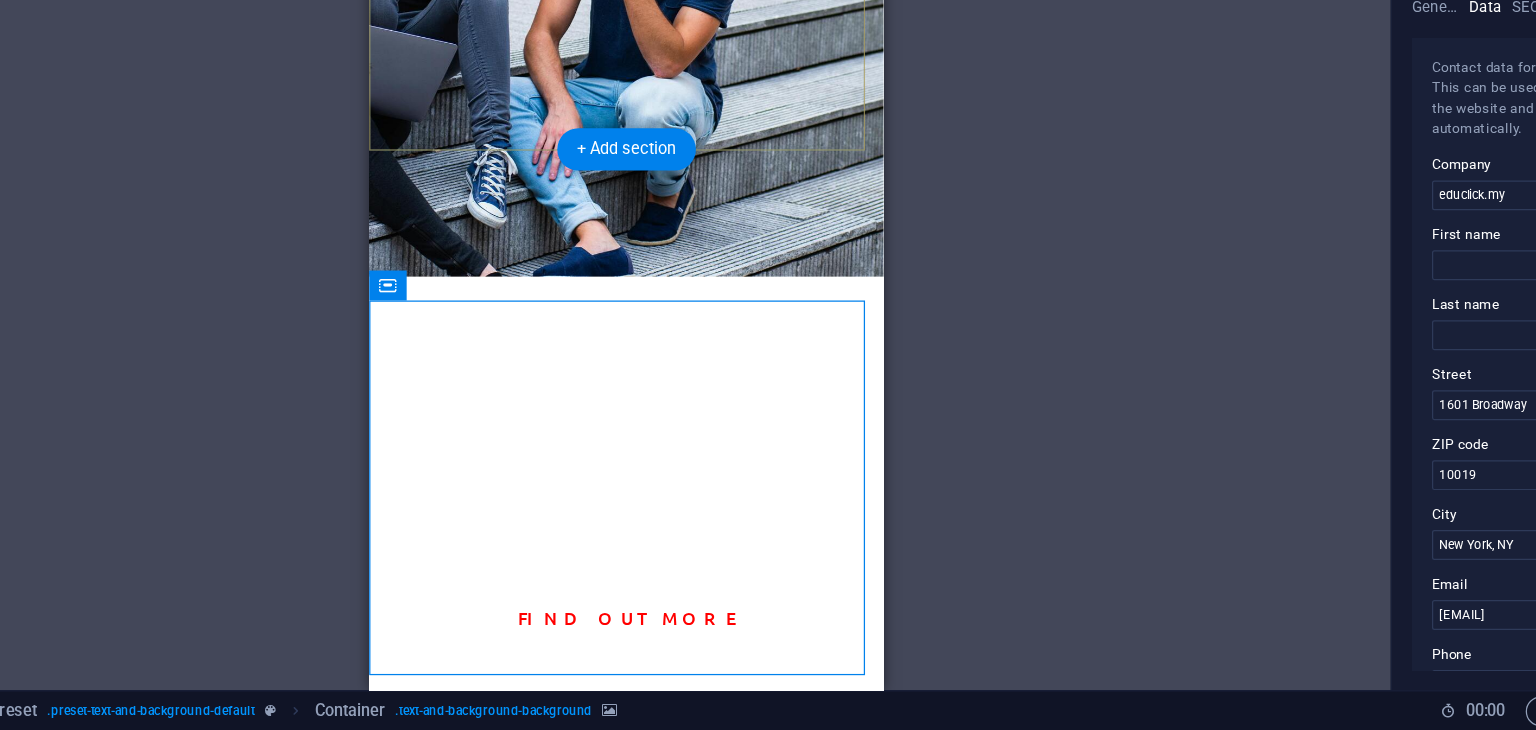 scroll, scrollTop: 0, scrollLeft: 0, axis: both 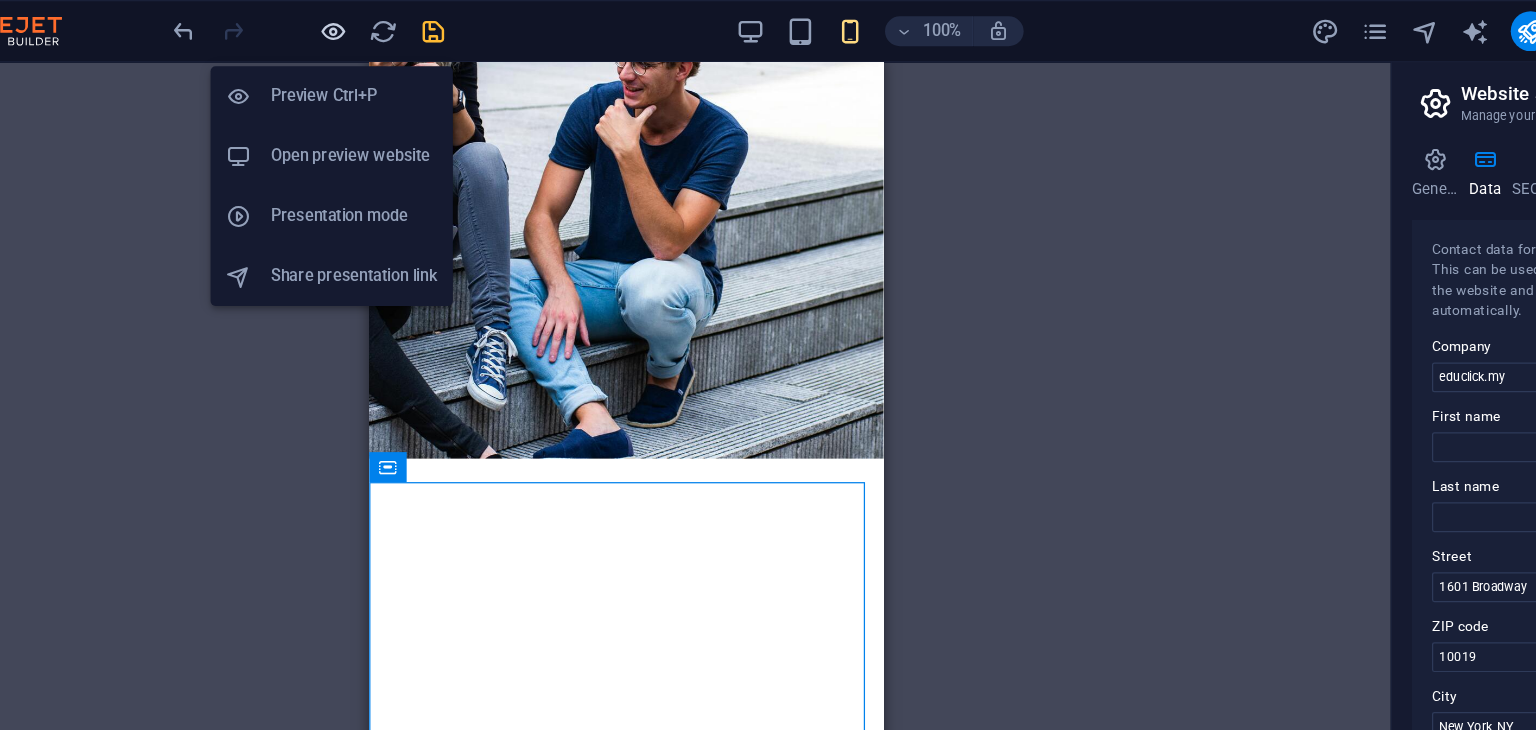 click at bounding box center [457, 25] 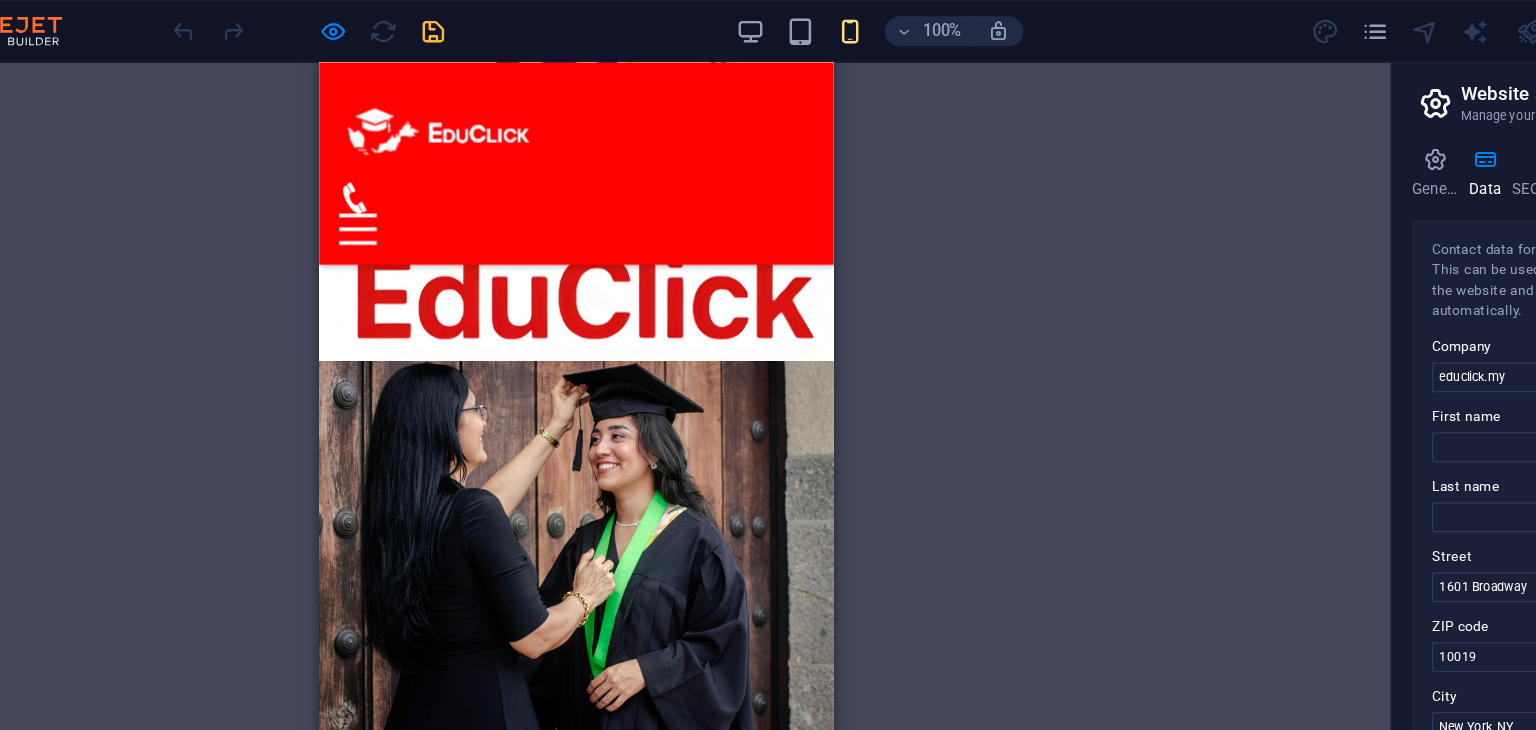 scroll, scrollTop: 1984, scrollLeft: 0, axis: vertical 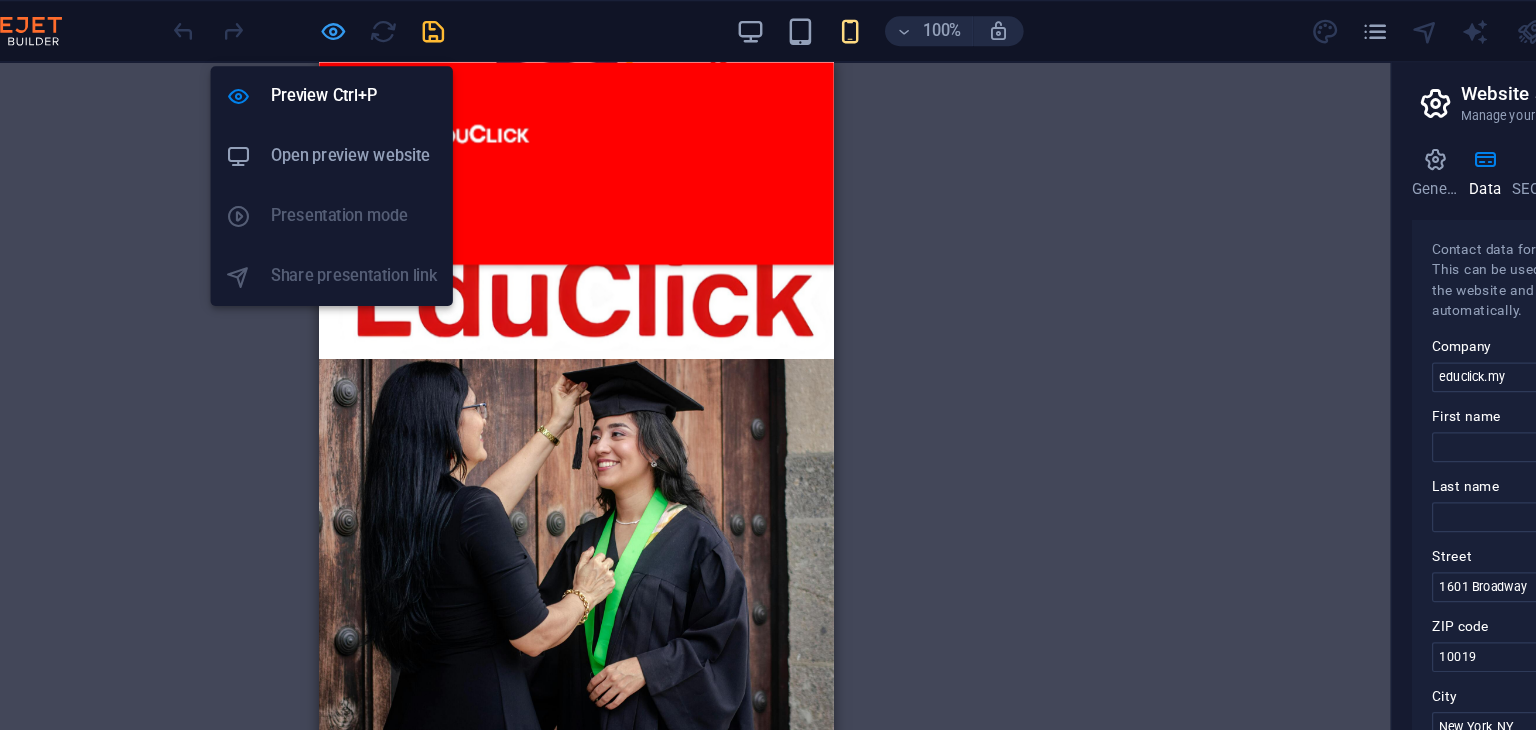 click at bounding box center [457, 25] 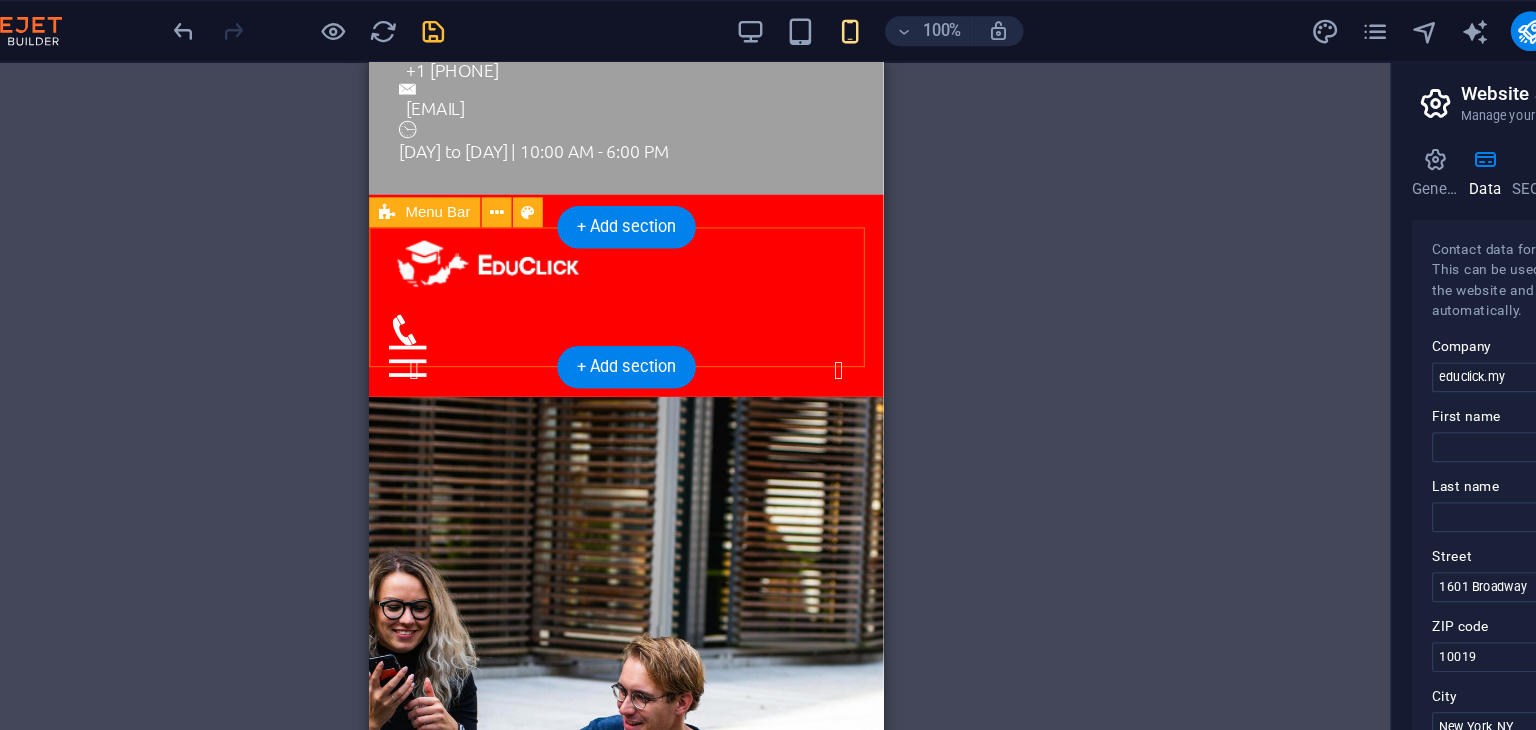 scroll, scrollTop: 0, scrollLeft: 0, axis: both 